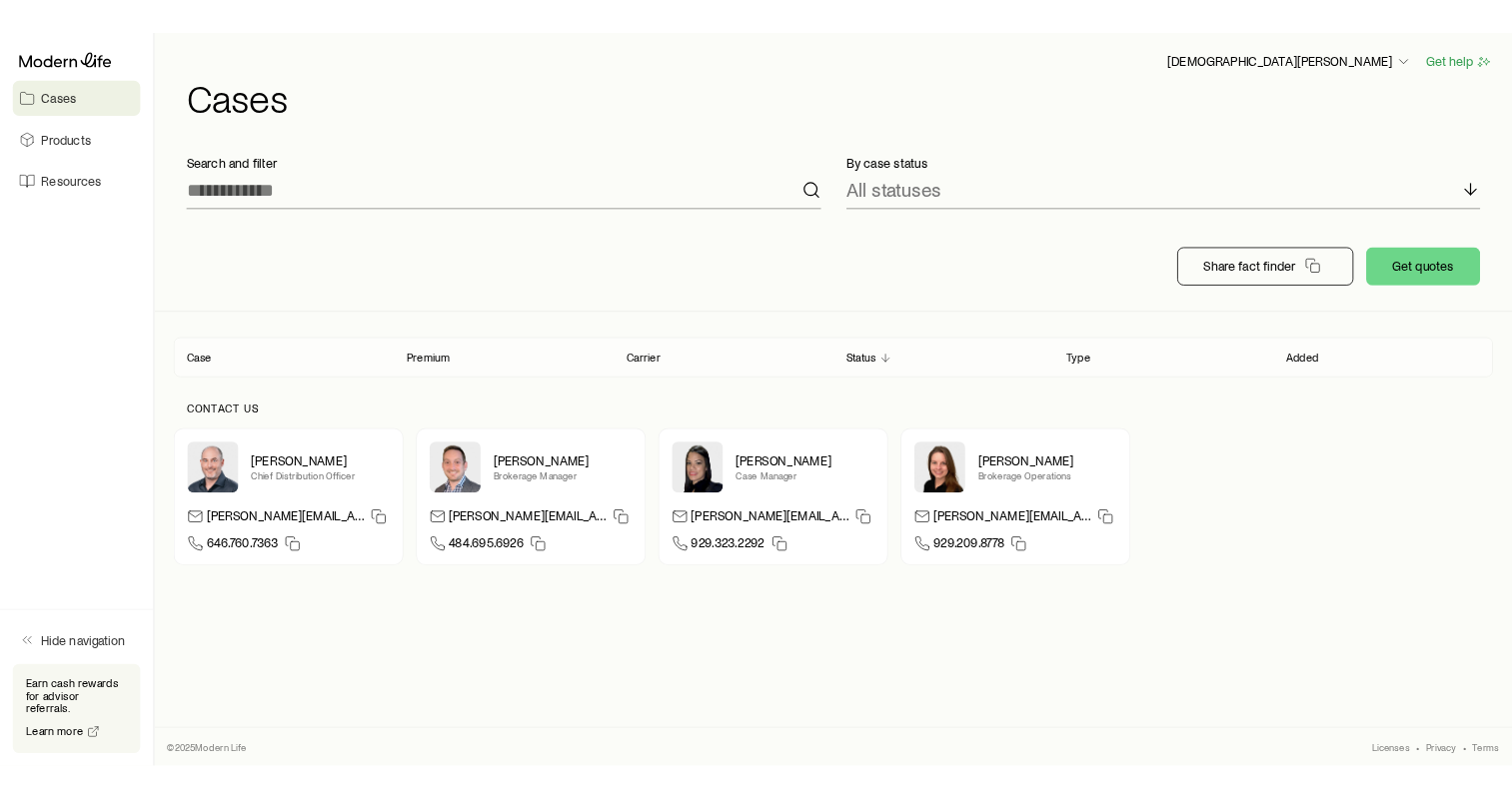 scroll, scrollTop: 0, scrollLeft: 0, axis: both 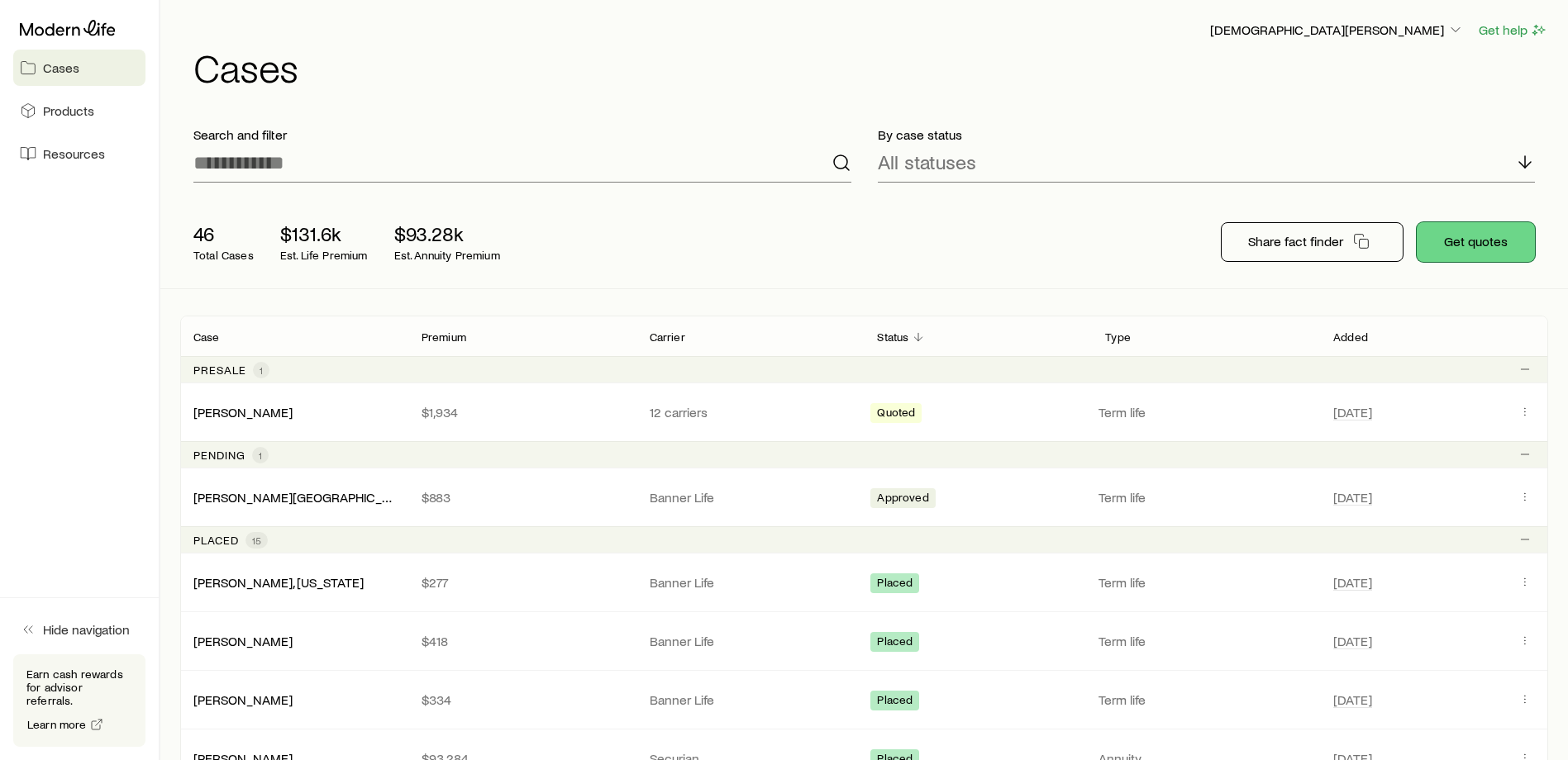 click on "Get quotes" at bounding box center (1475, 242) 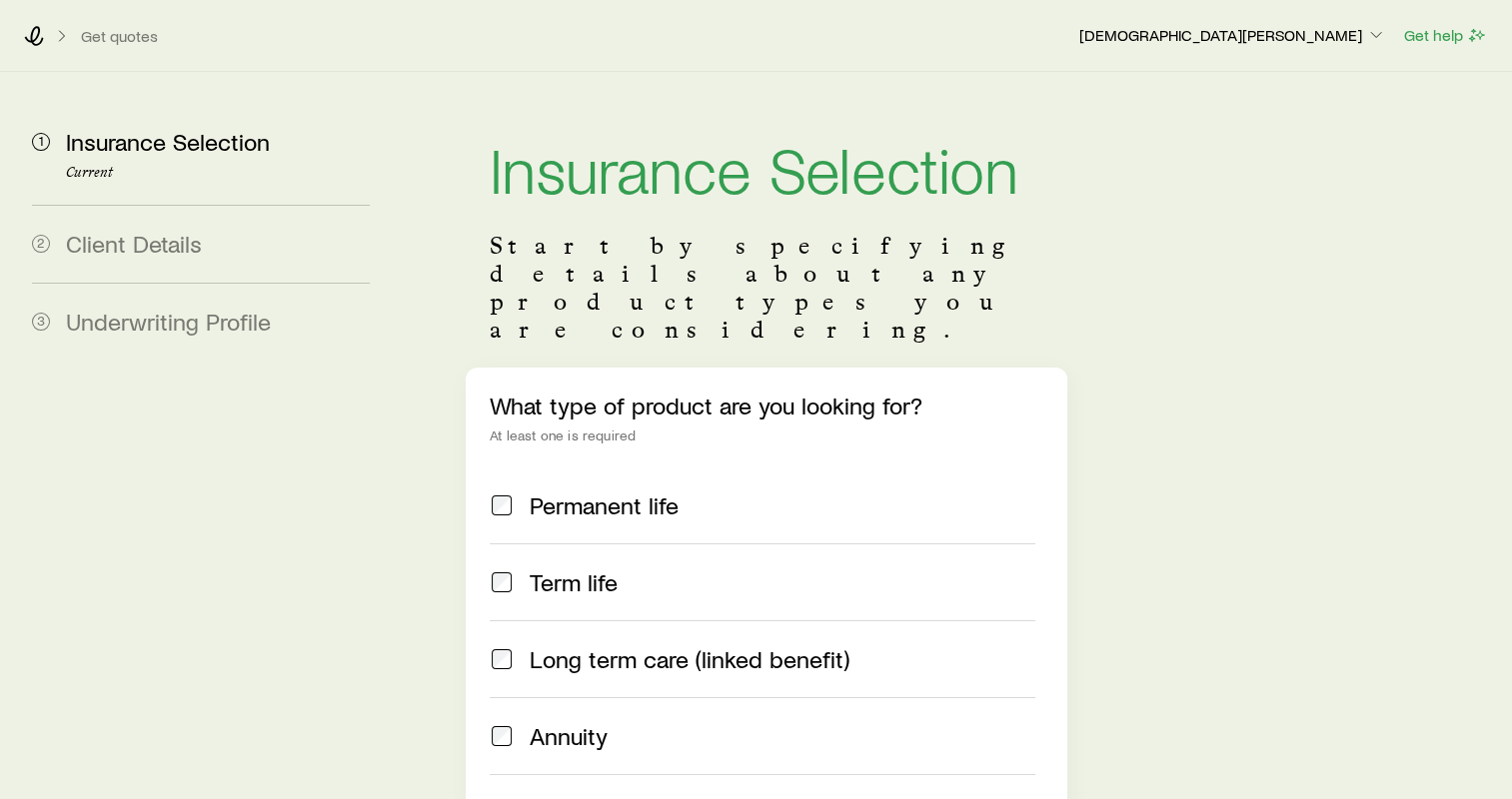click on "Term life" at bounding box center [574, 582] 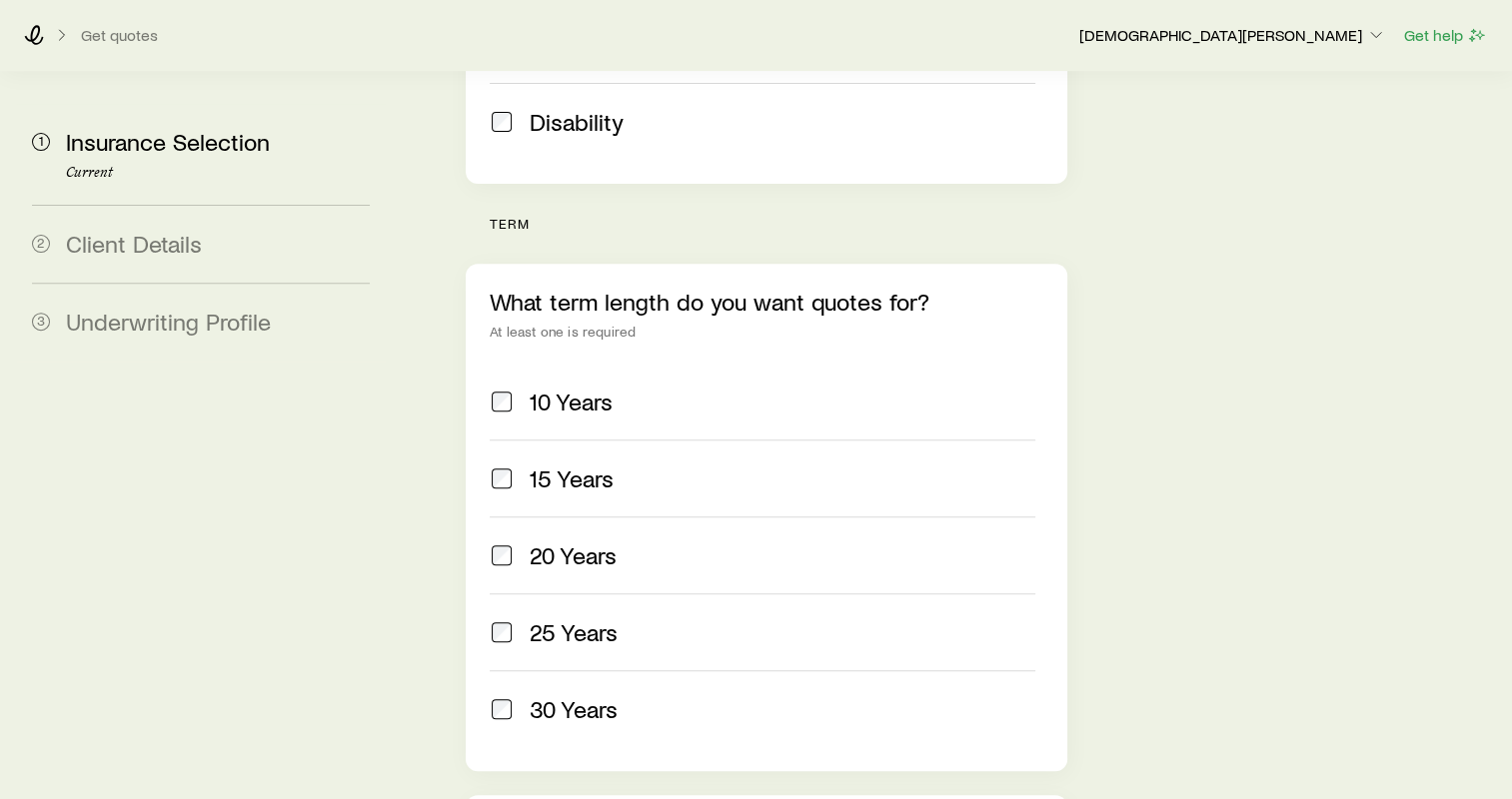 scroll, scrollTop: 799, scrollLeft: 0, axis: vertical 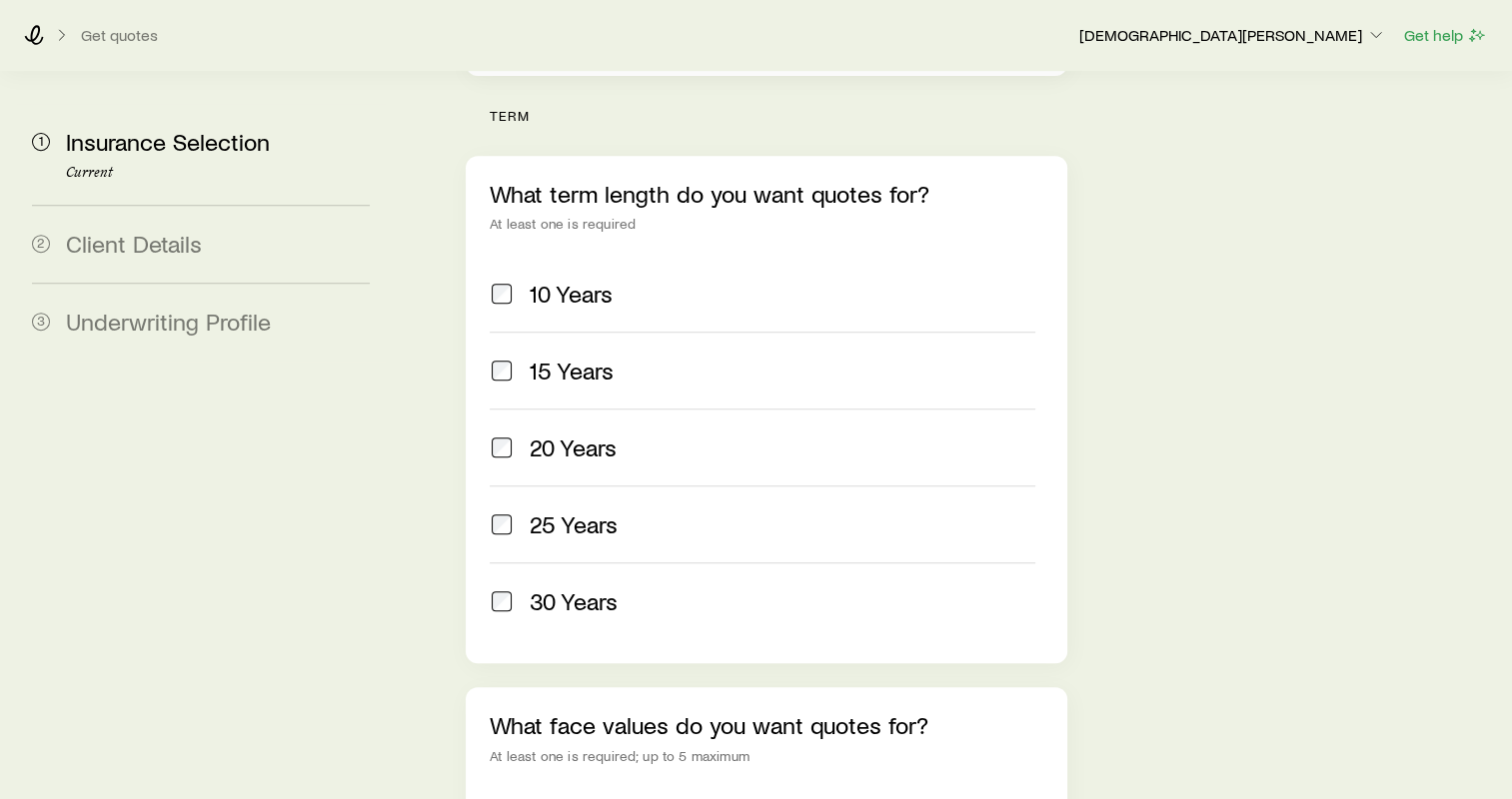 click on "20 Years" at bounding box center [762, 446] 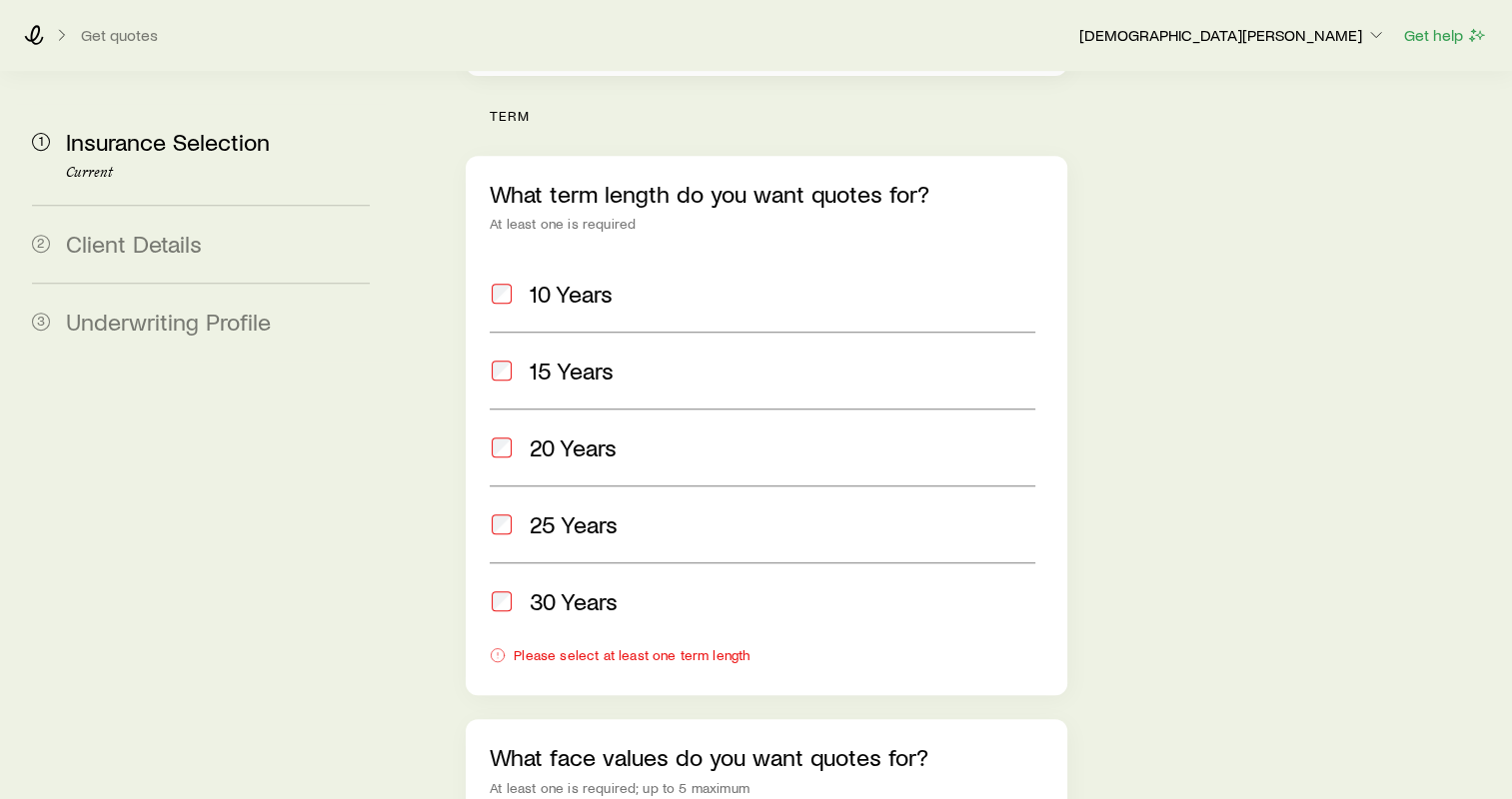 click on "25 Years" at bounding box center (574, 524) 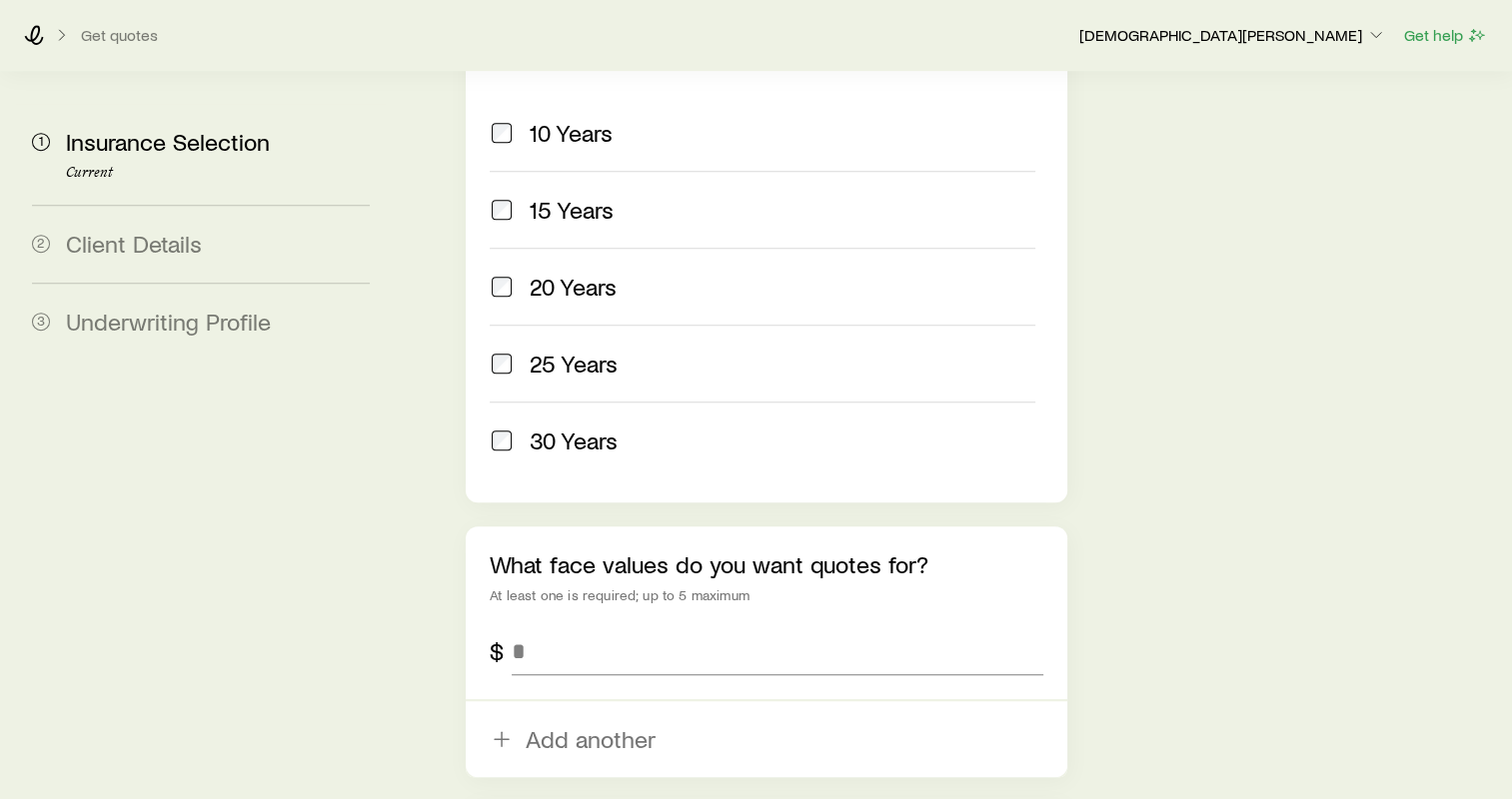 scroll, scrollTop: 1099, scrollLeft: 0, axis: vertical 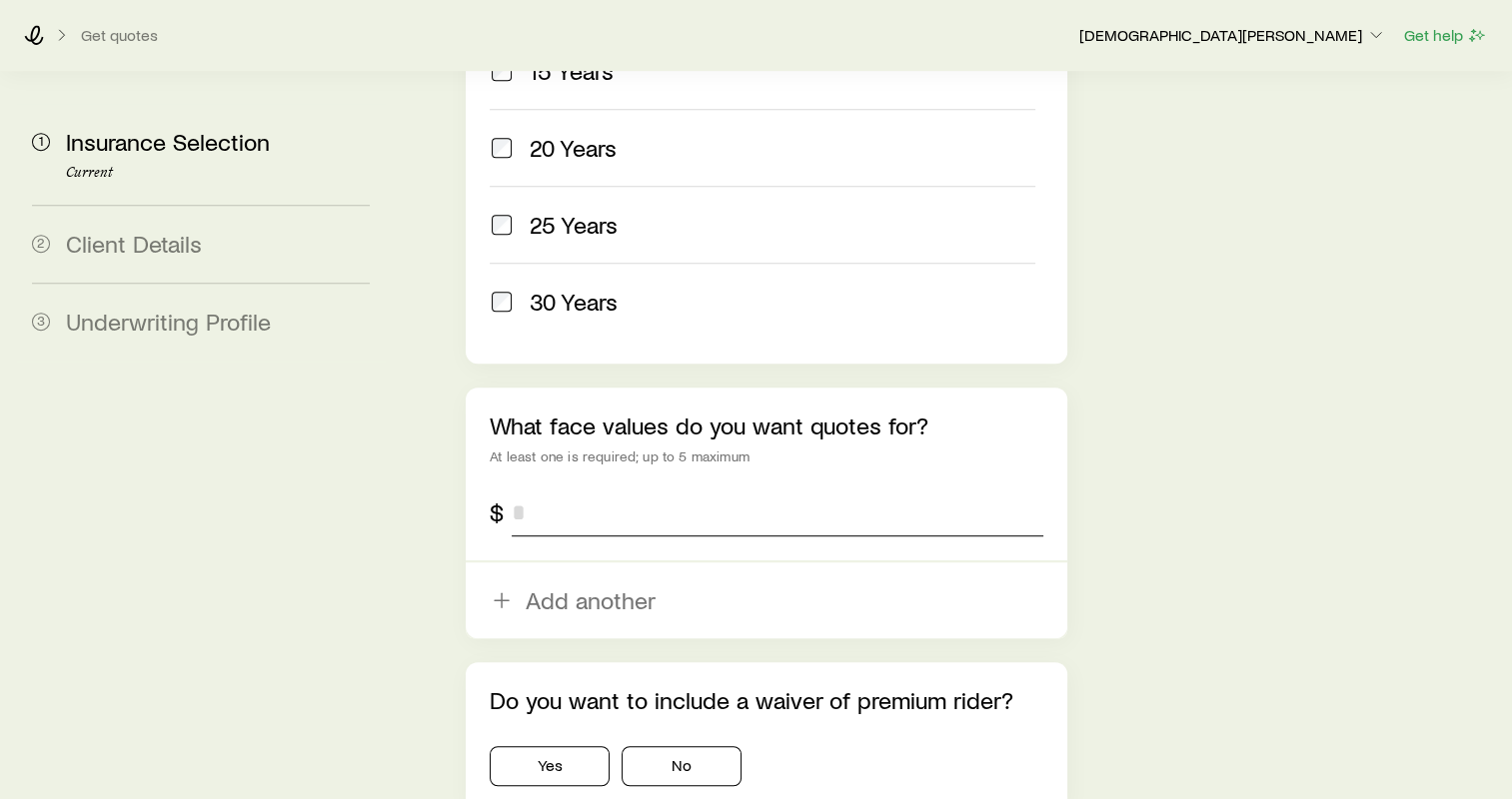 click at bounding box center (777, 512) 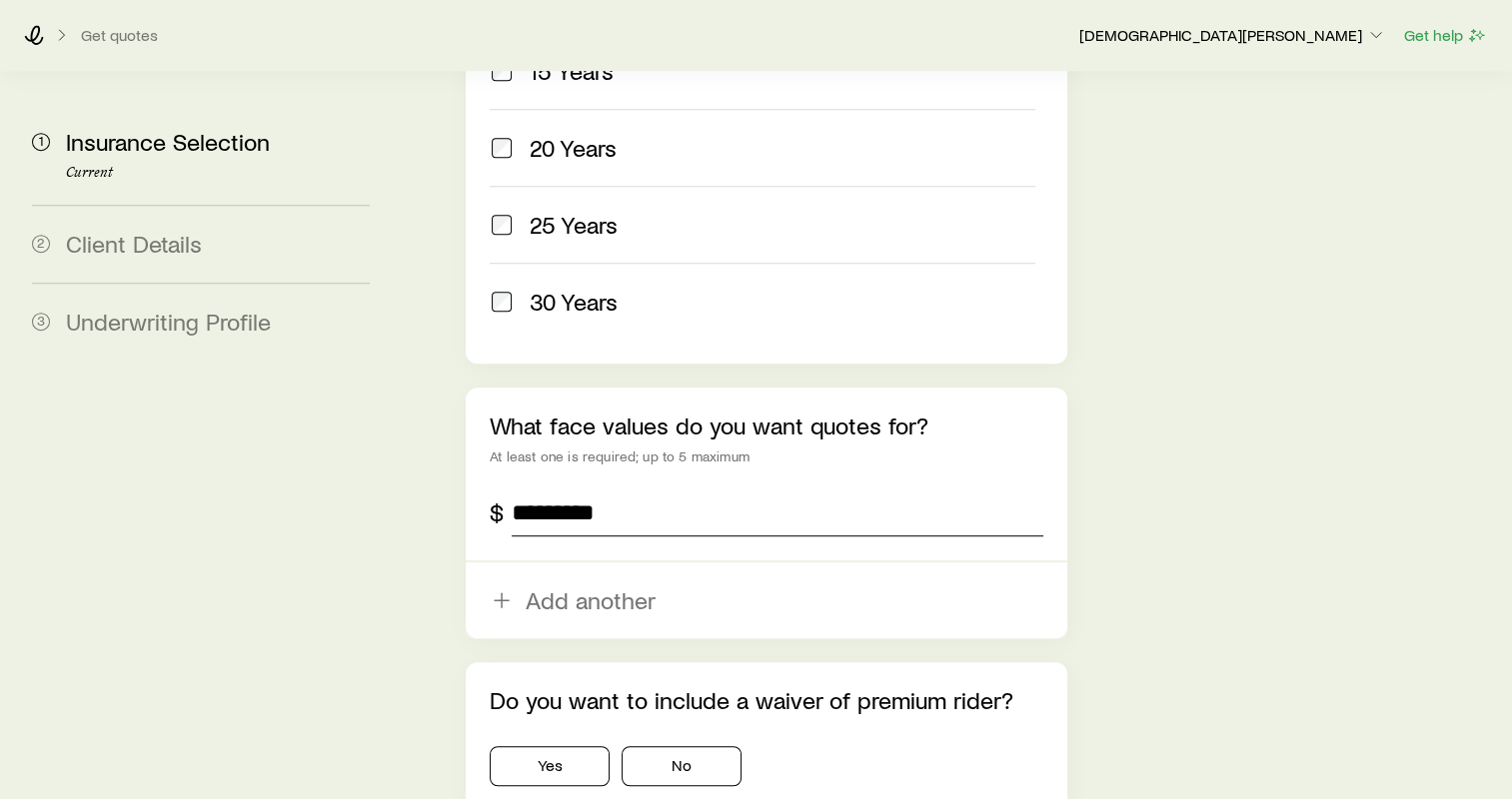 type on "*********" 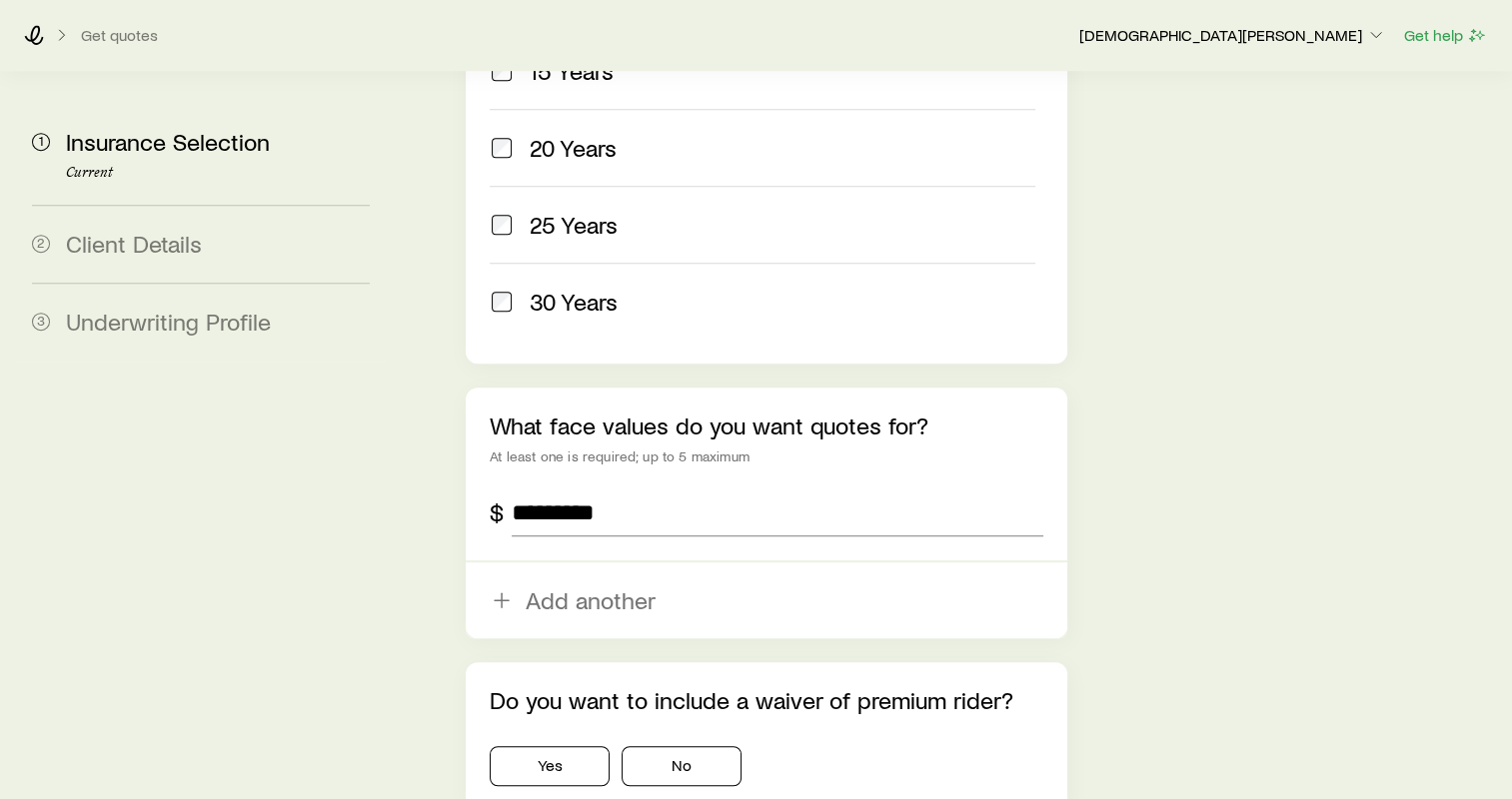 click on "Insurance Selection Start by specifying details about any product types you are considering. What type of product are you looking for? At least one is required Permanent life Term life Long term care (linked benefit) Annuity Disability term What term length do you want quotes for? At least one is required 10 Years 15 Years 20 Years 25 Years 30 Years What face values do you want quotes for? At least one is required; up to 5 maximum $ ********* Add another Do you want to include a waiver of premium rider? Yes No Next: Client Details" at bounding box center [952, -73] 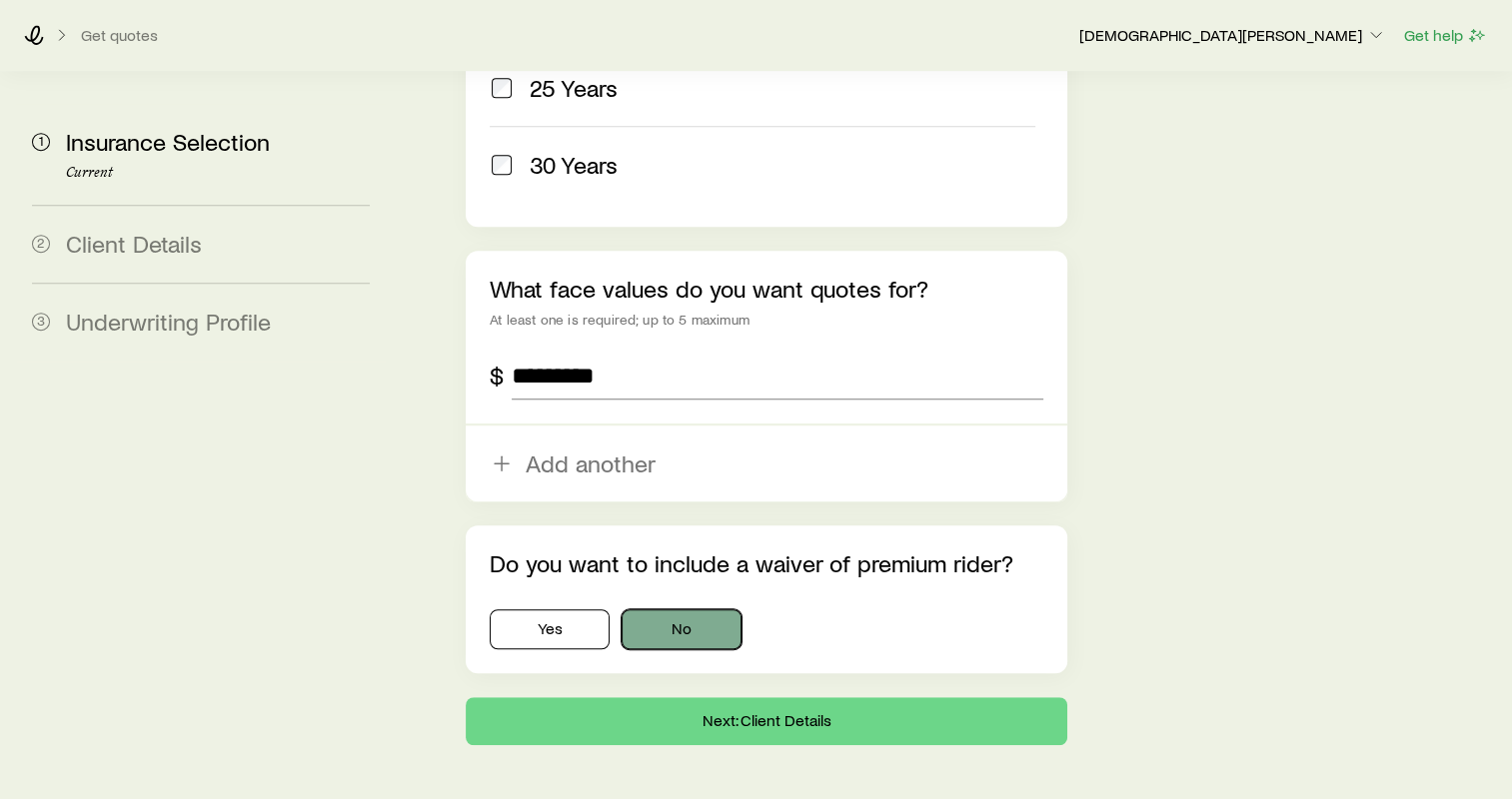 click on "No" at bounding box center [682, 629] 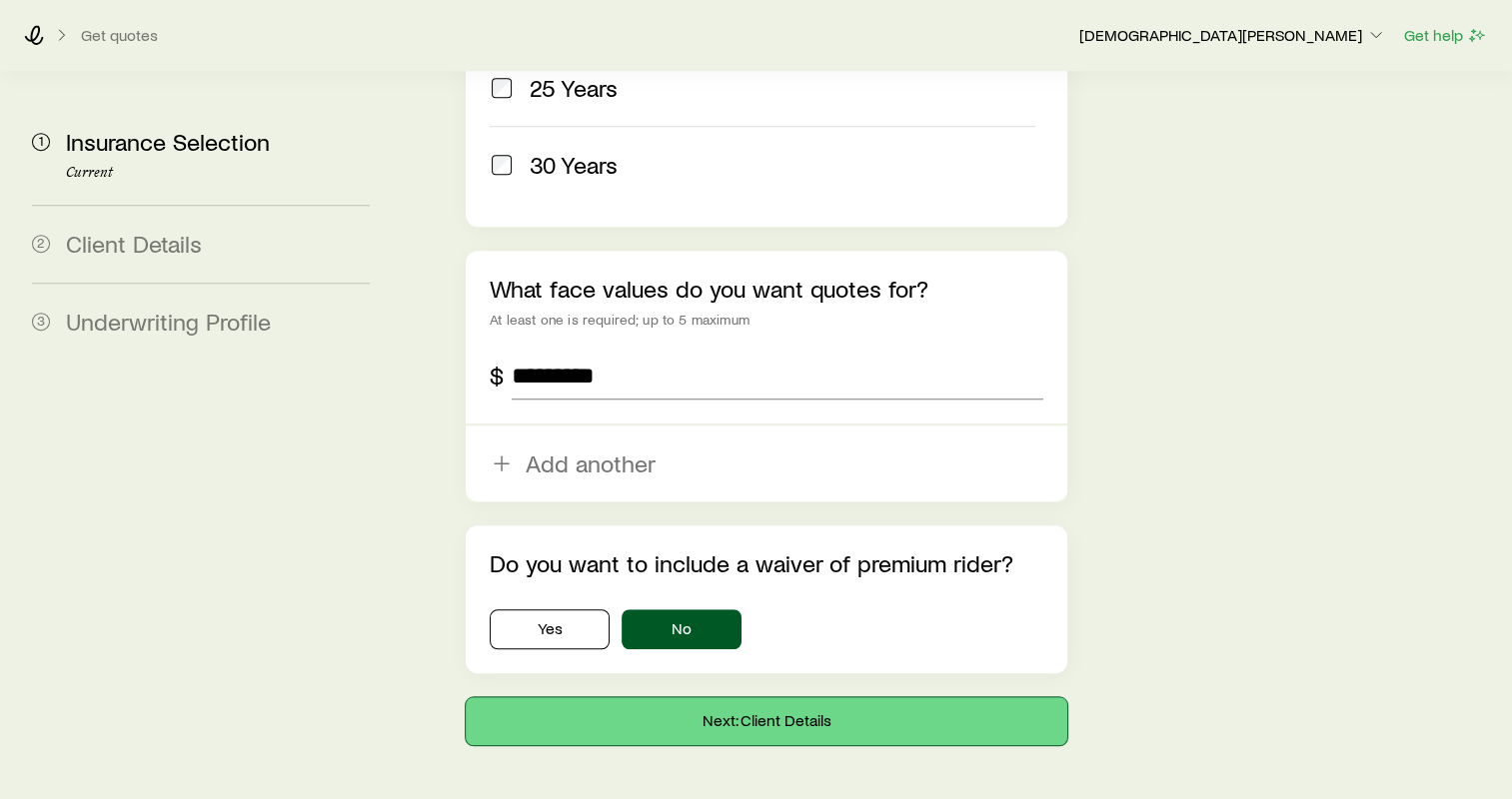 click on "Next: Client Details" at bounding box center [766, 721] 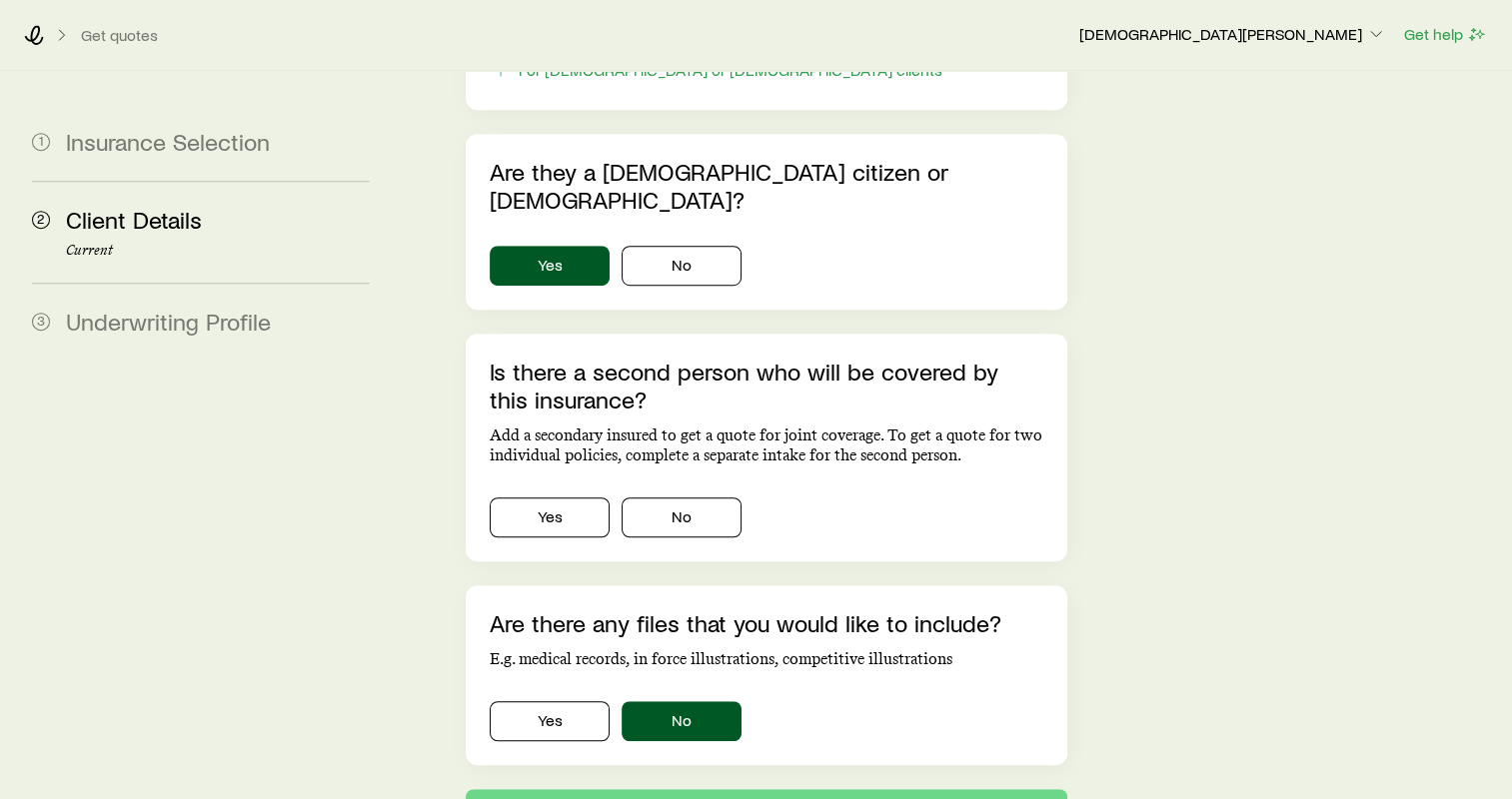 scroll, scrollTop: 0, scrollLeft: 0, axis: both 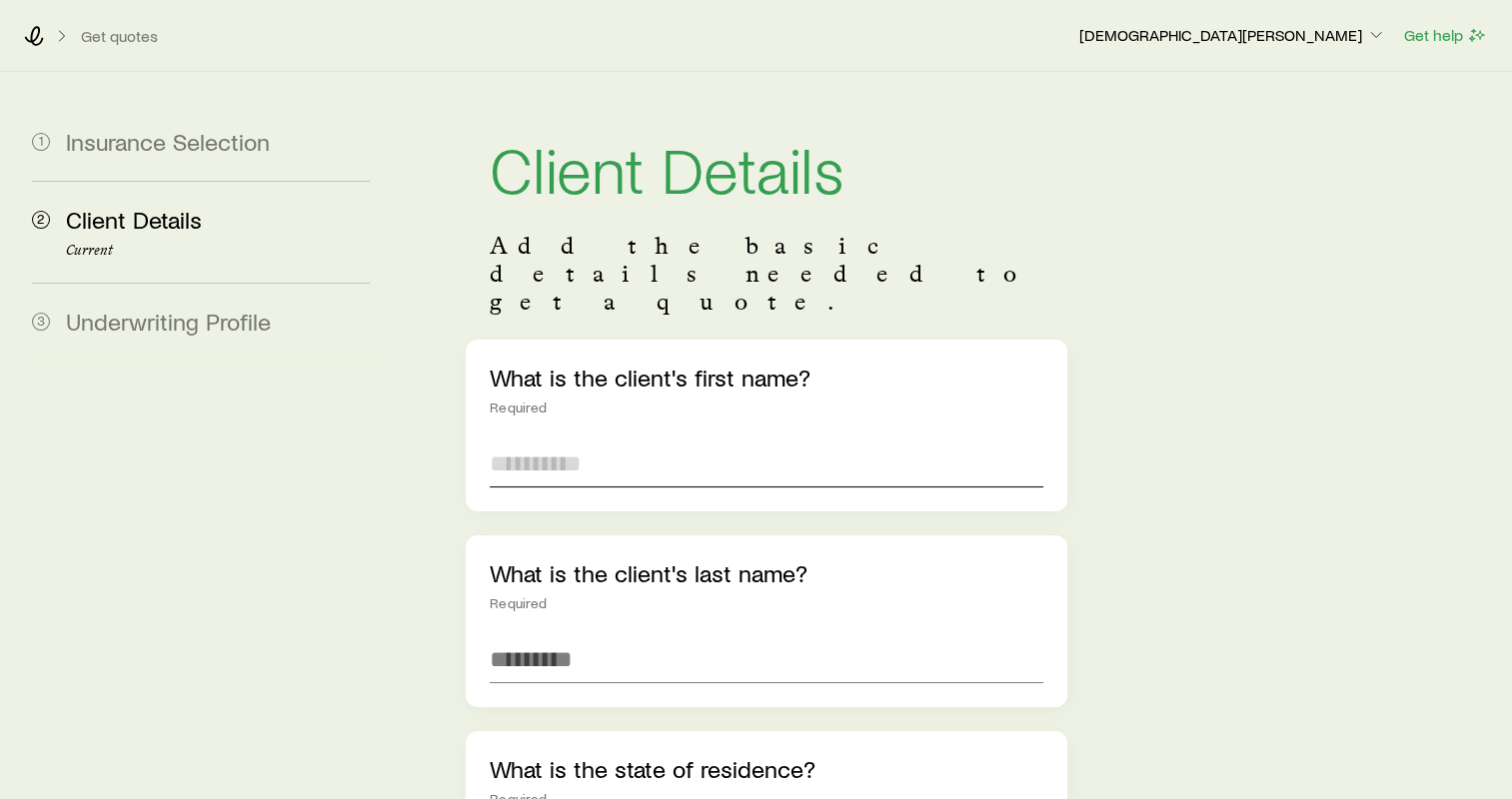 click at bounding box center [766, 463] 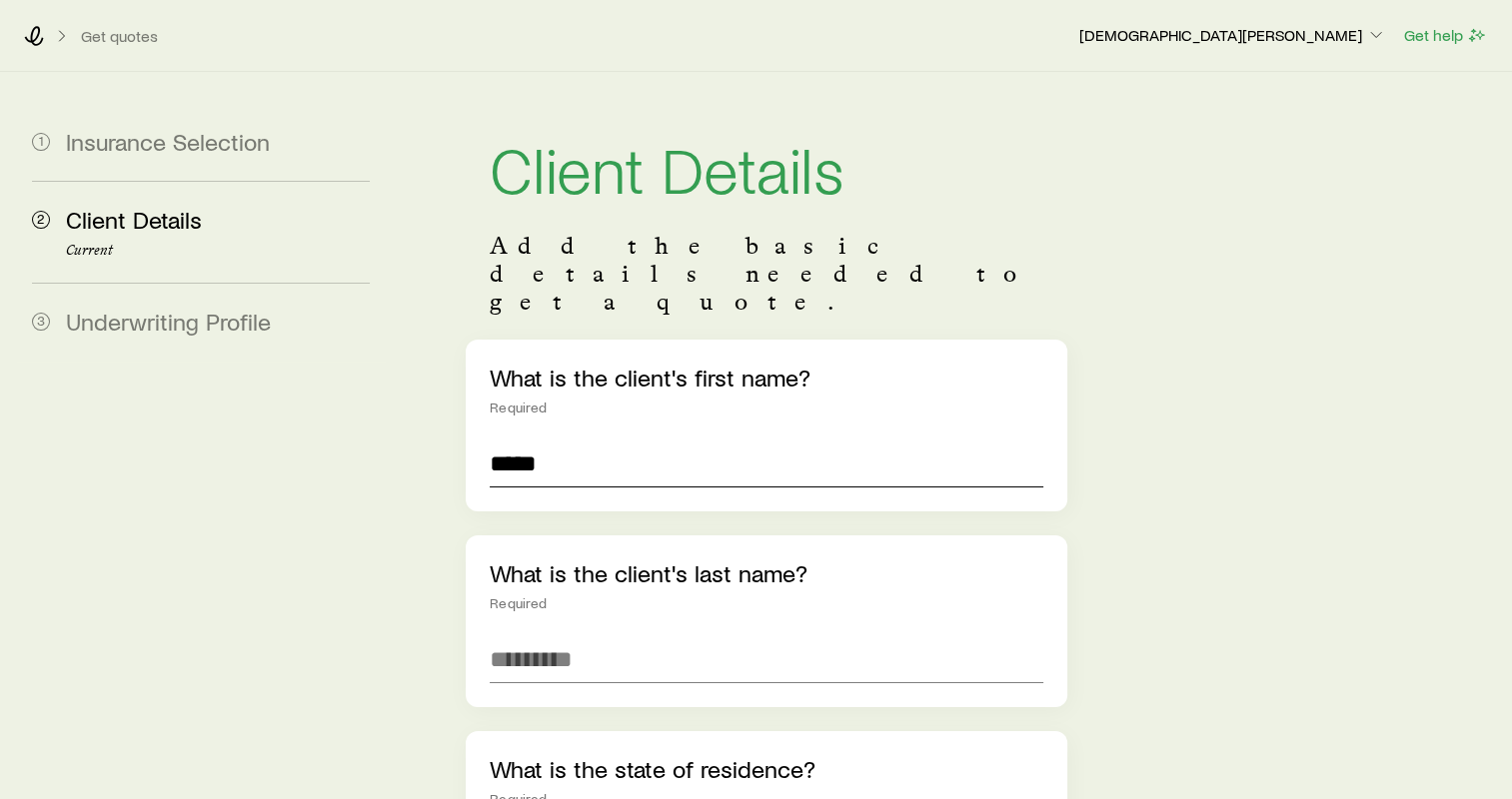 type on "*****" 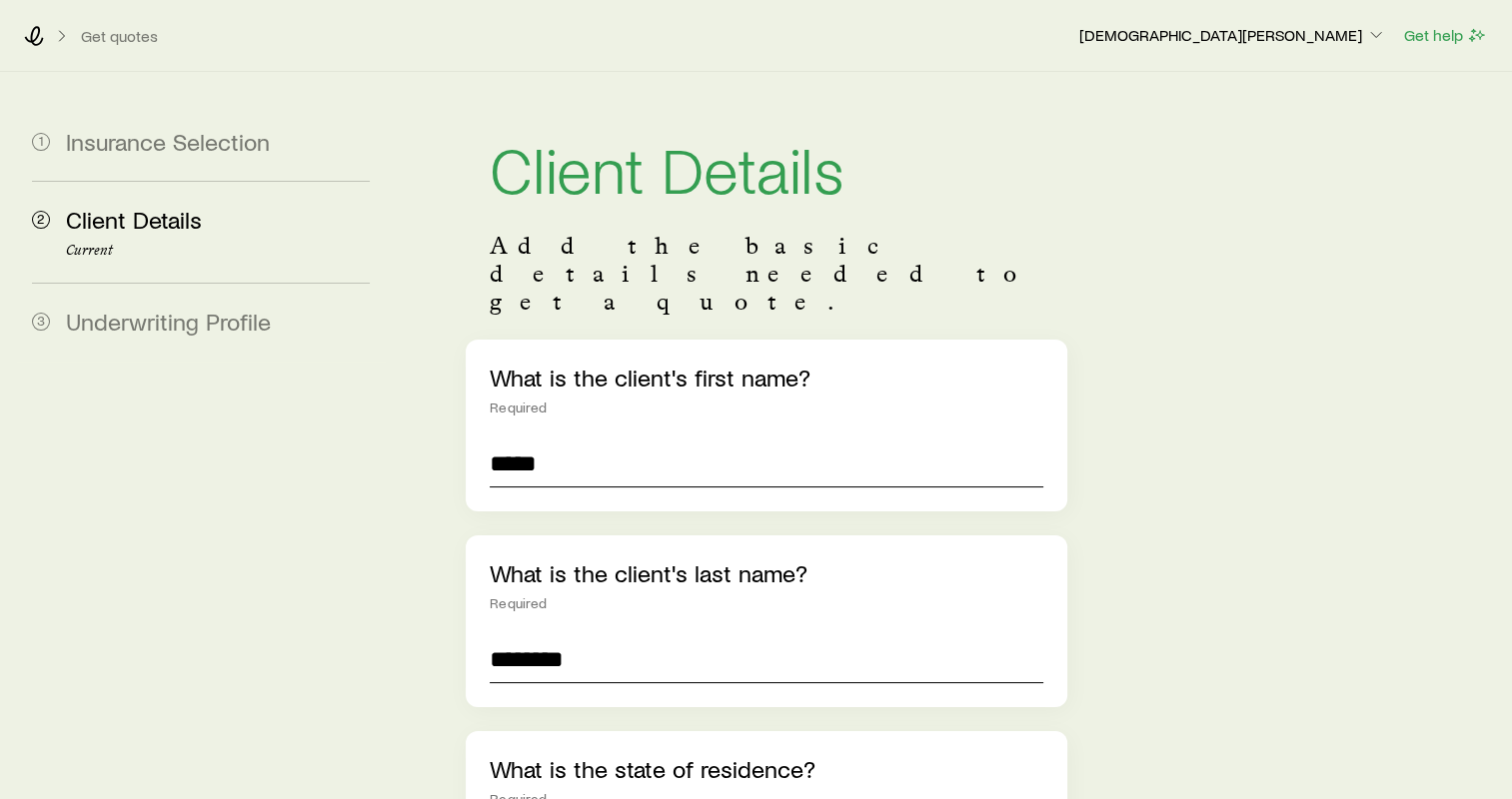 type on "********" 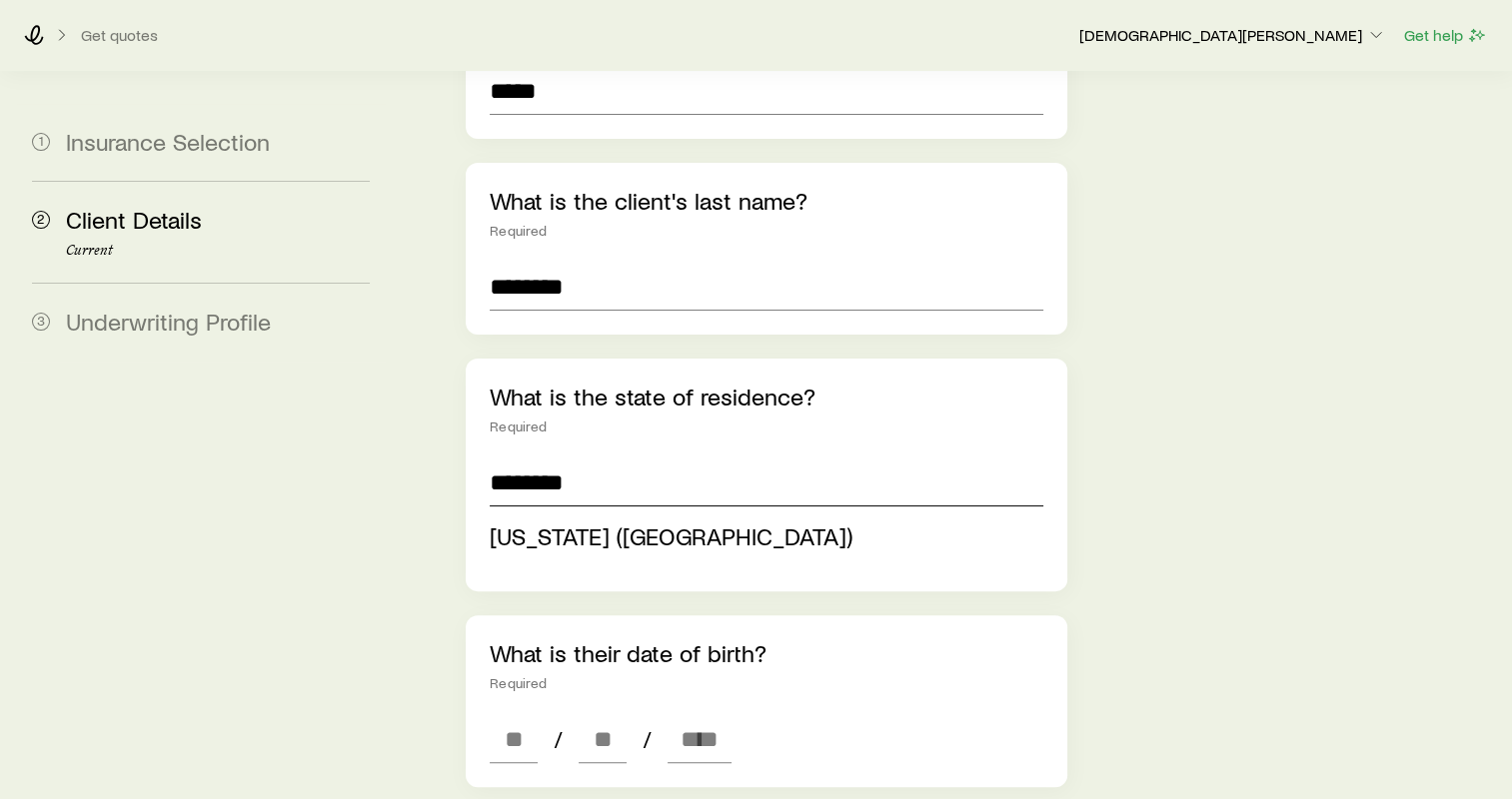 scroll, scrollTop: 523, scrollLeft: 0, axis: vertical 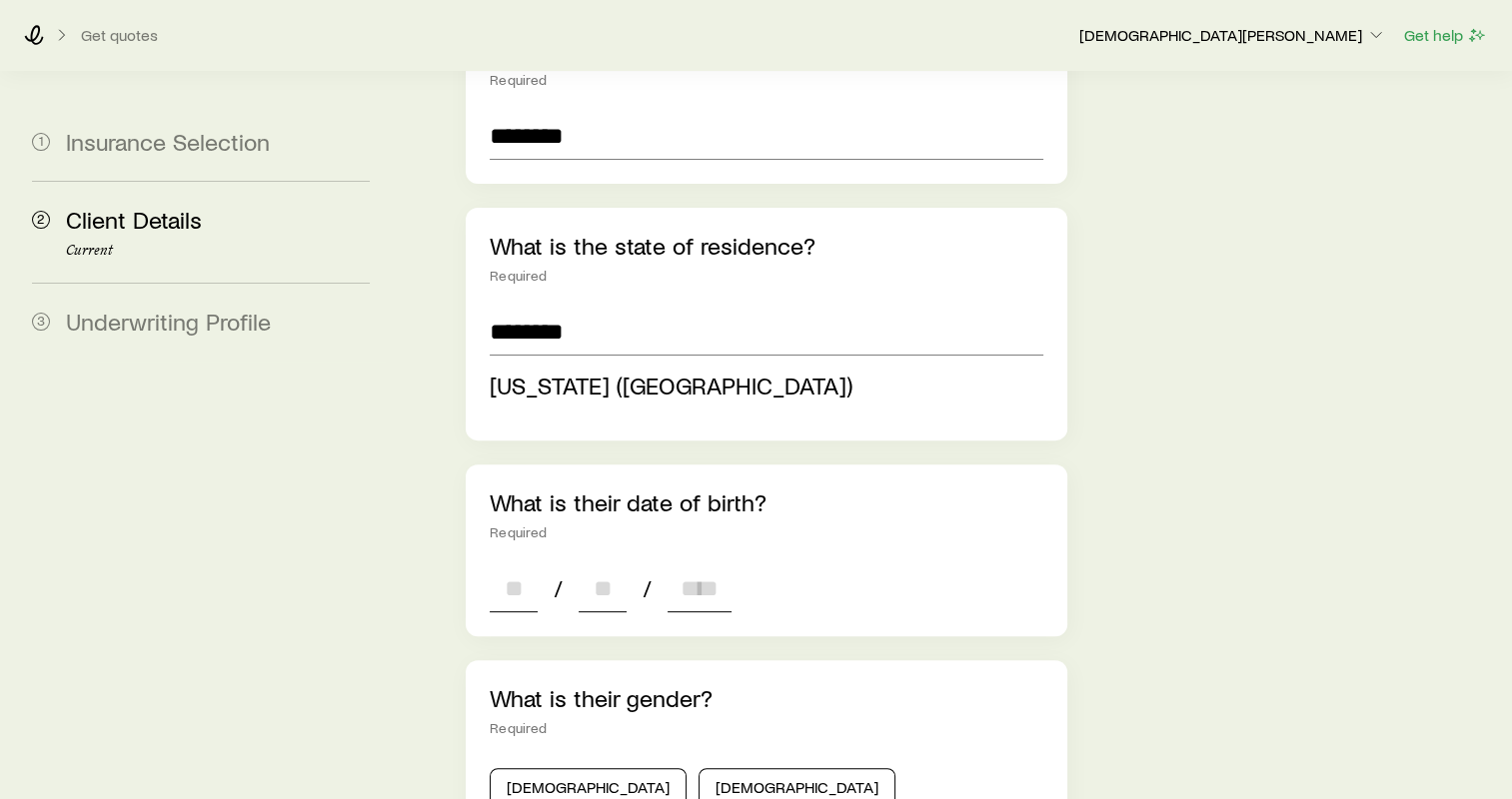 type on "**********" 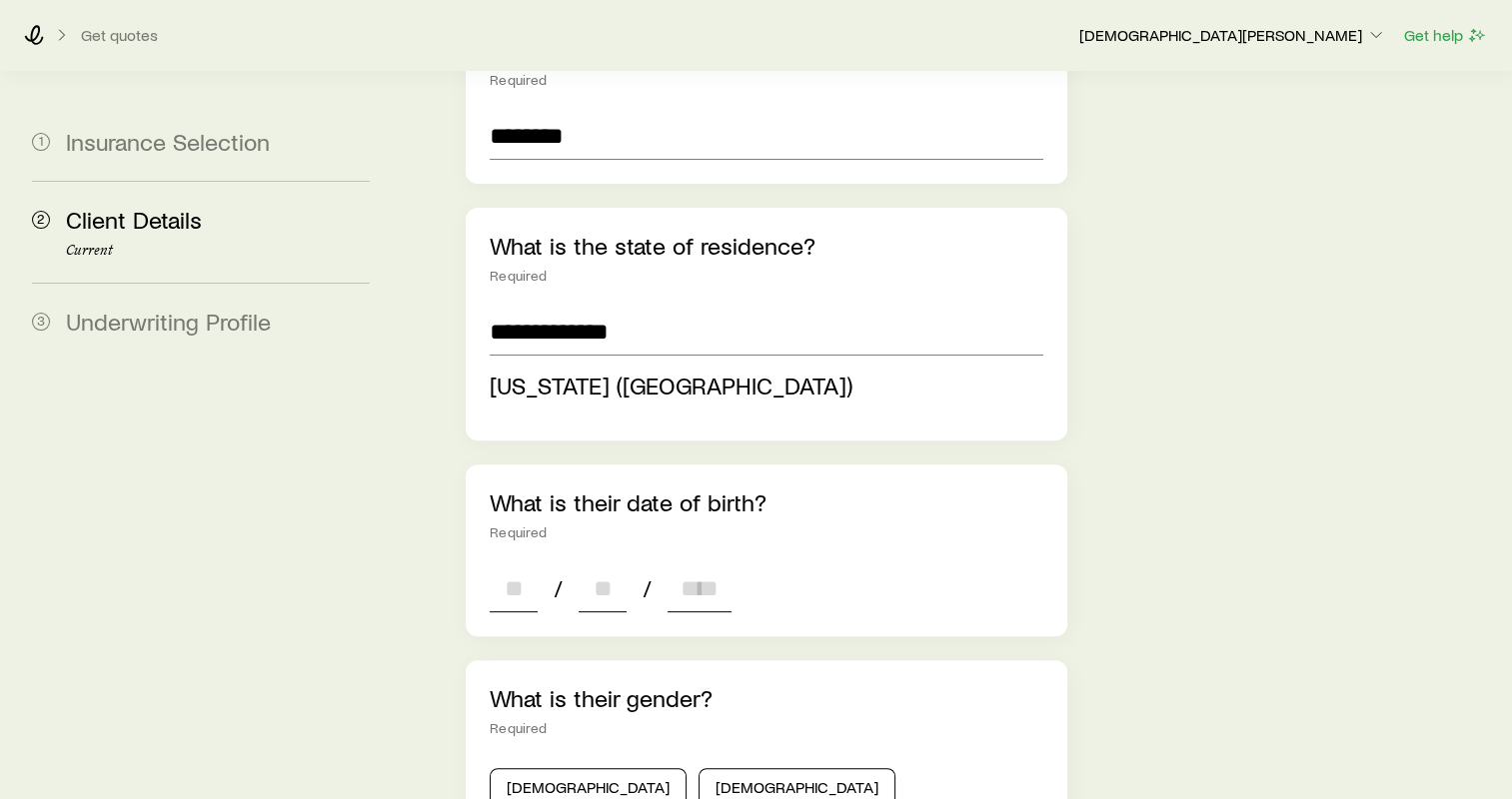 click on "**********" at bounding box center (766, 677) 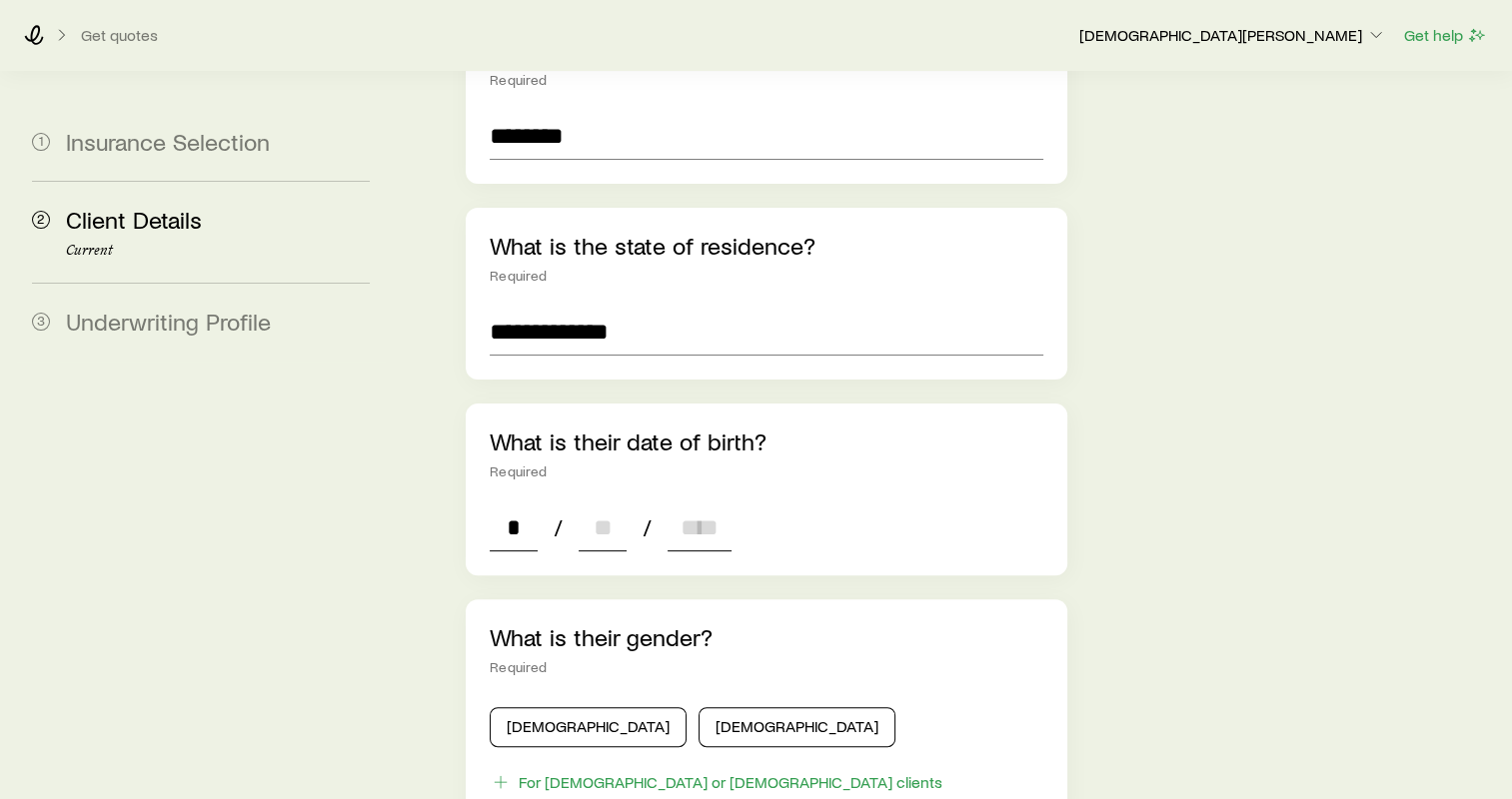 type on "**" 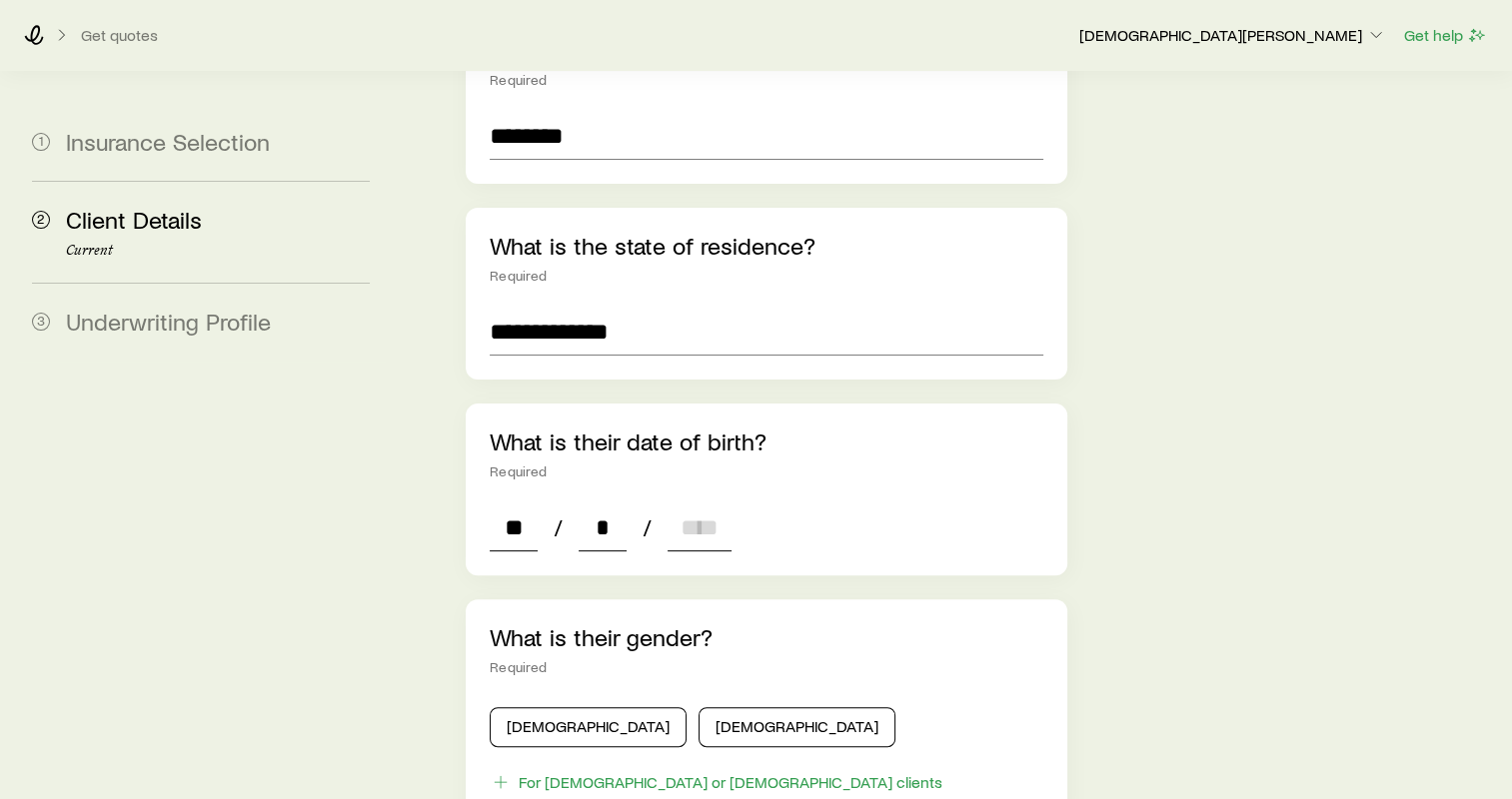 type on "**" 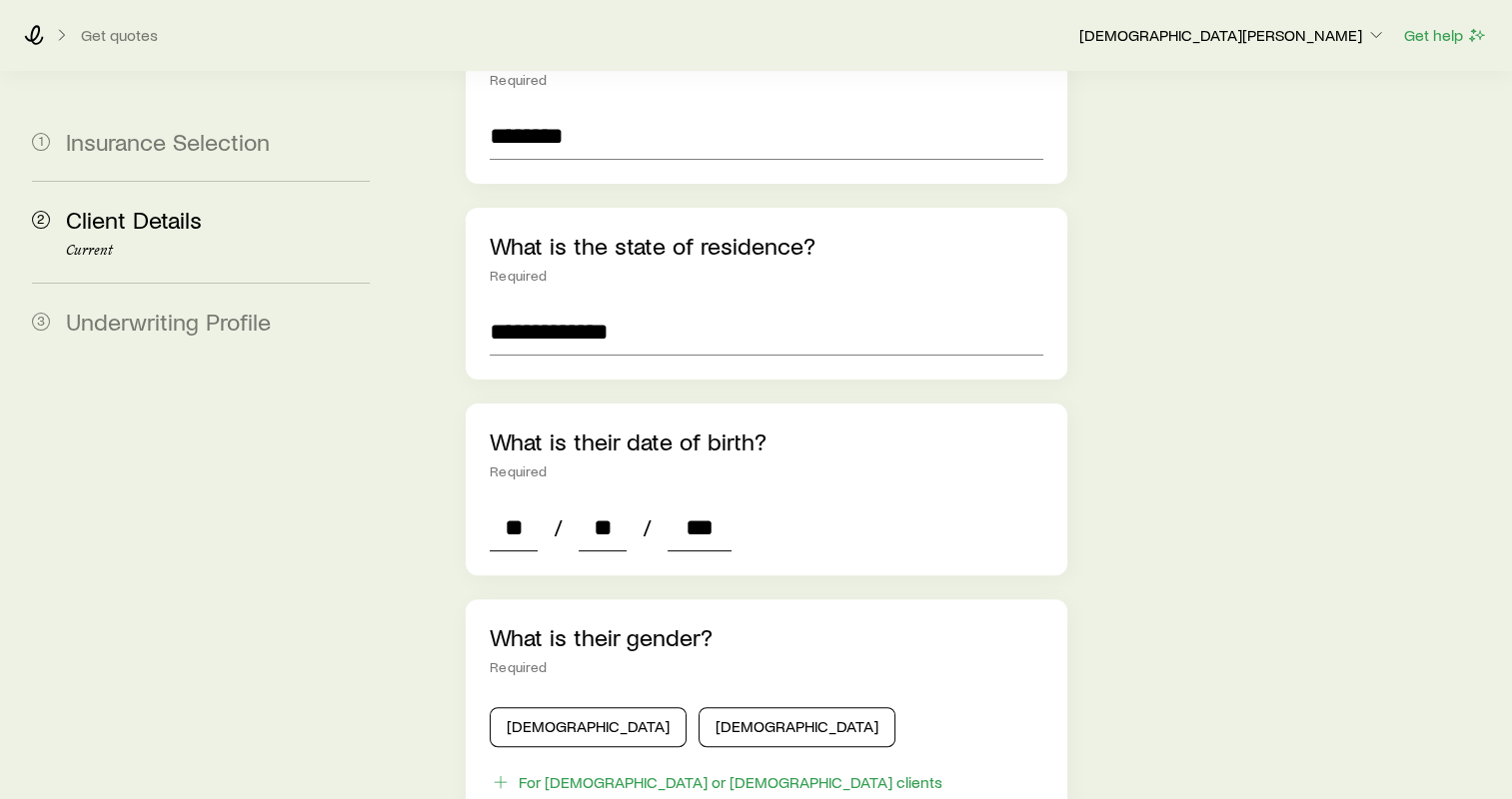 type on "****" 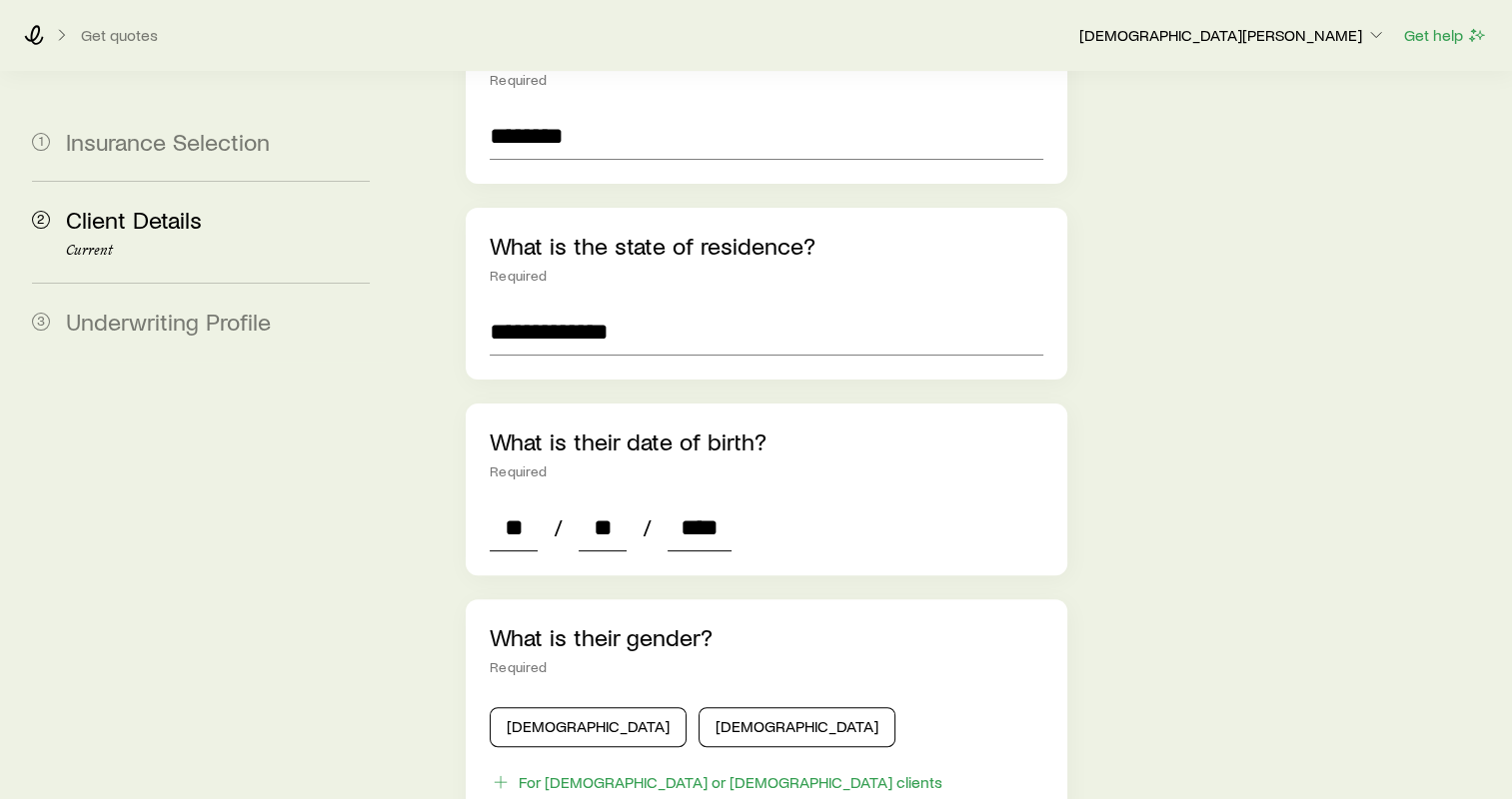 type on "*" 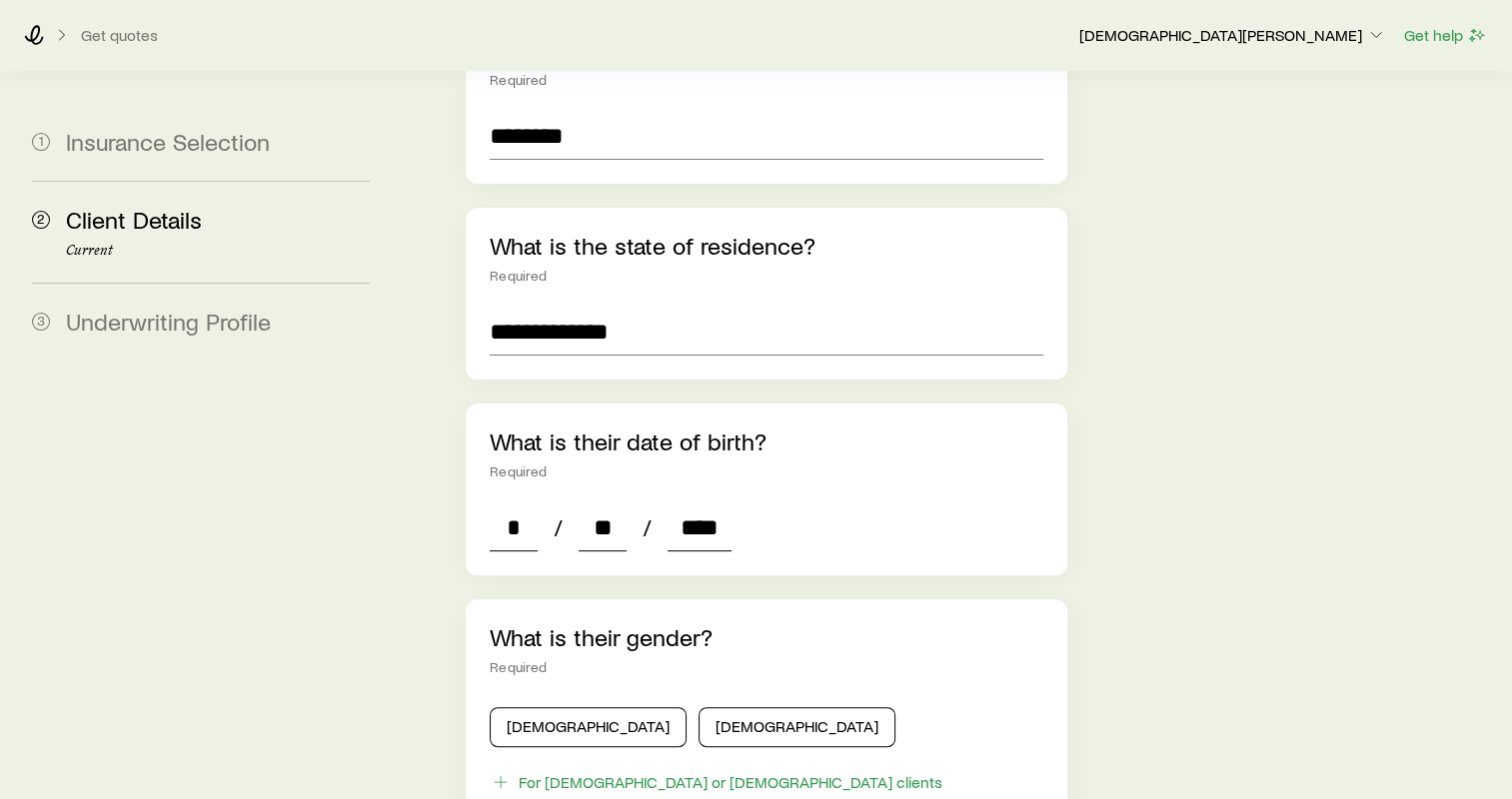 scroll, scrollTop: 723, scrollLeft: 0, axis: vertical 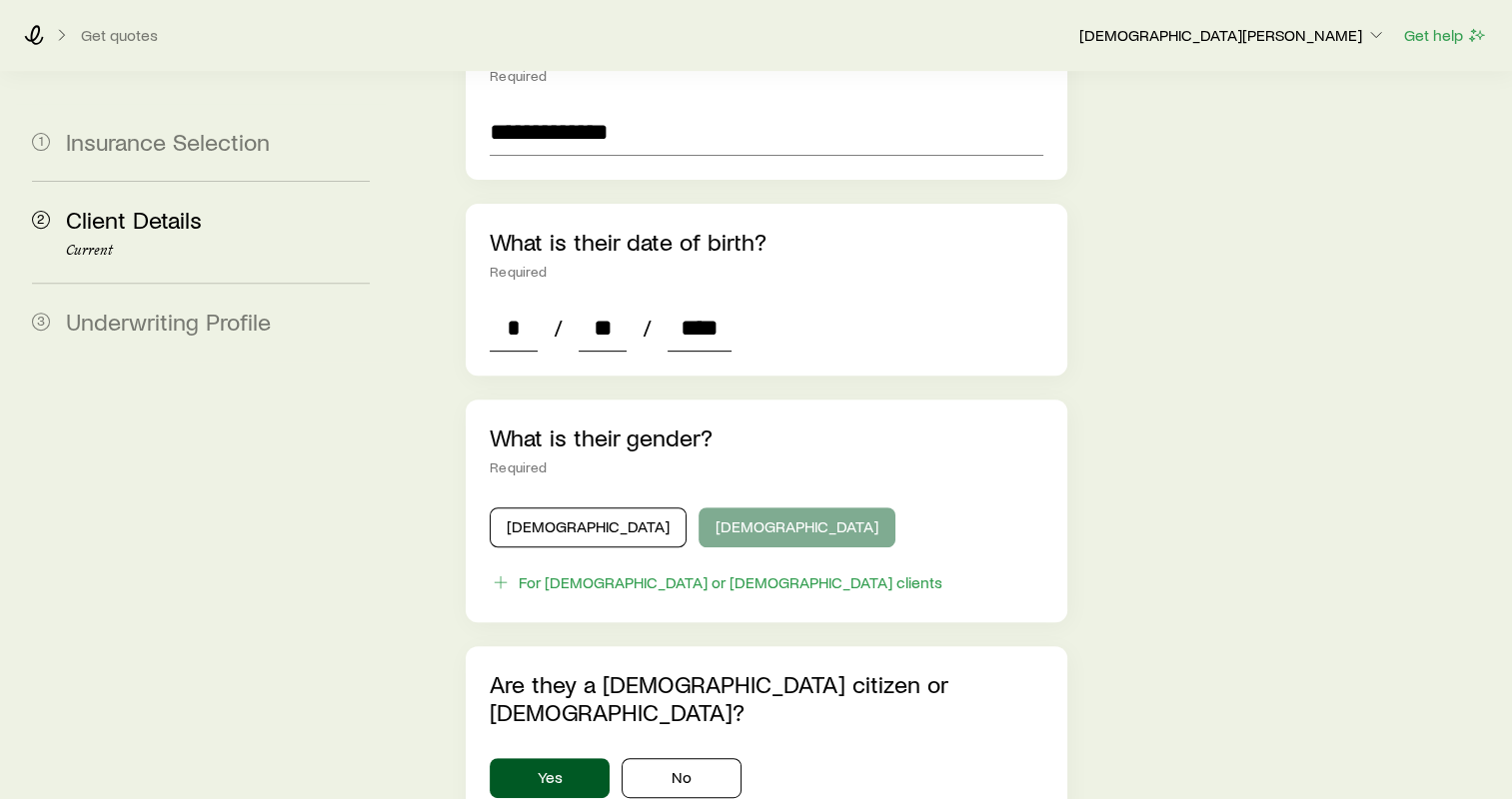 type on "****" 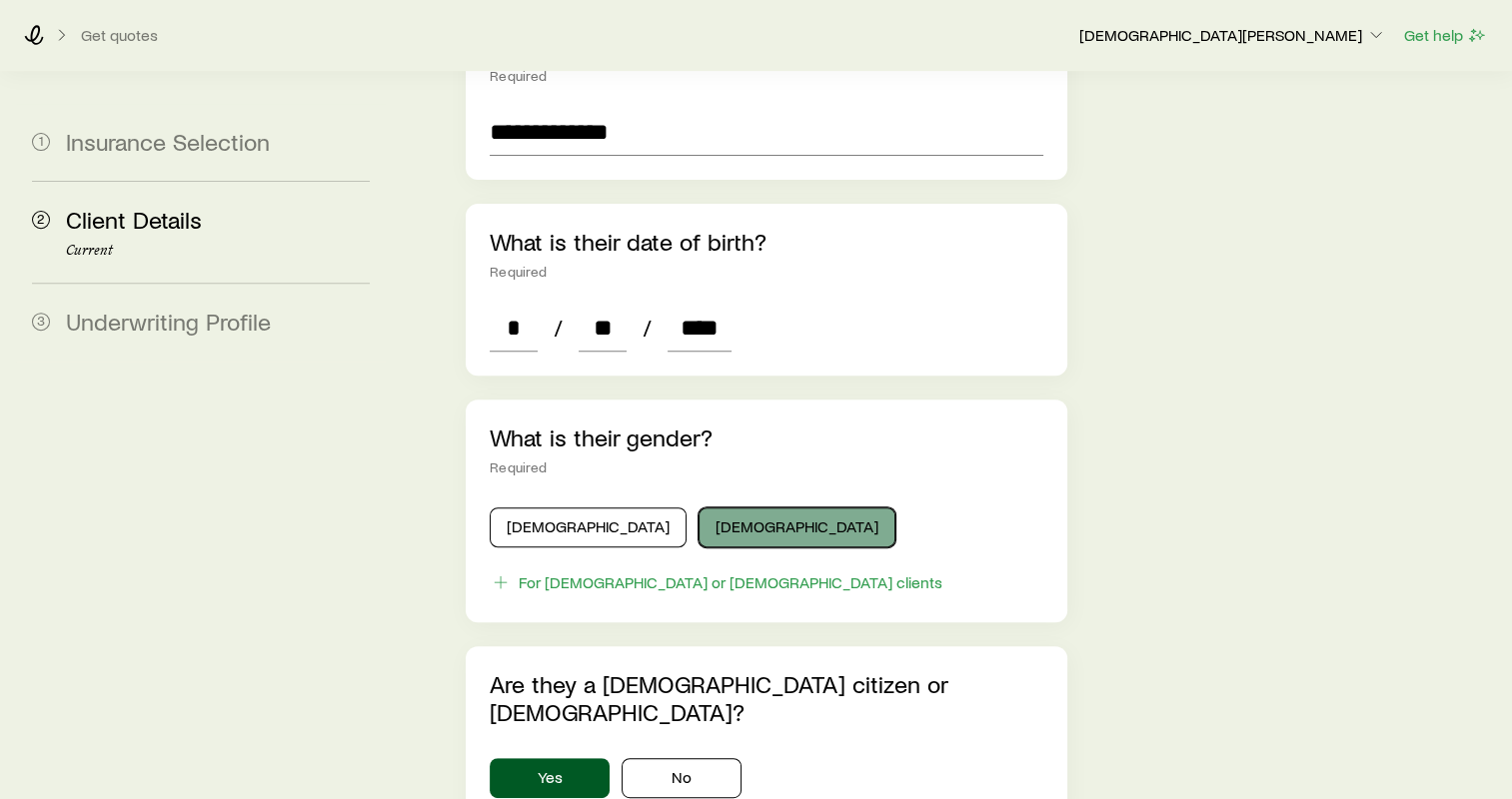 click on "[DEMOGRAPHIC_DATA]" at bounding box center [796, 527] 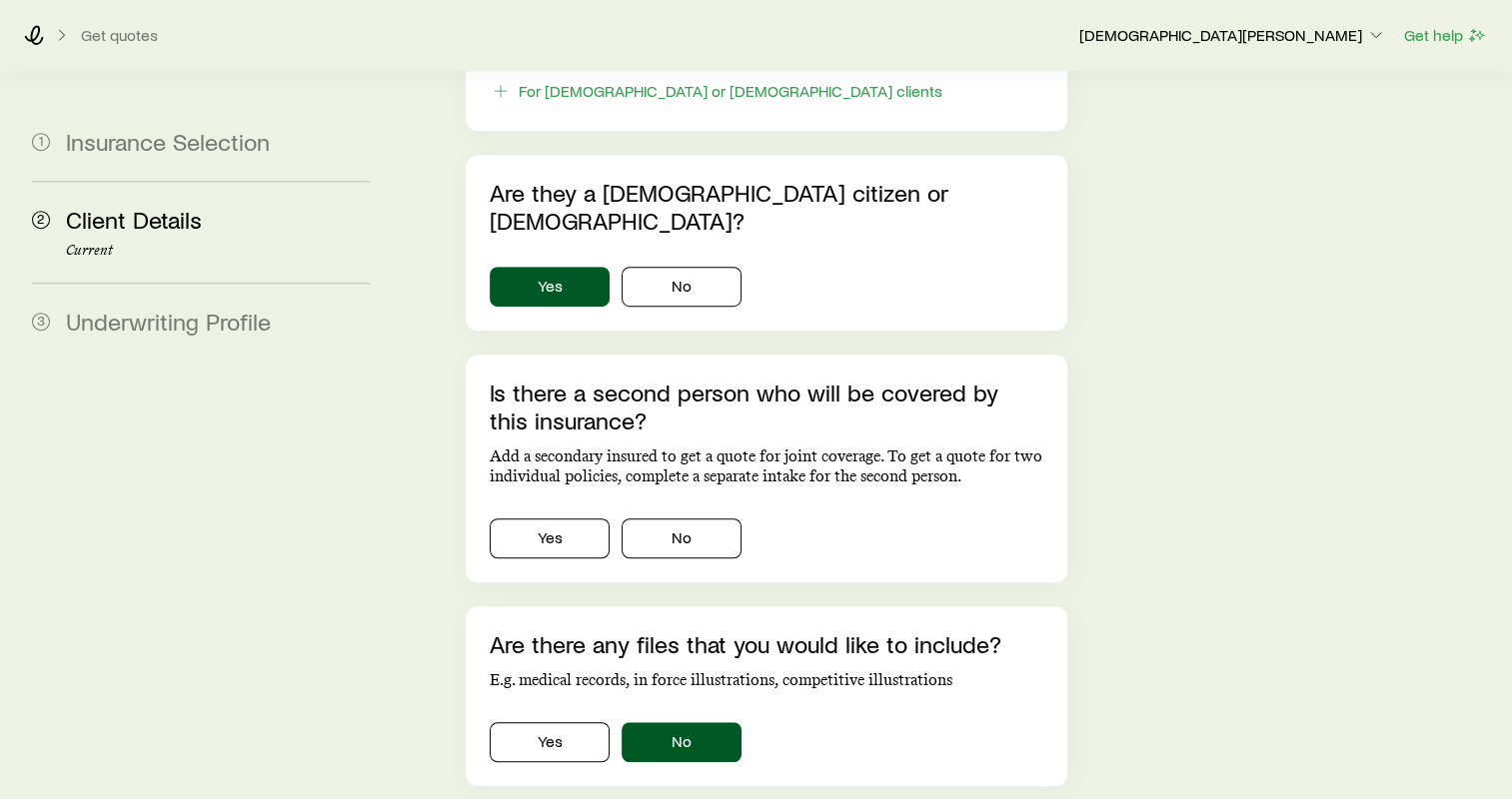 scroll, scrollTop: 1222, scrollLeft: 0, axis: vertical 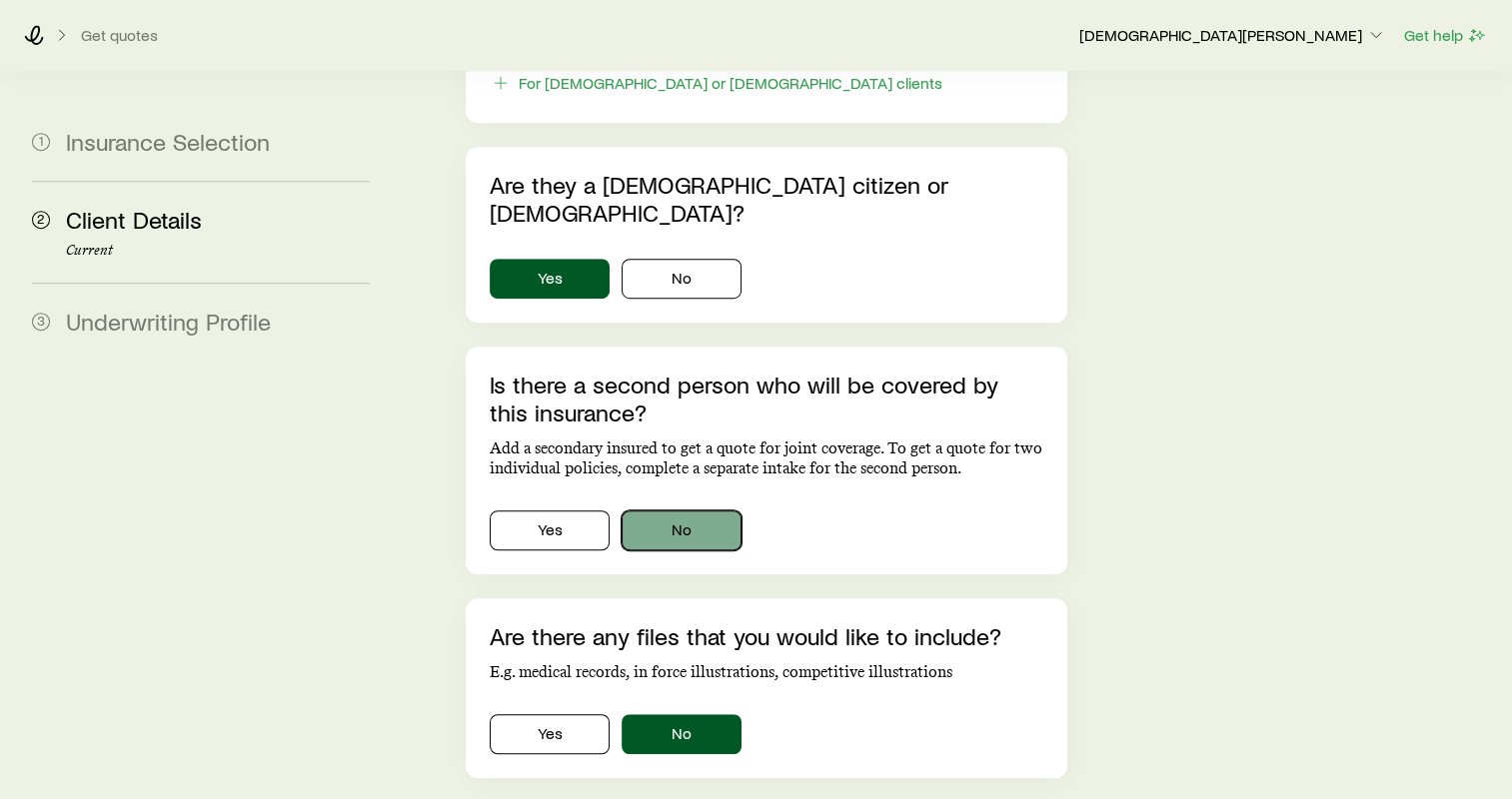 click on "No" at bounding box center [682, 530] 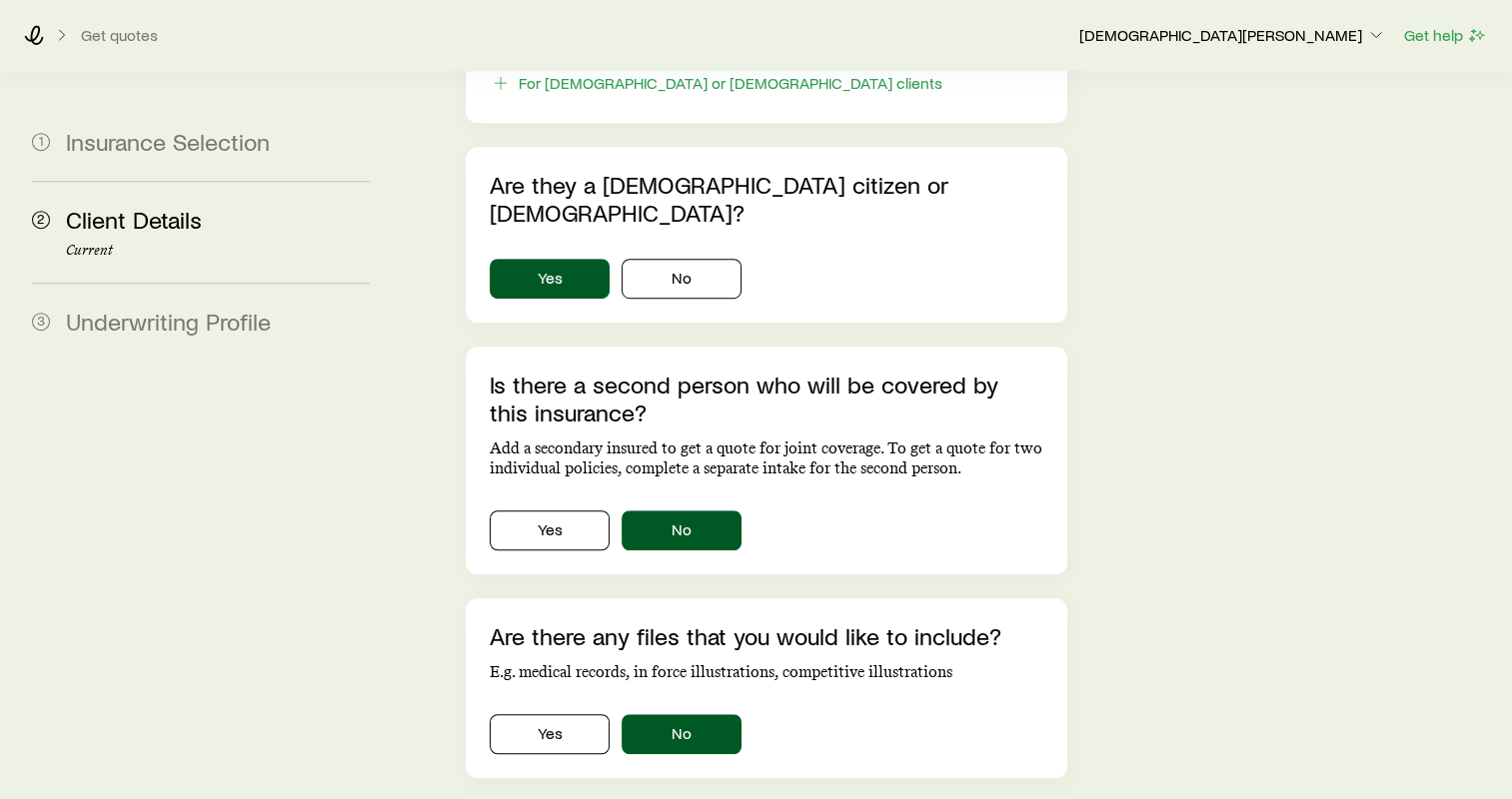 click on "Next: Underwriting Profile" at bounding box center (766, 826) 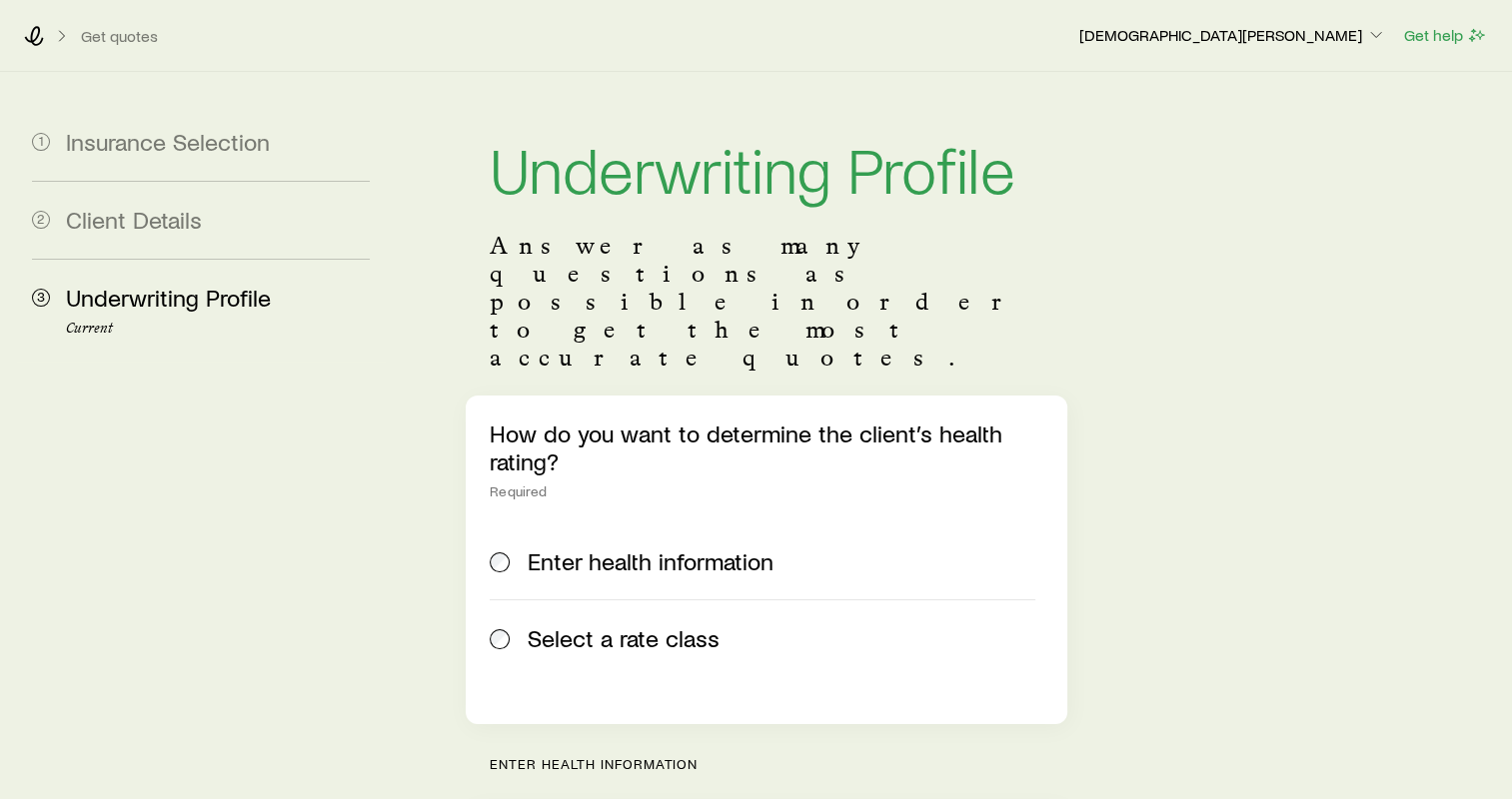 click on "Select a rate class" at bounding box center (624, 638) 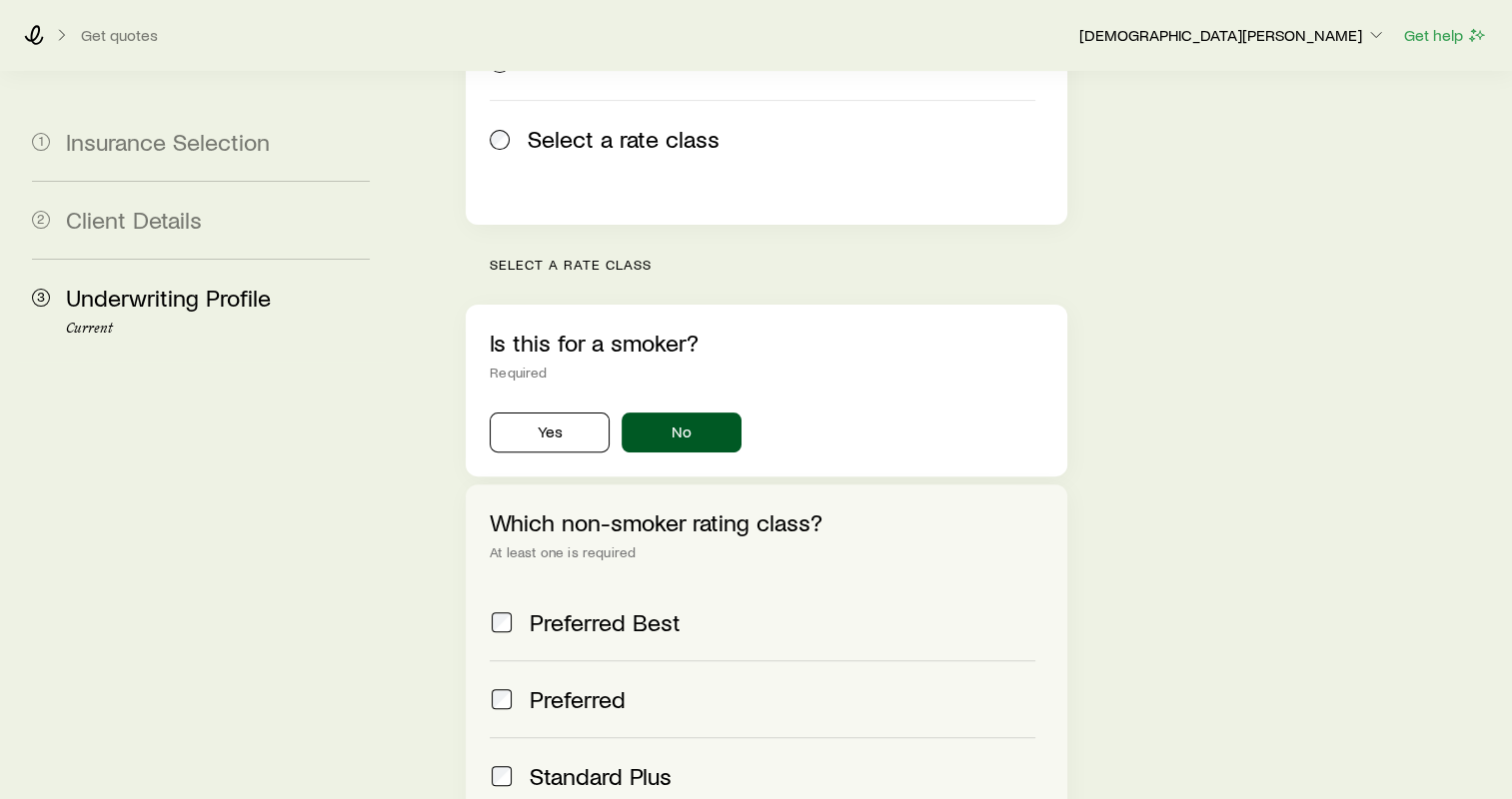 scroll, scrollTop: 599, scrollLeft: 0, axis: vertical 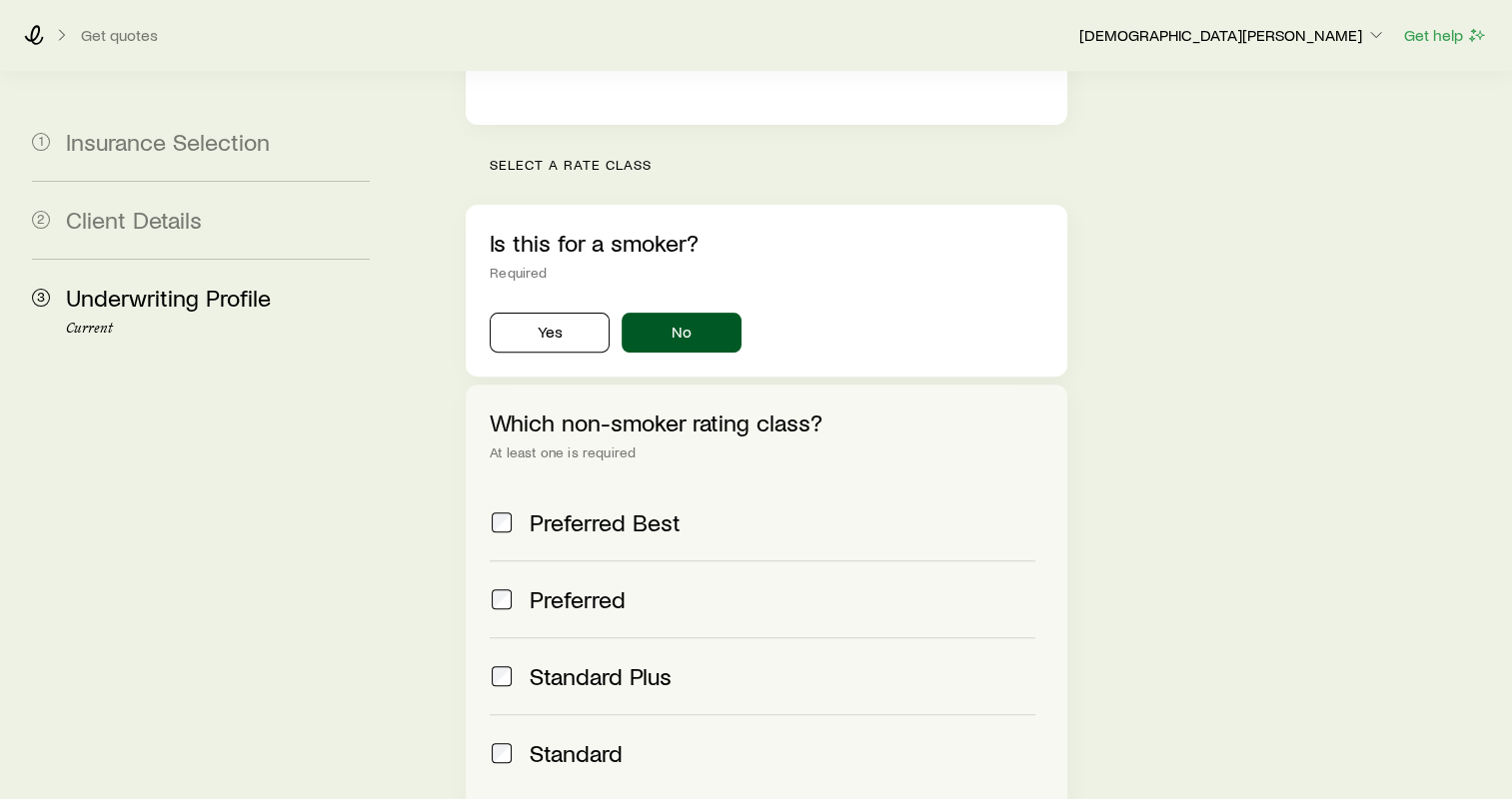 click on "Standard" at bounding box center [576, 753] 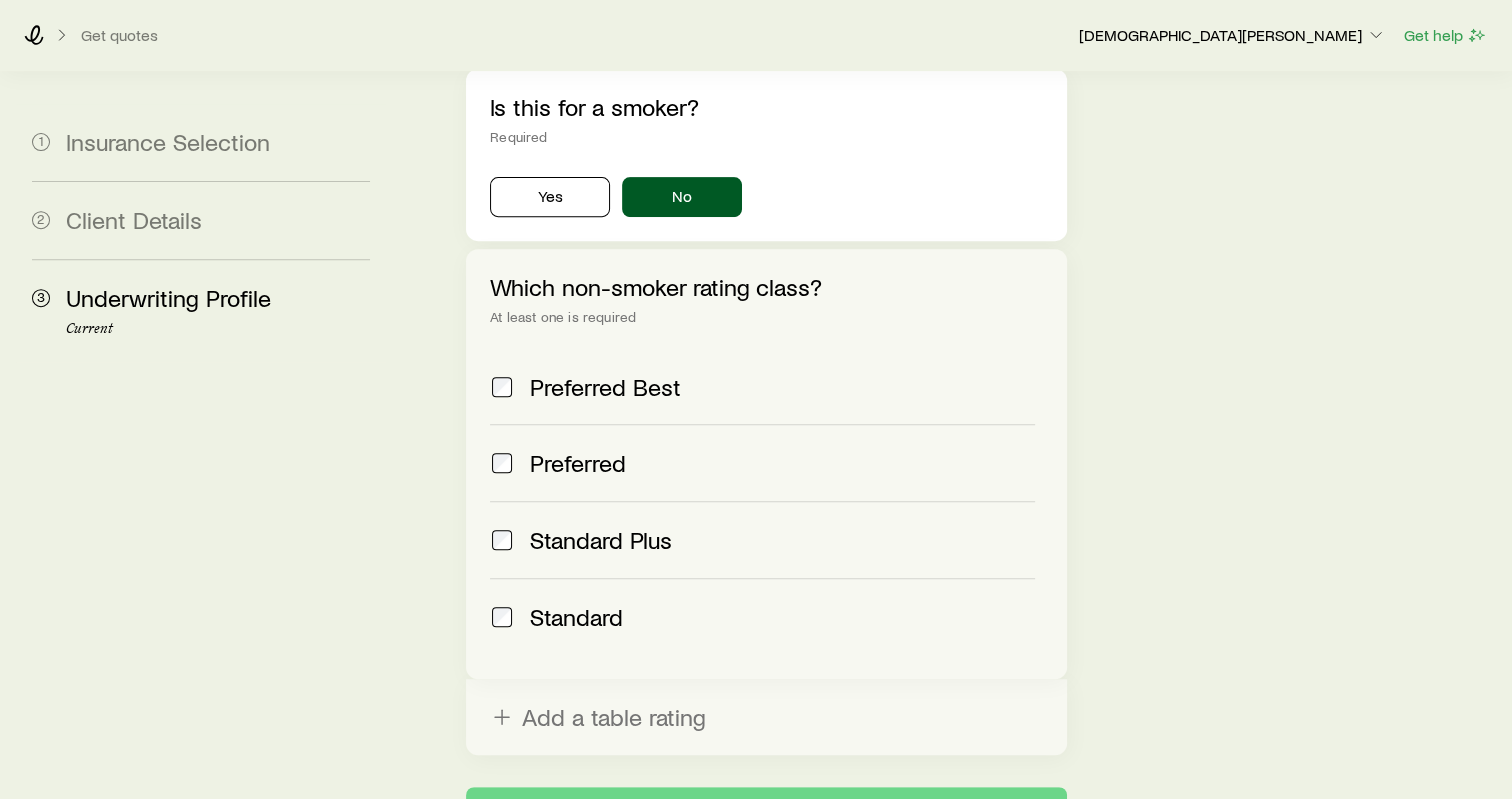 scroll, scrollTop: 853, scrollLeft: 0, axis: vertical 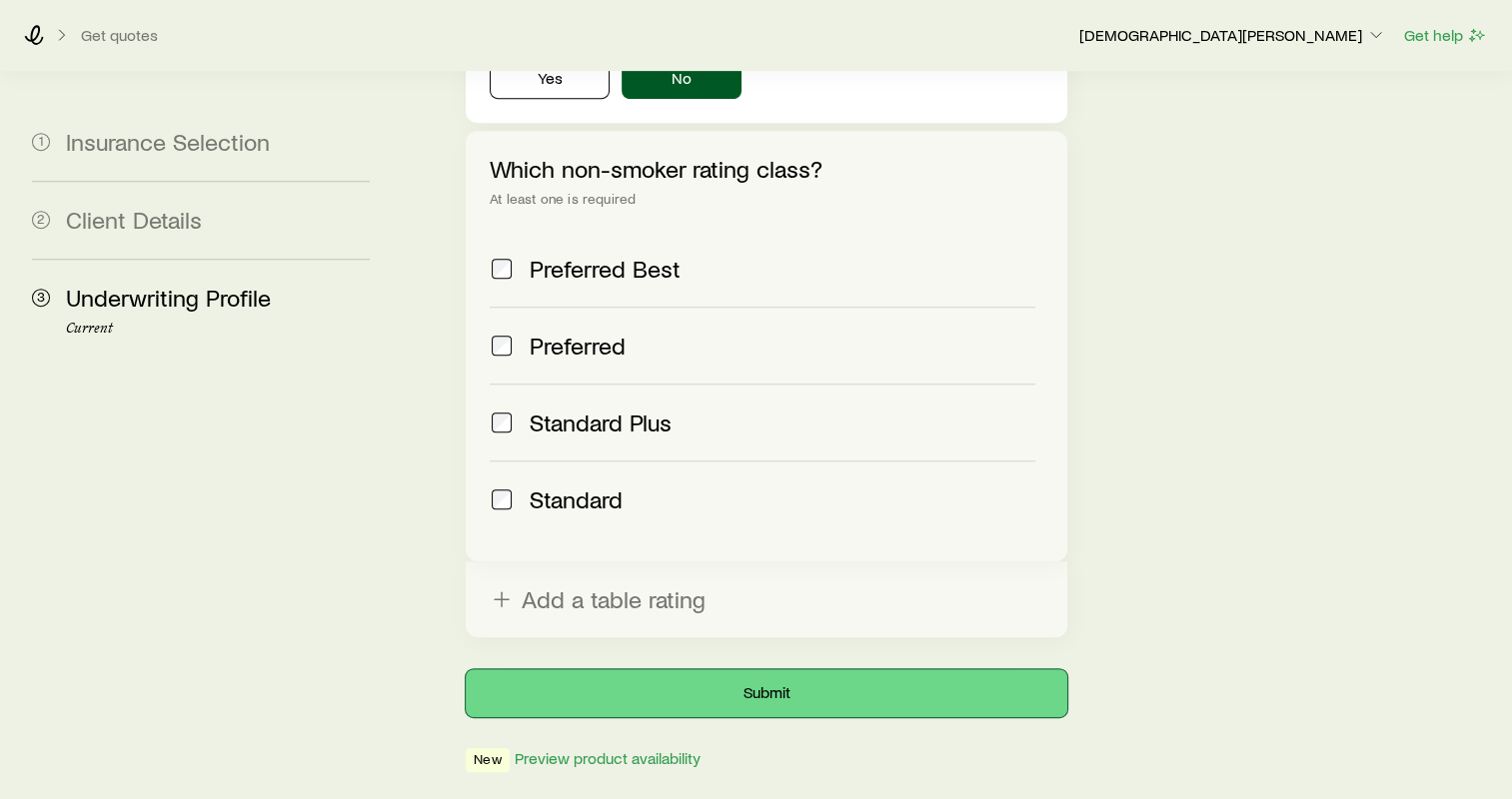 click on "Submit" at bounding box center (766, 693) 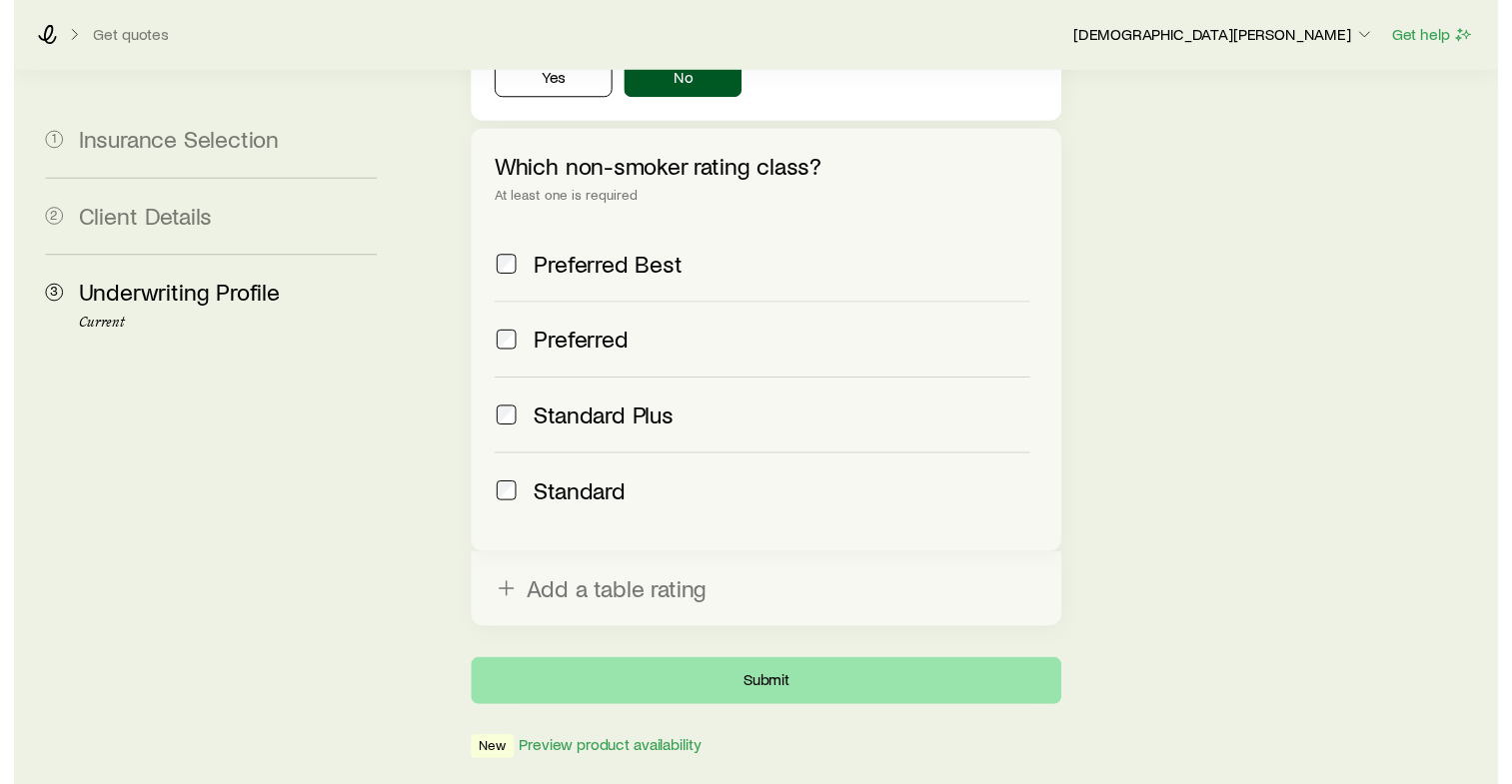 scroll, scrollTop: 0, scrollLeft: 0, axis: both 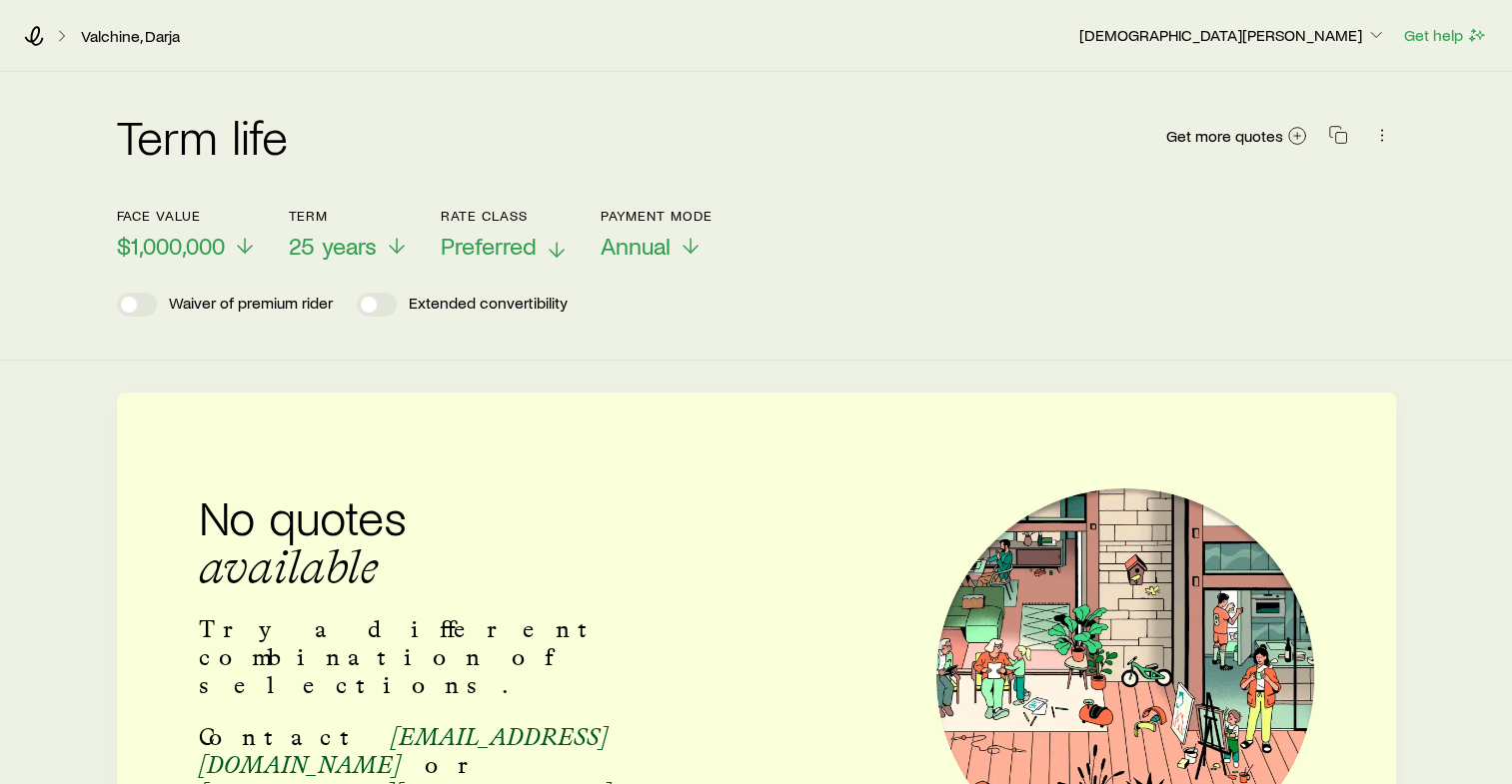click on "Preferred" at bounding box center [489, 246] 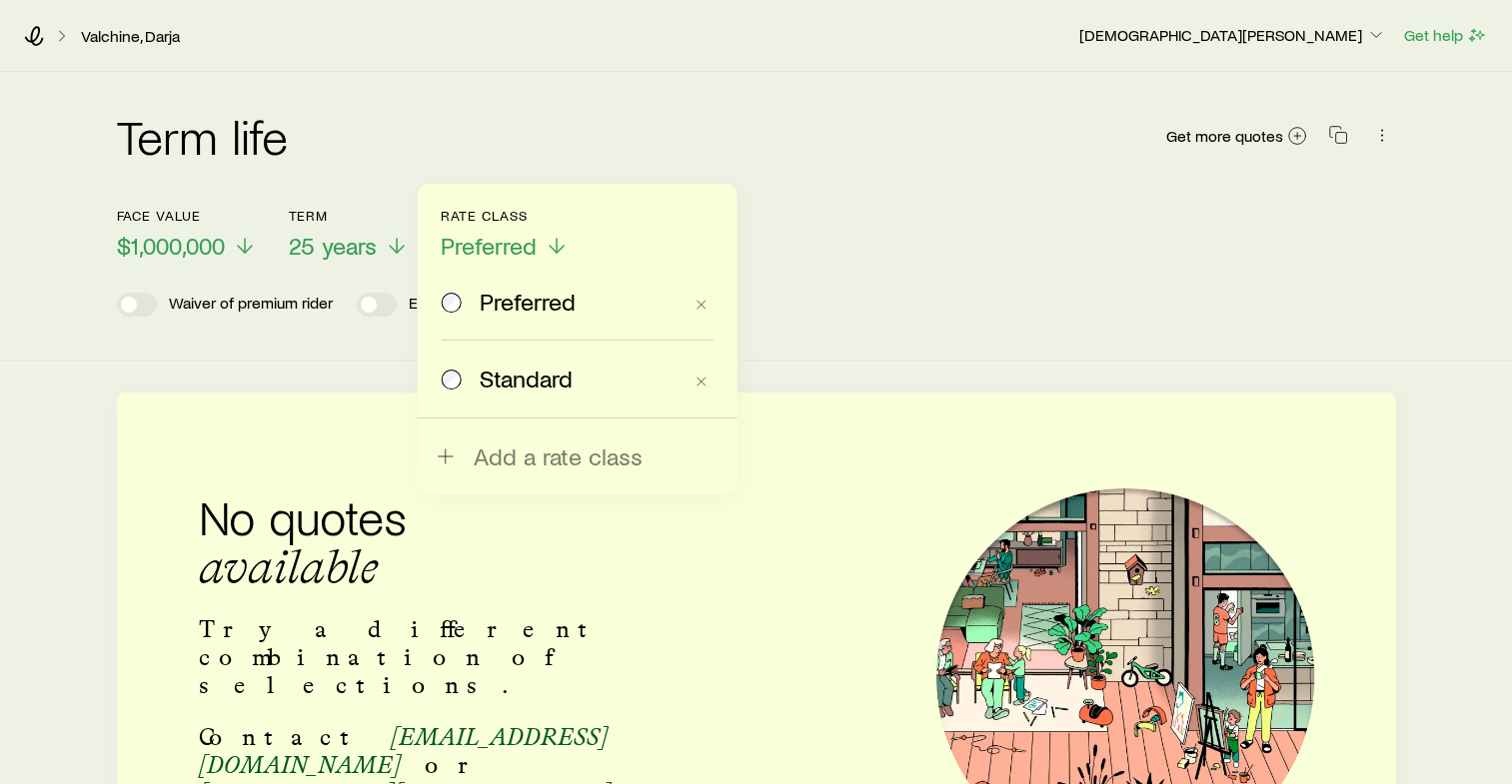click on "Standard" at bounding box center (526, 379) 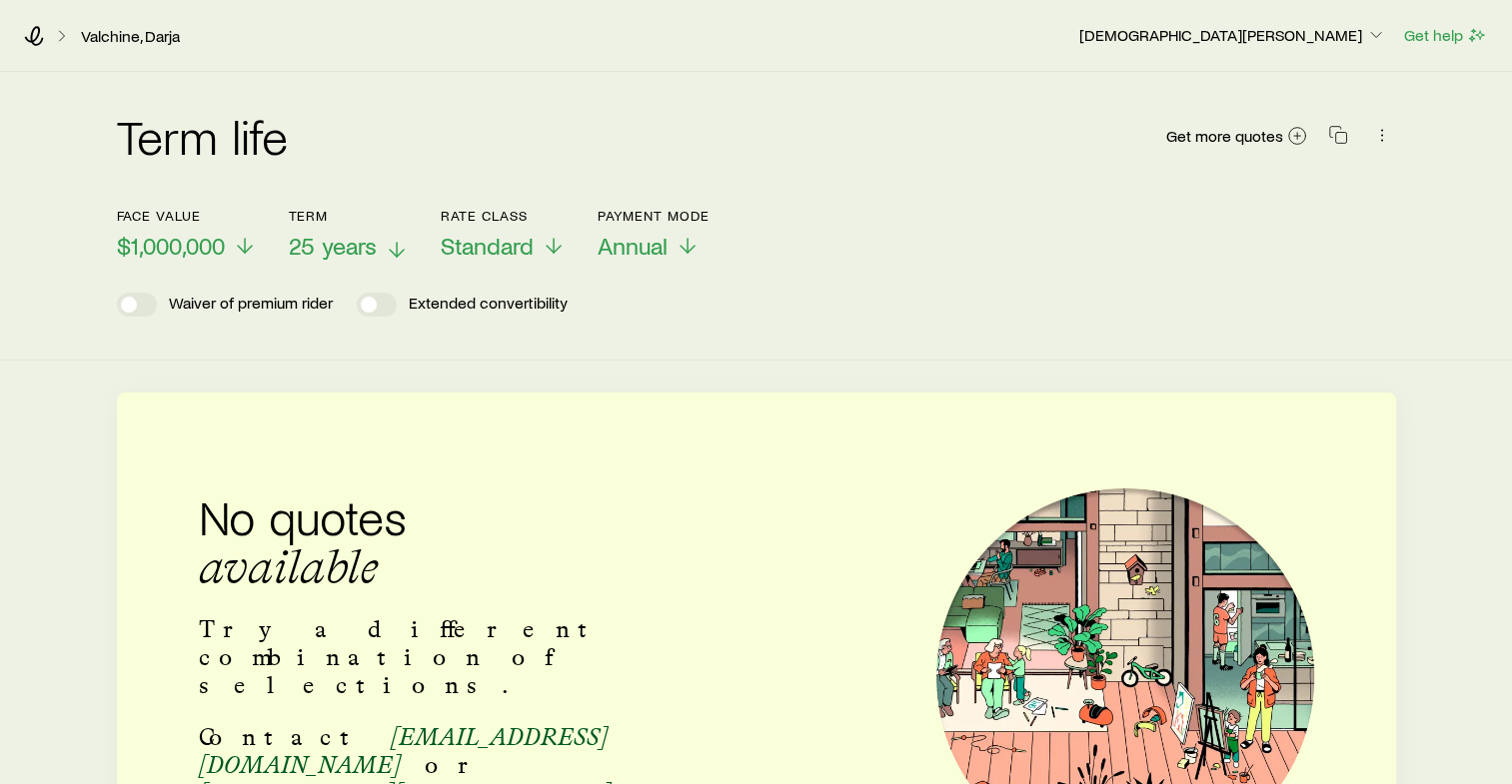click on "25 years" at bounding box center [333, 246] 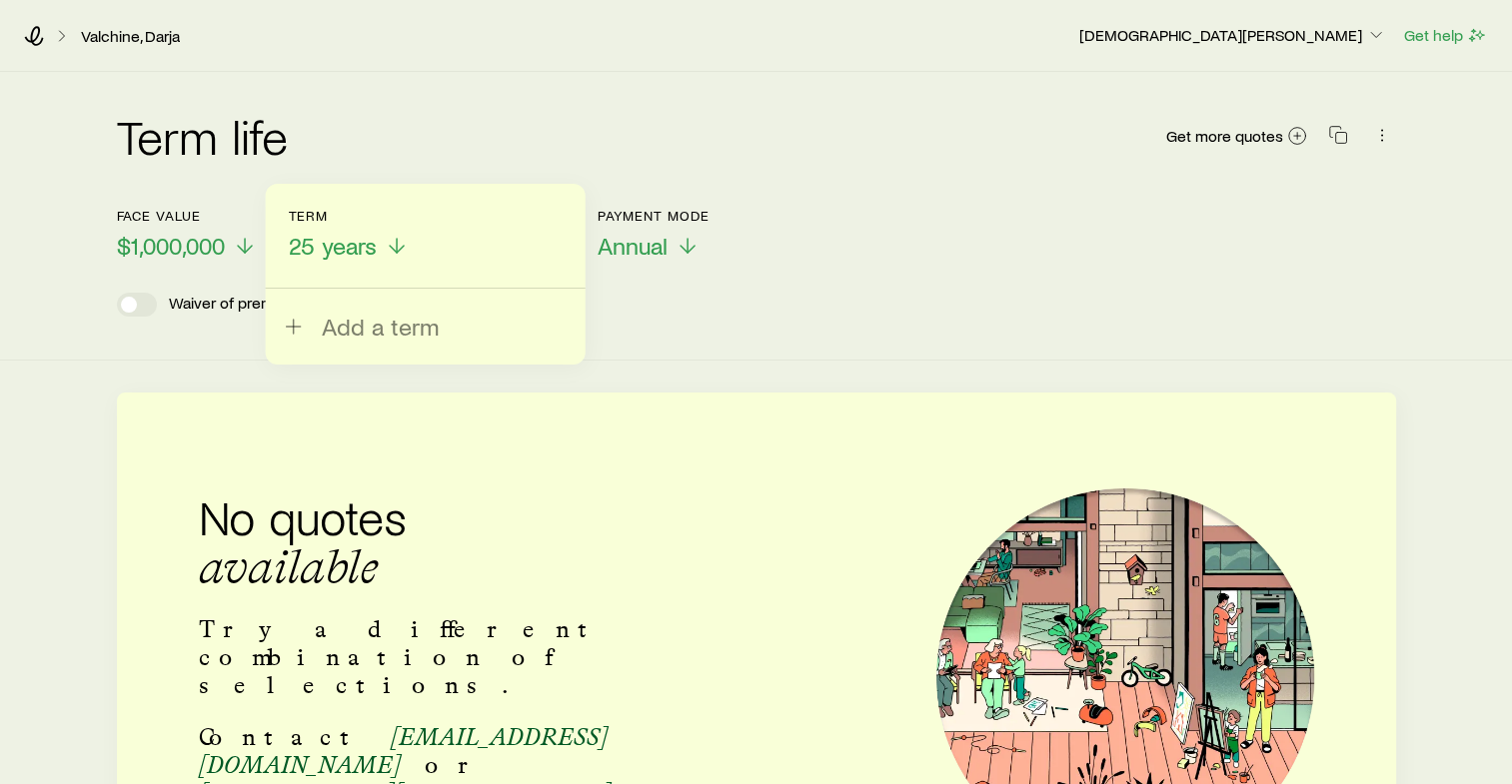 click on "Add a term" at bounding box center (426, 274) 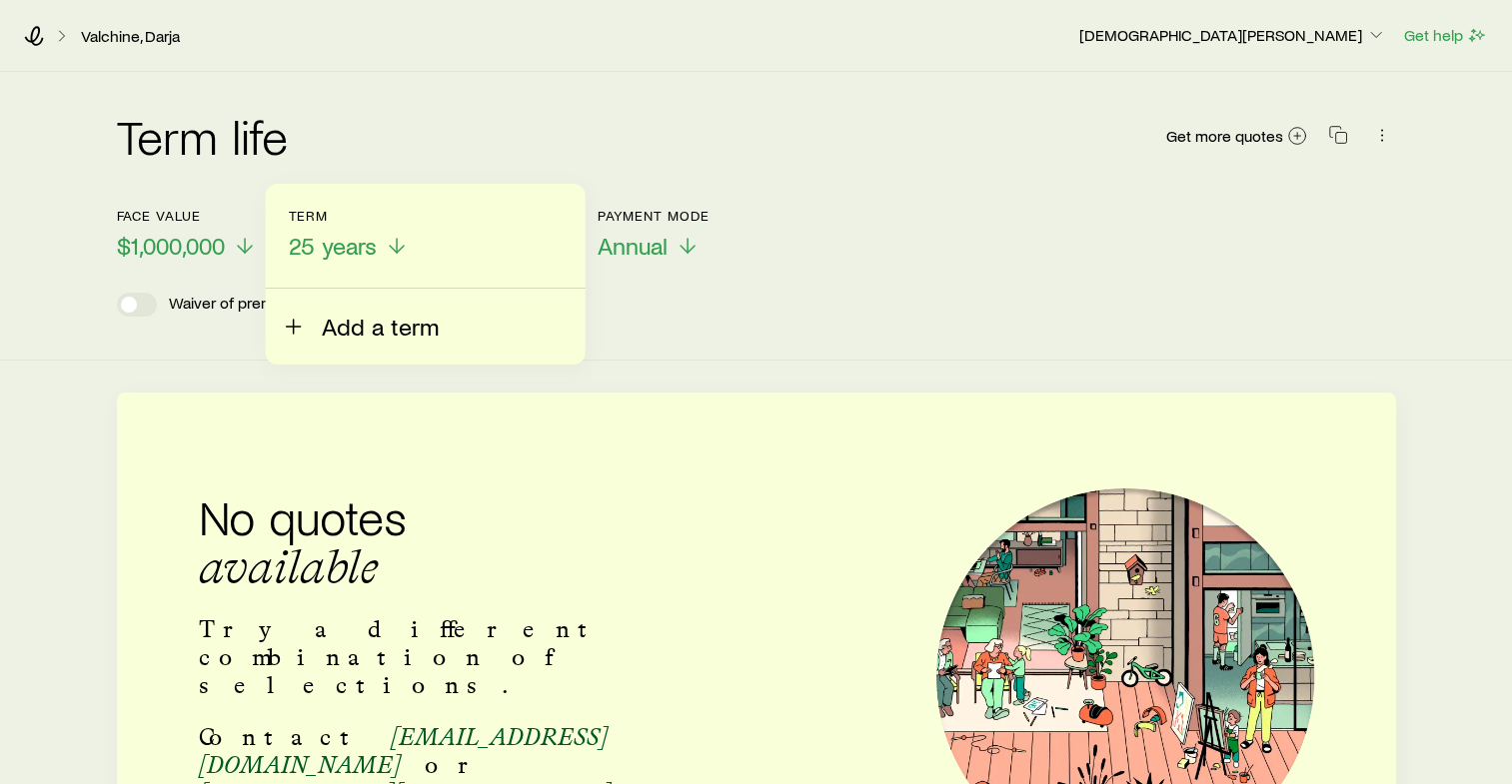 click on "Add a term" at bounding box center (380, 327) 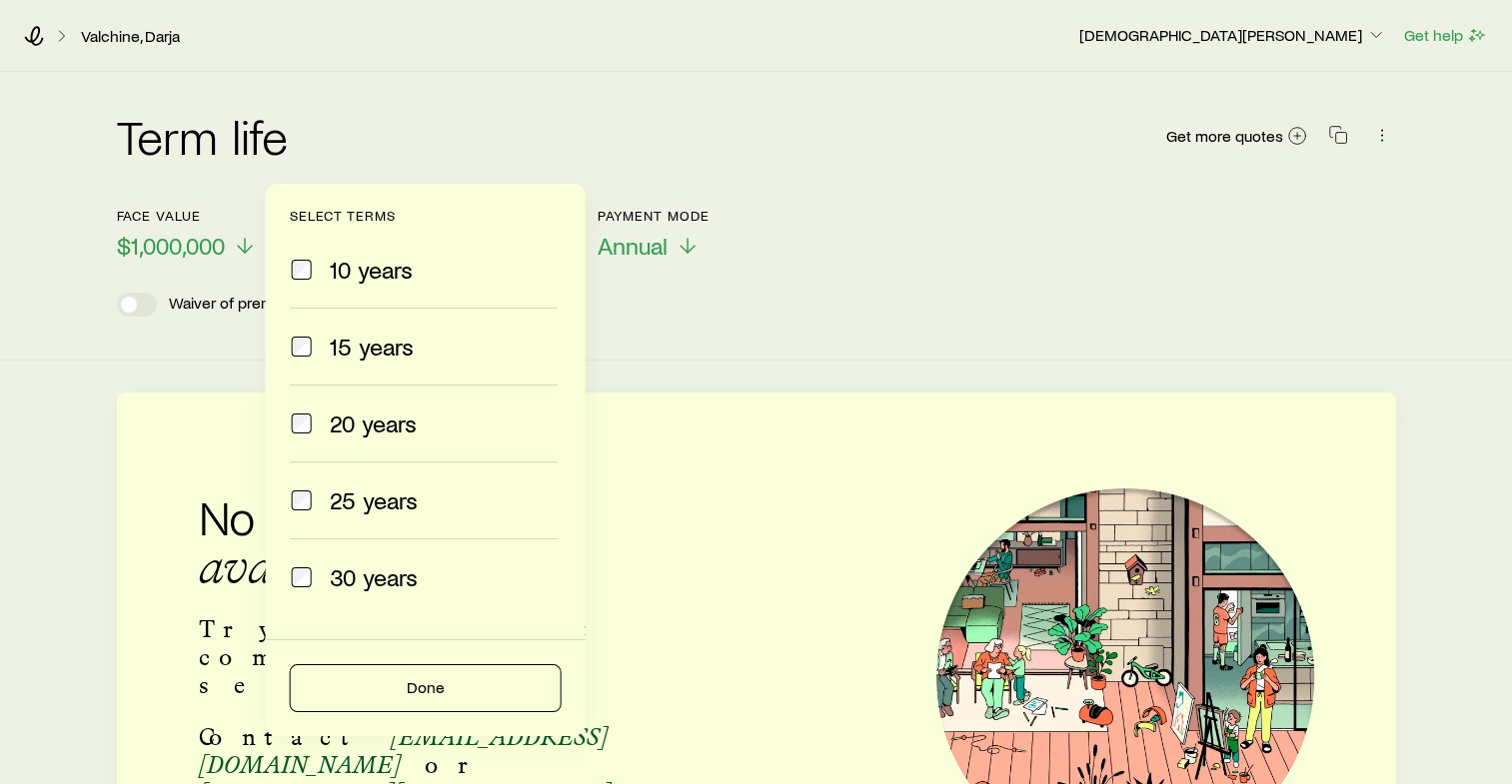 click on "20 years" at bounding box center [373, 423] 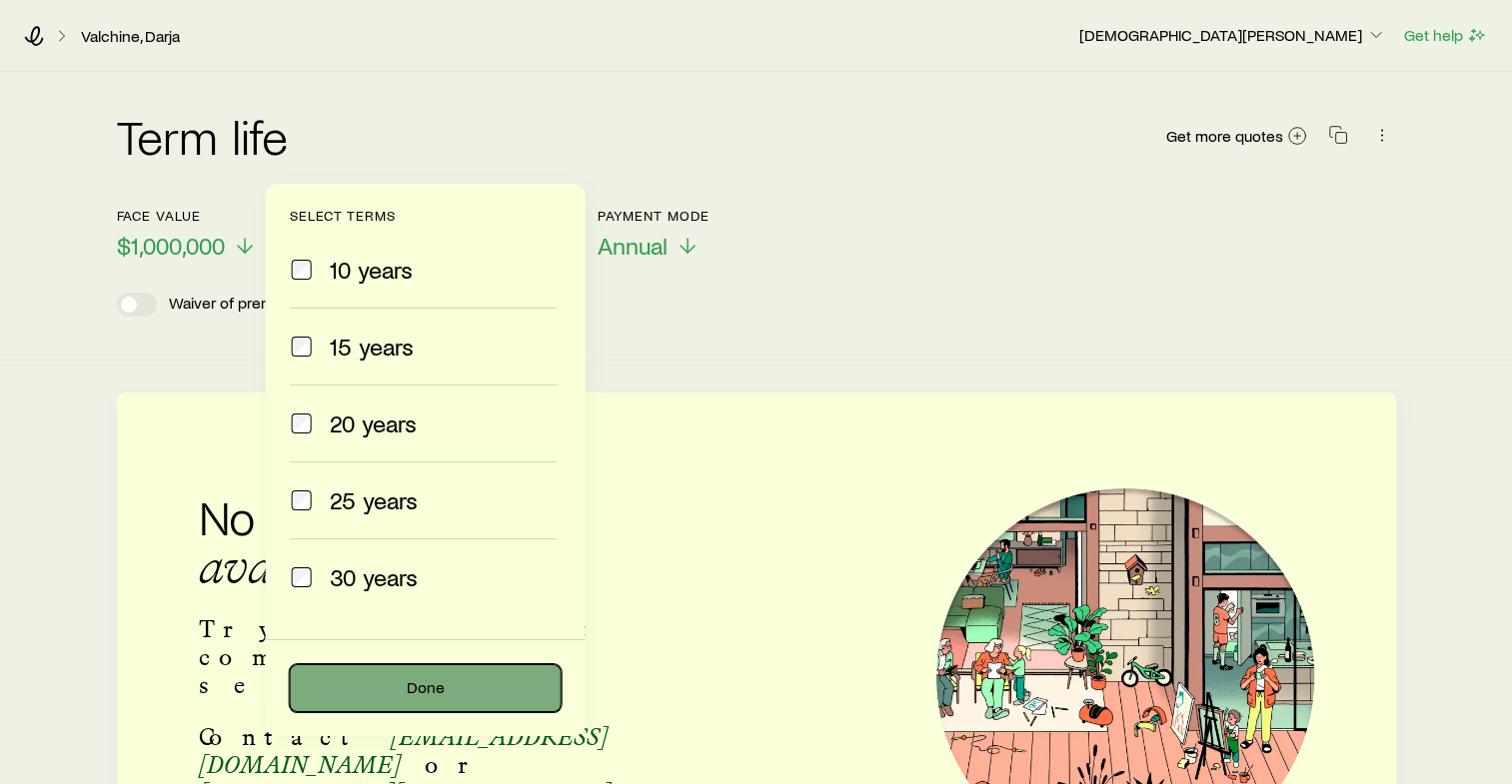 click on "Done" at bounding box center (426, 688) 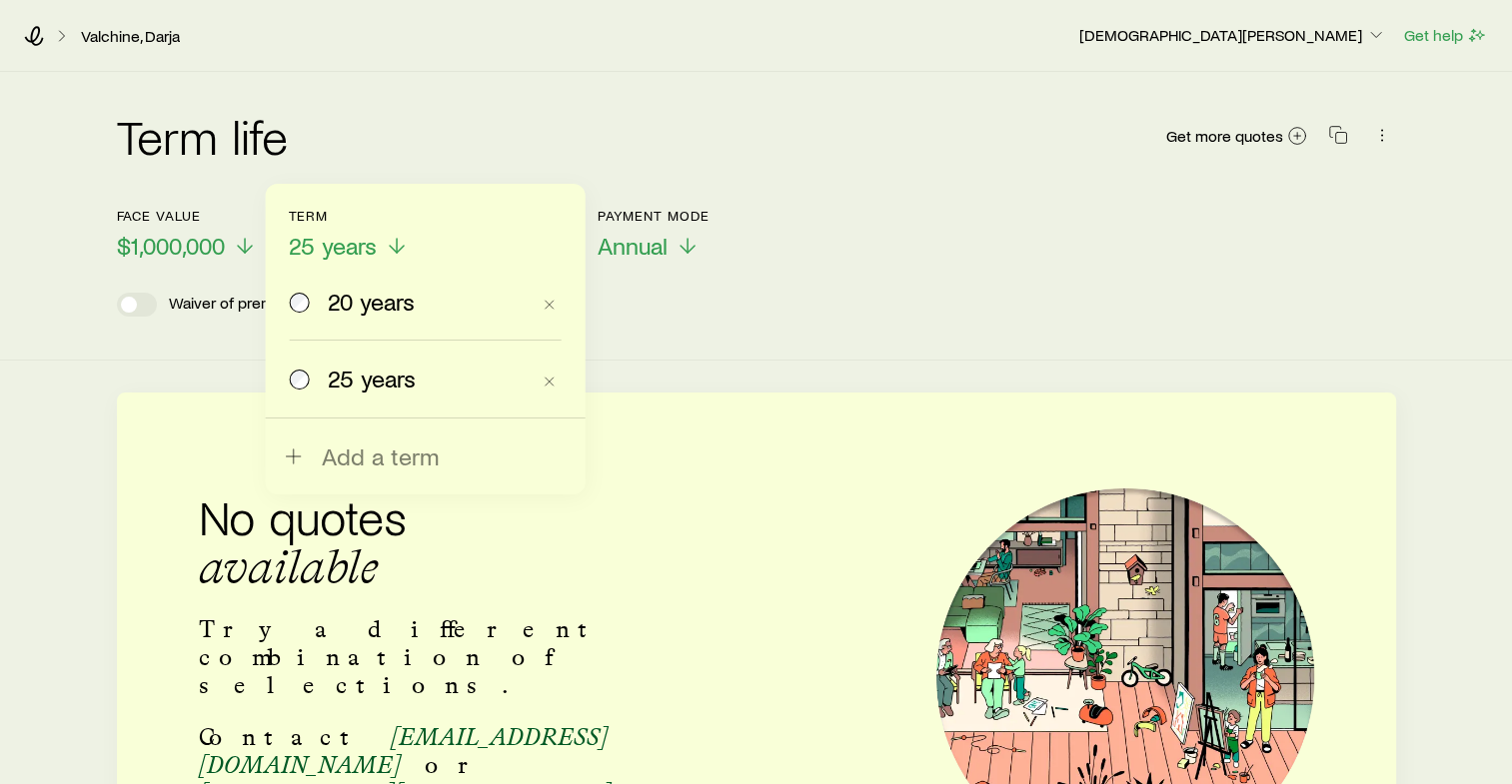click on "20 years" at bounding box center (371, 302) 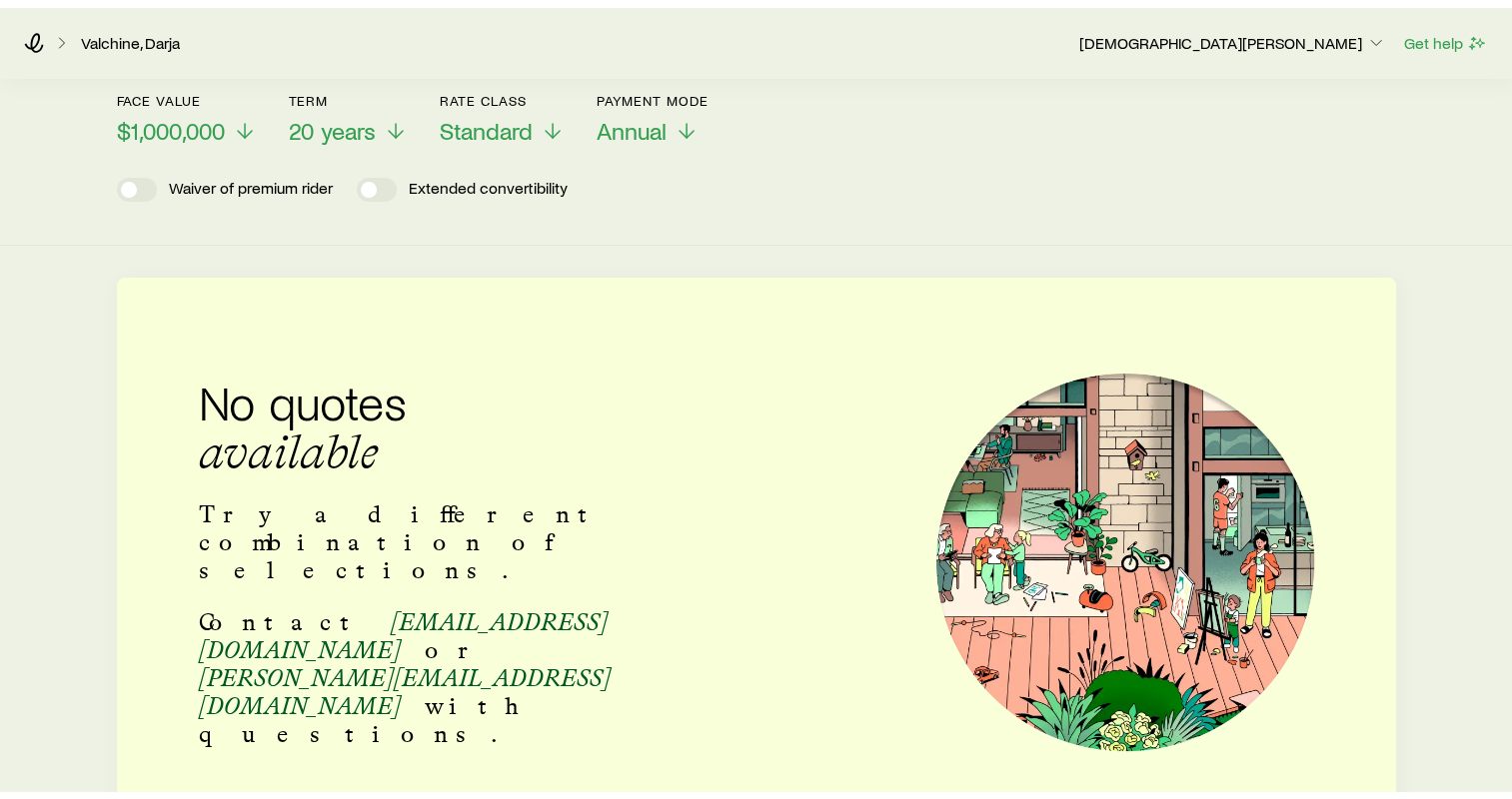 scroll, scrollTop: 0, scrollLeft: 0, axis: both 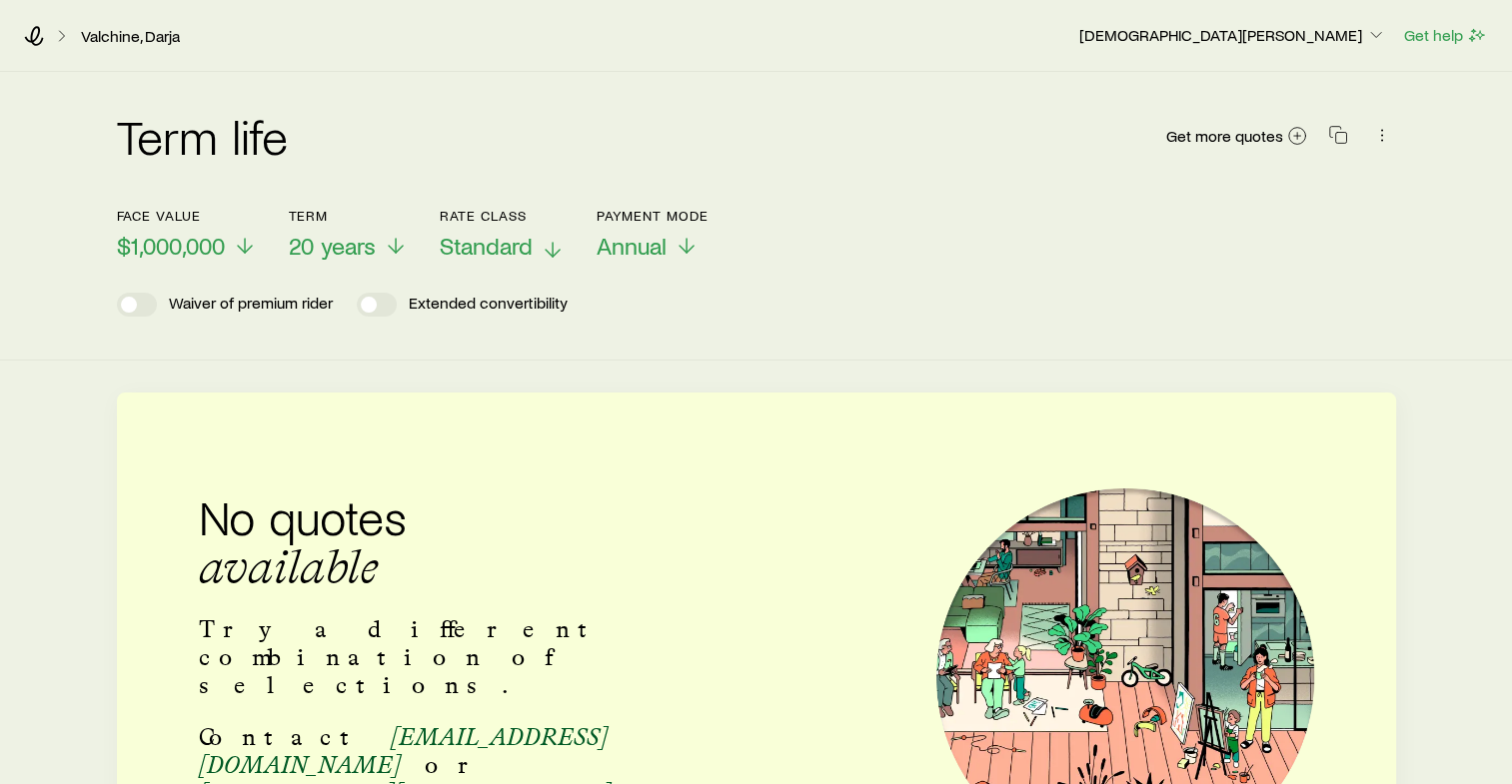 click on "Standard" at bounding box center (502, 246) 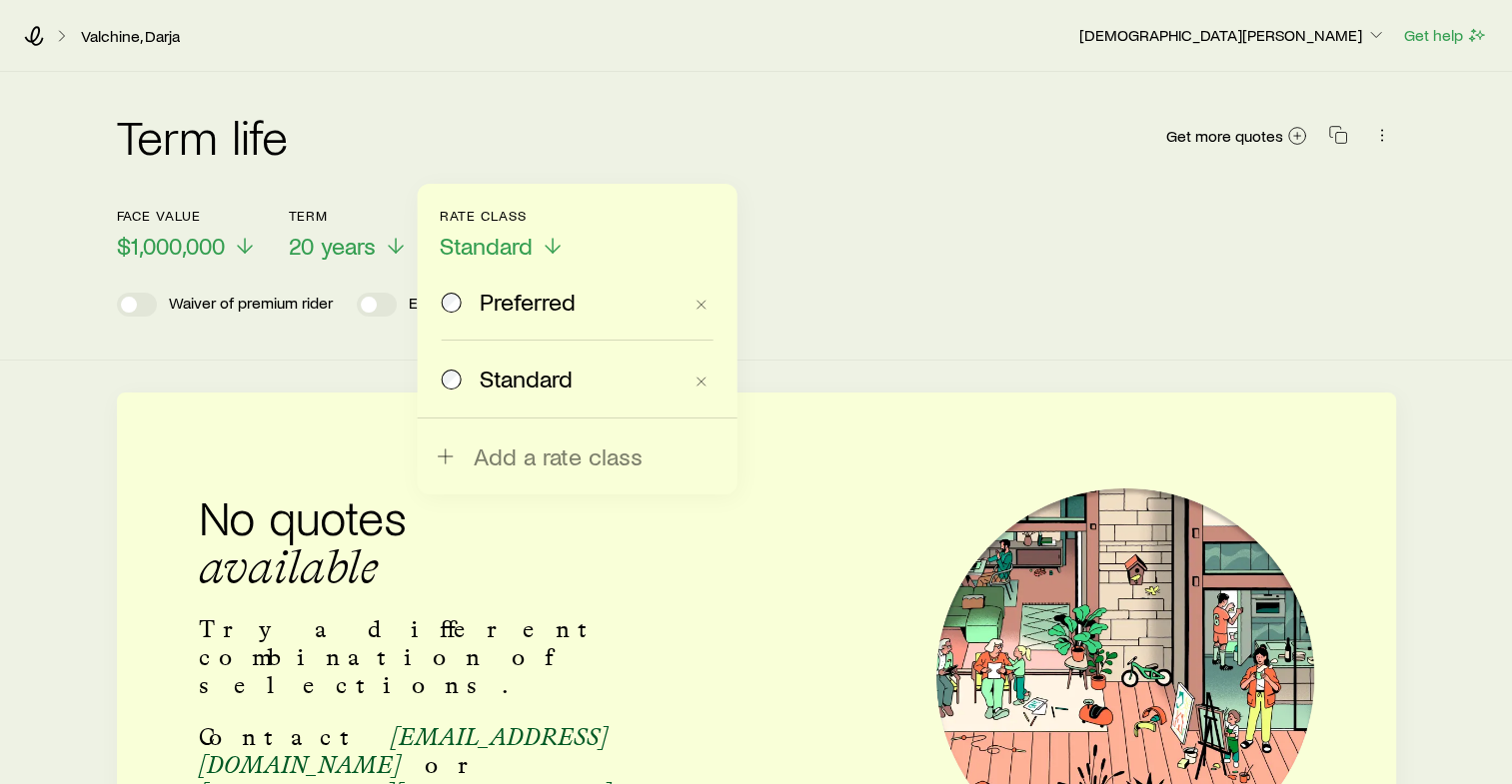 click on "Preferred" at bounding box center [562, 302] 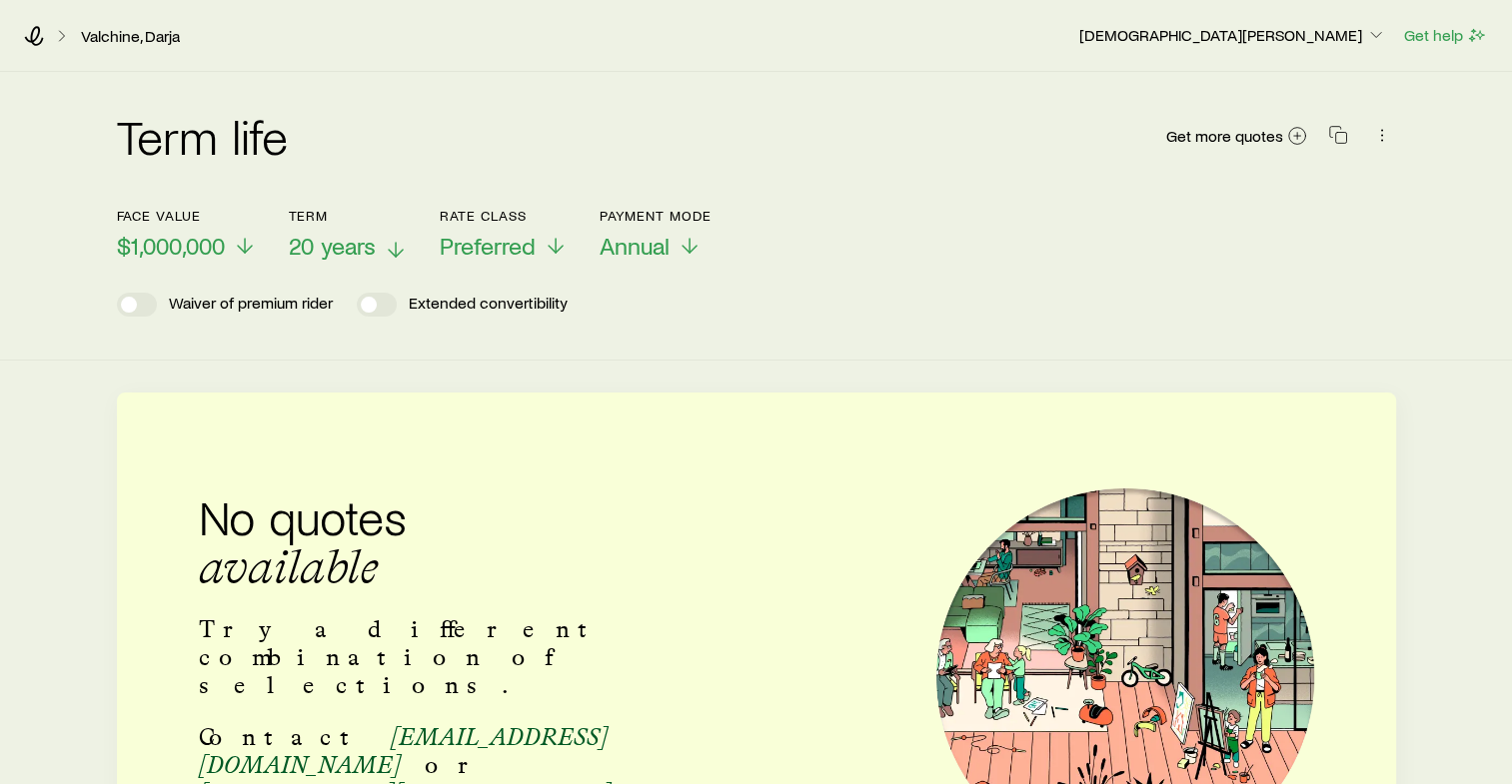click on "20 years" at bounding box center (332, 246) 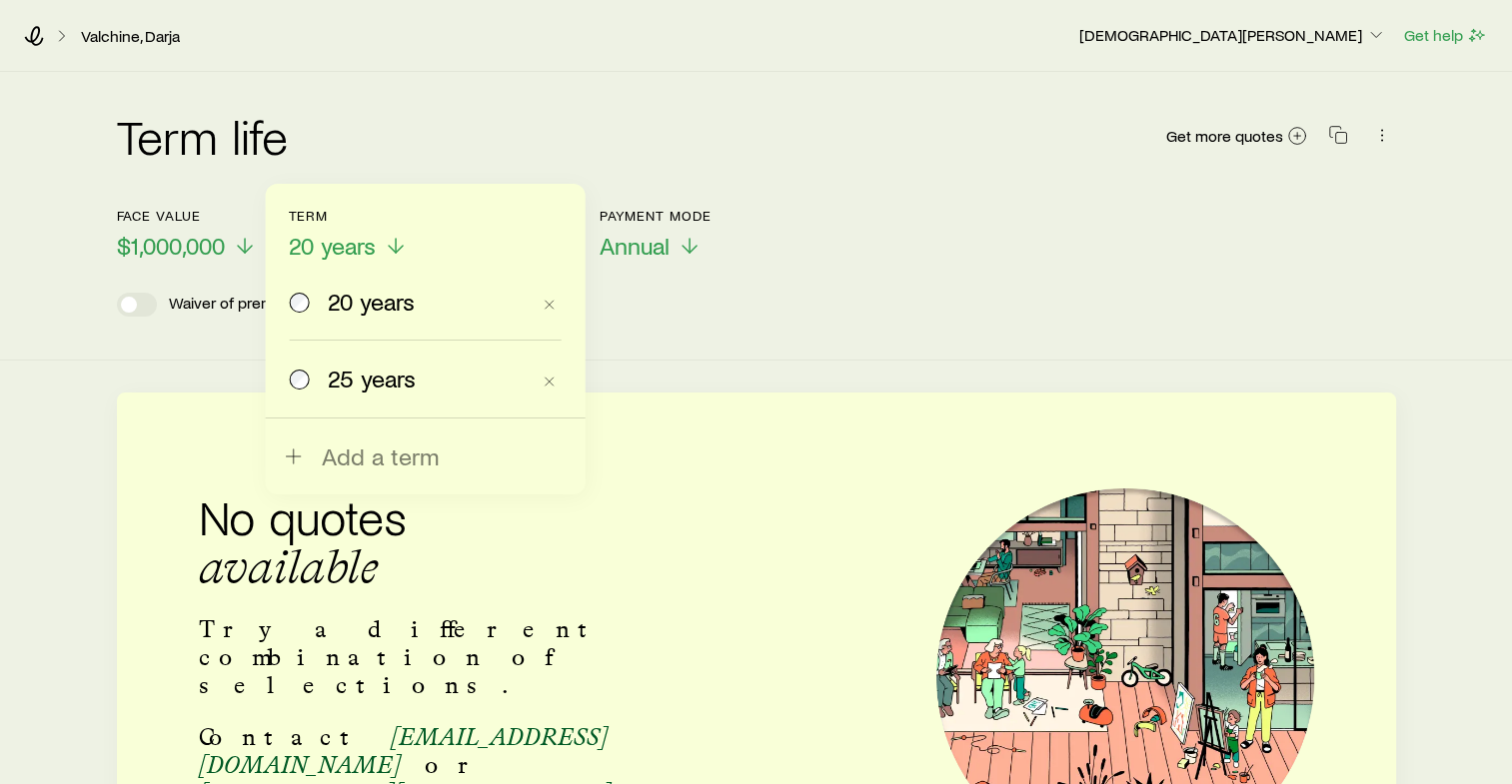click on "25 years" at bounding box center (372, 379) 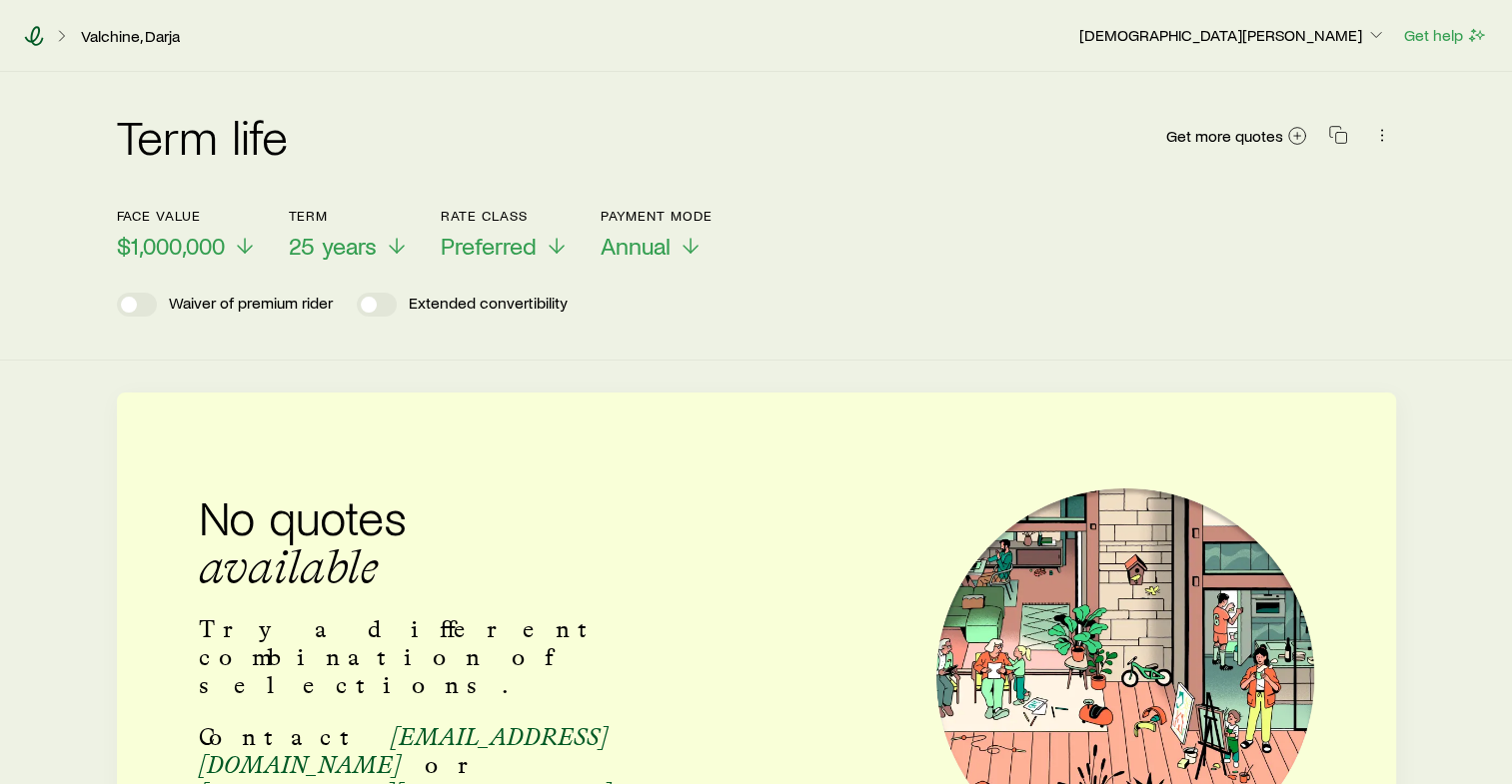 click 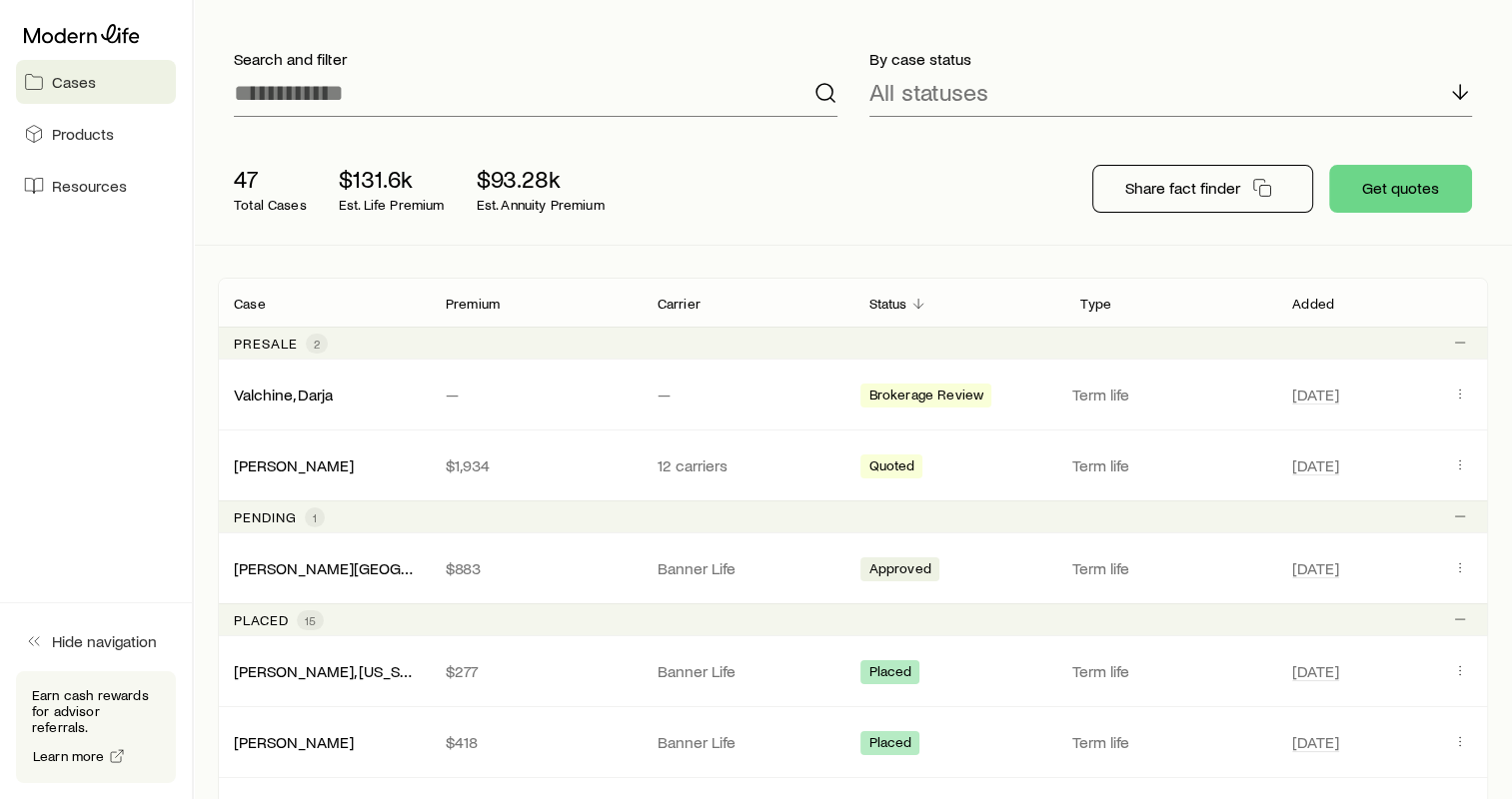 scroll, scrollTop: 0, scrollLeft: 0, axis: both 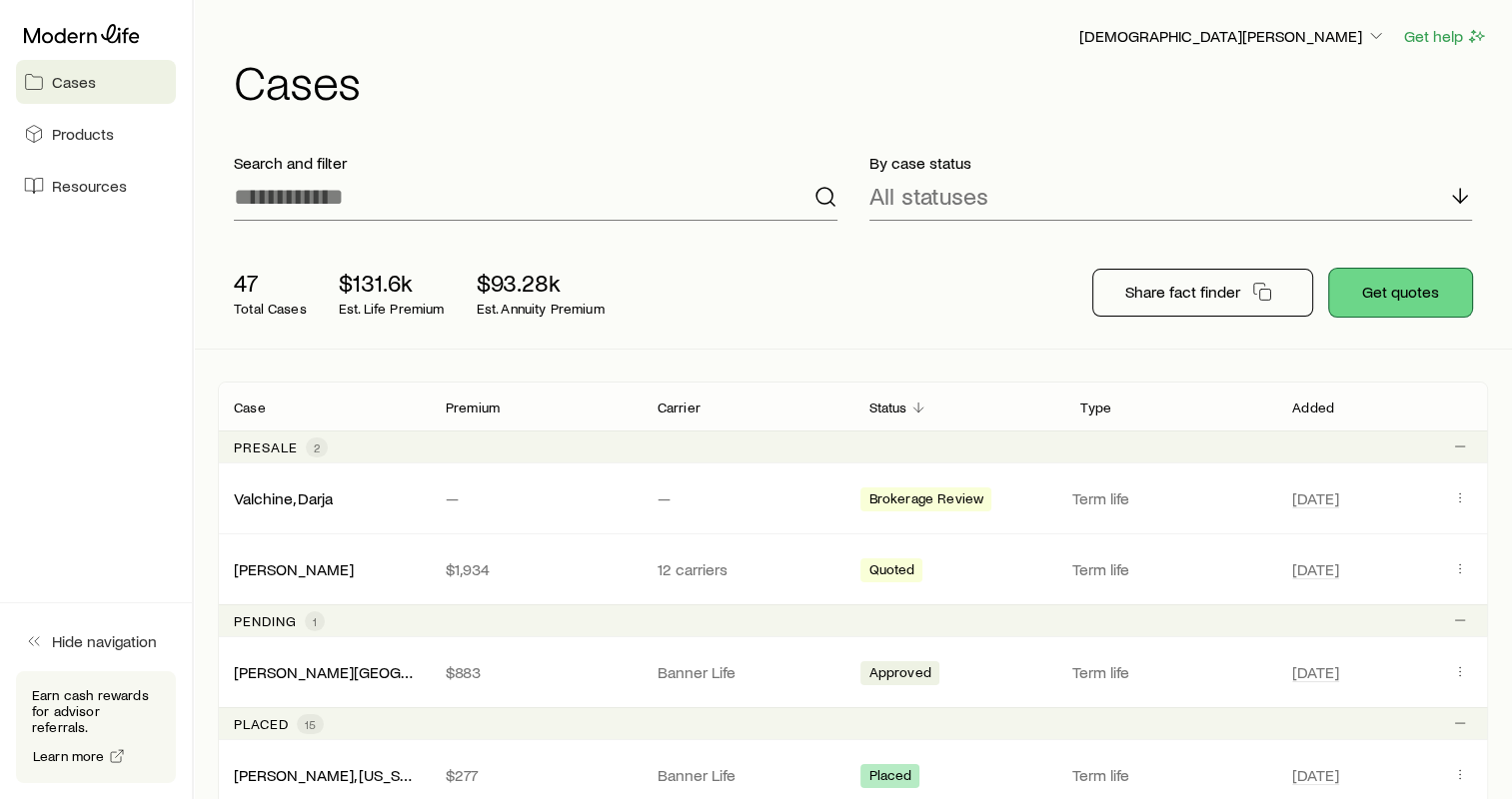 click on "Get quotes" at bounding box center (1400, 293) 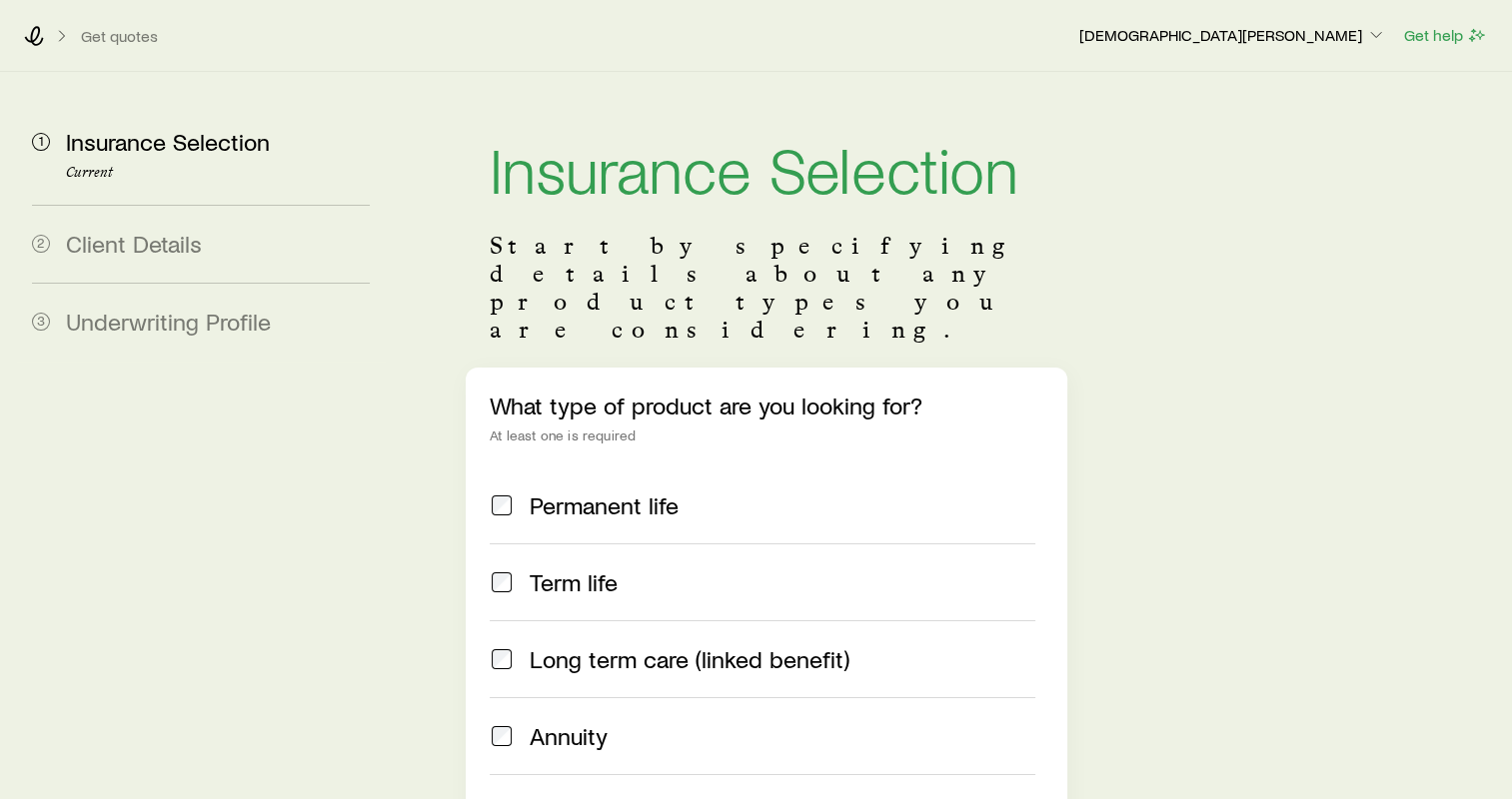 click on "Term life" at bounding box center [574, 582] 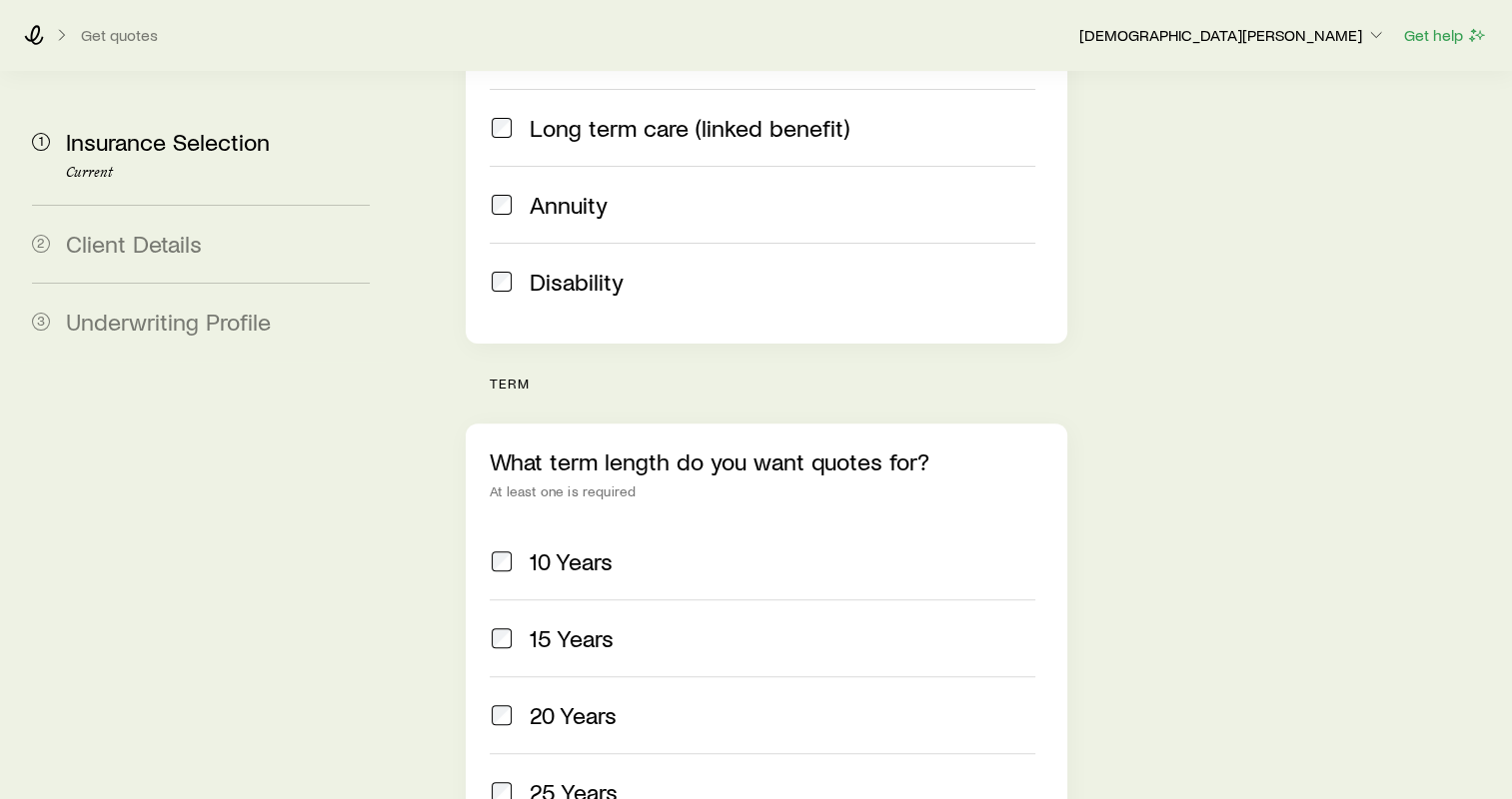 scroll, scrollTop: 699, scrollLeft: 0, axis: vertical 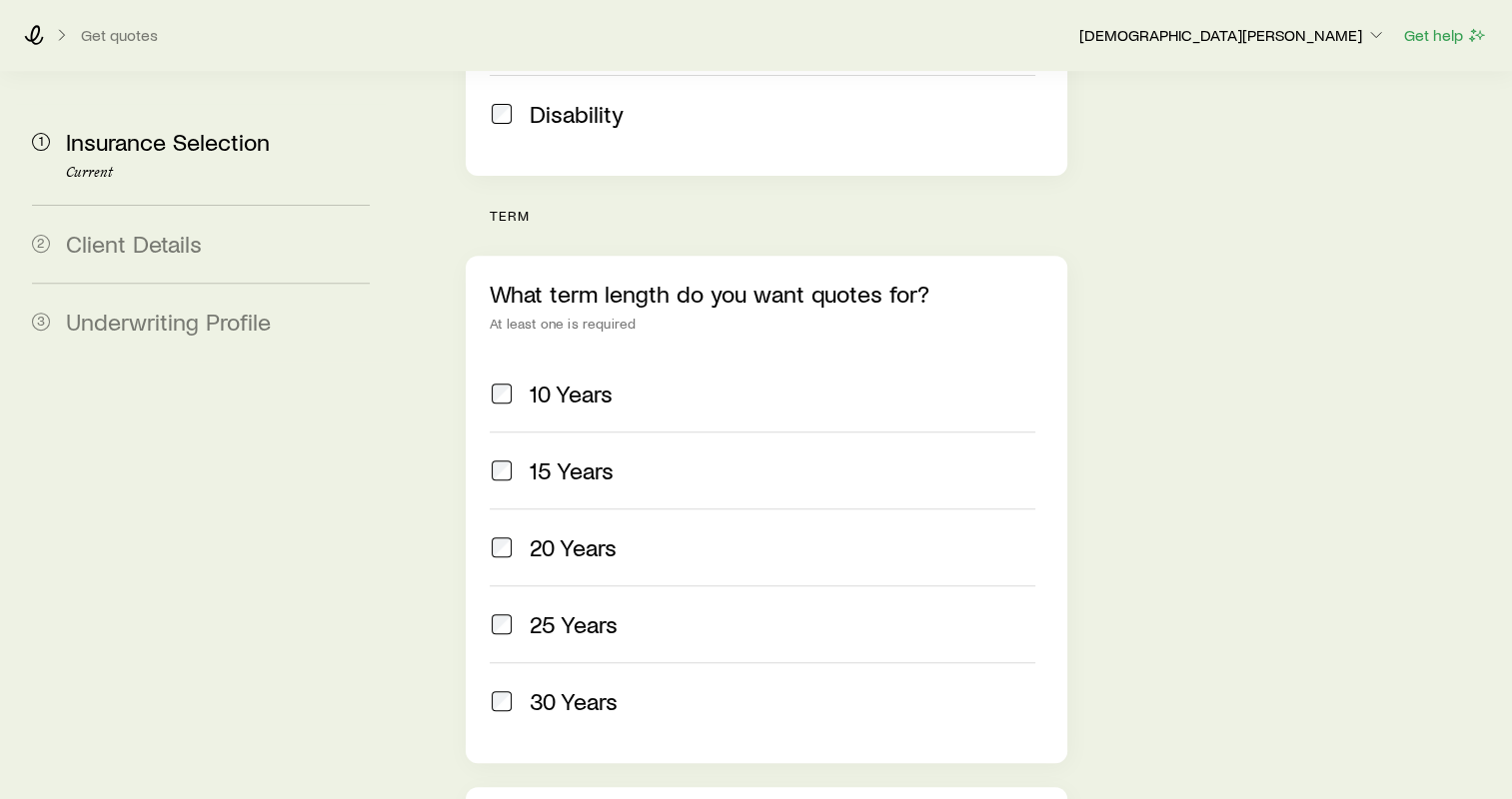 click on "20 Years" at bounding box center [573, 547] 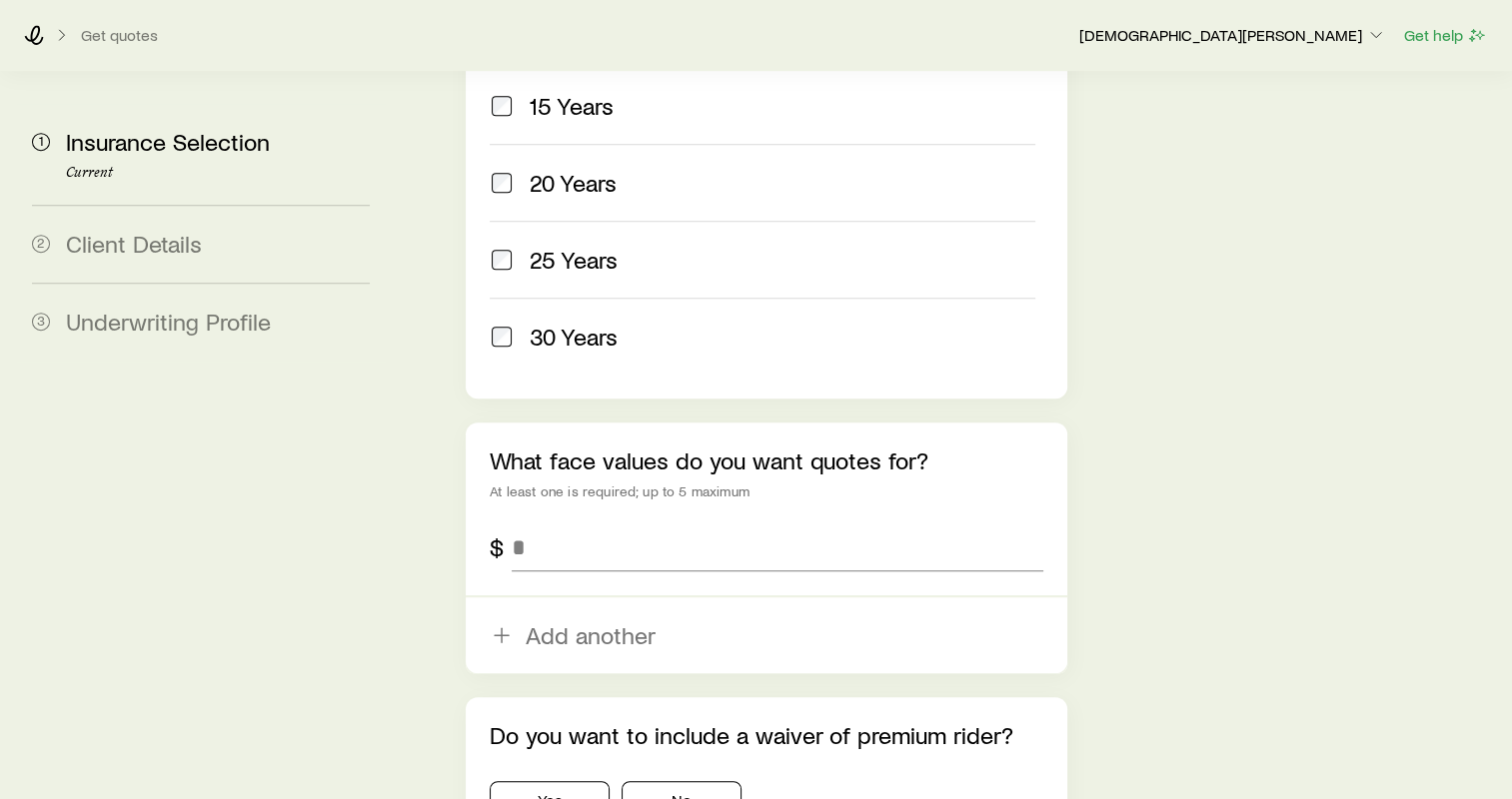 scroll, scrollTop: 1099, scrollLeft: 0, axis: vertical 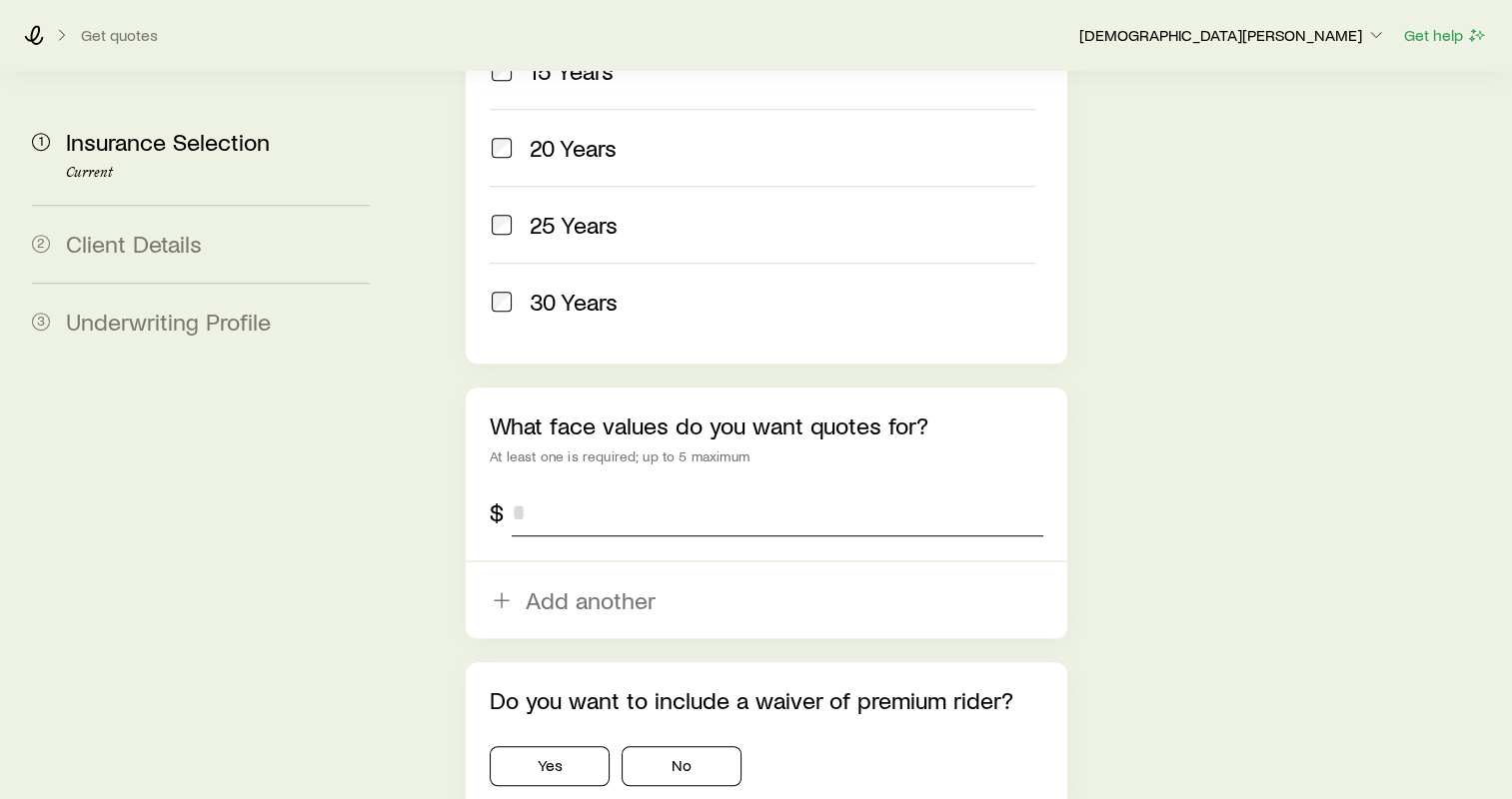 click at bounding box center [777, 512] 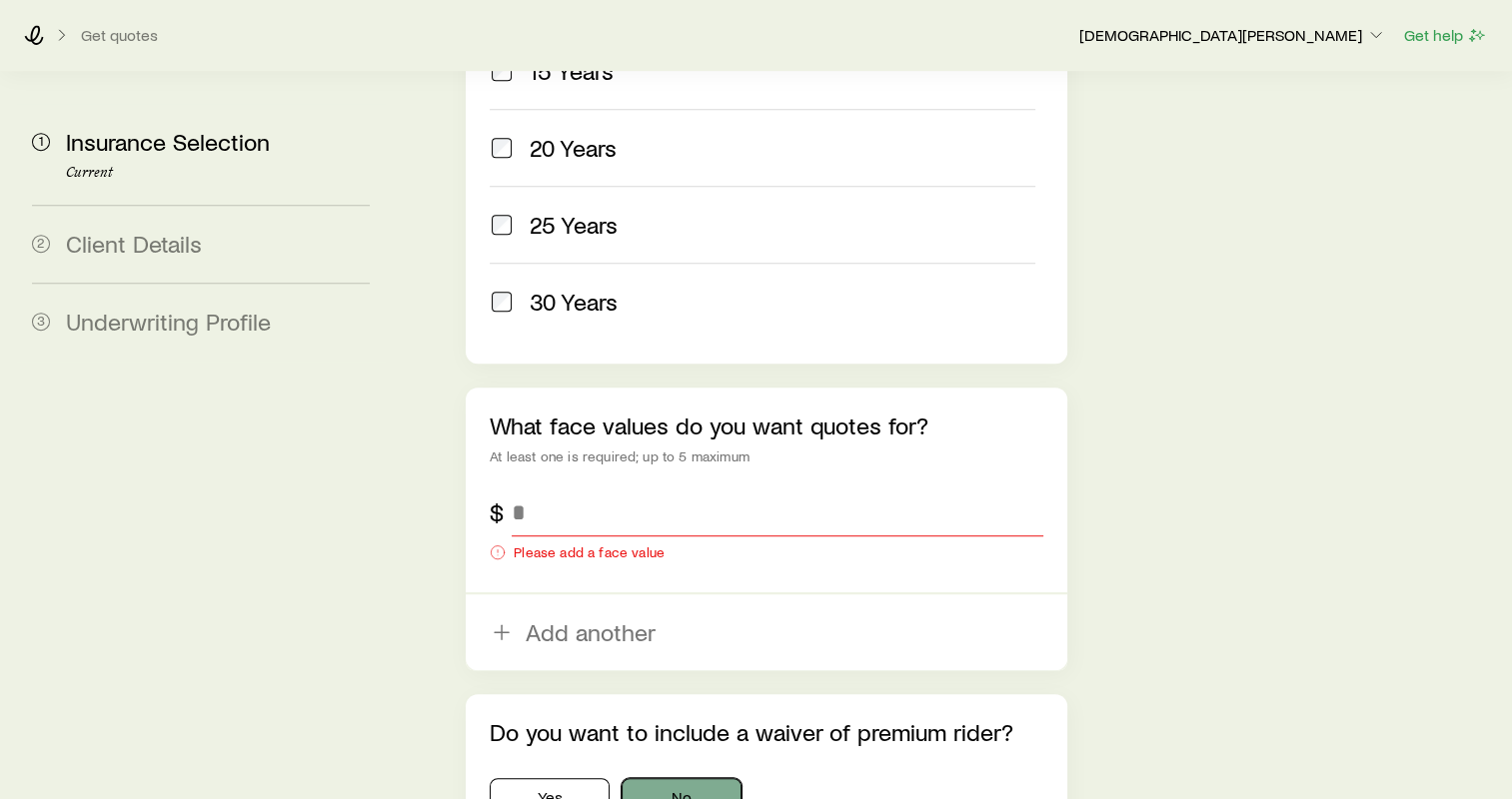 click on "No" at bounding box center (682, 798) 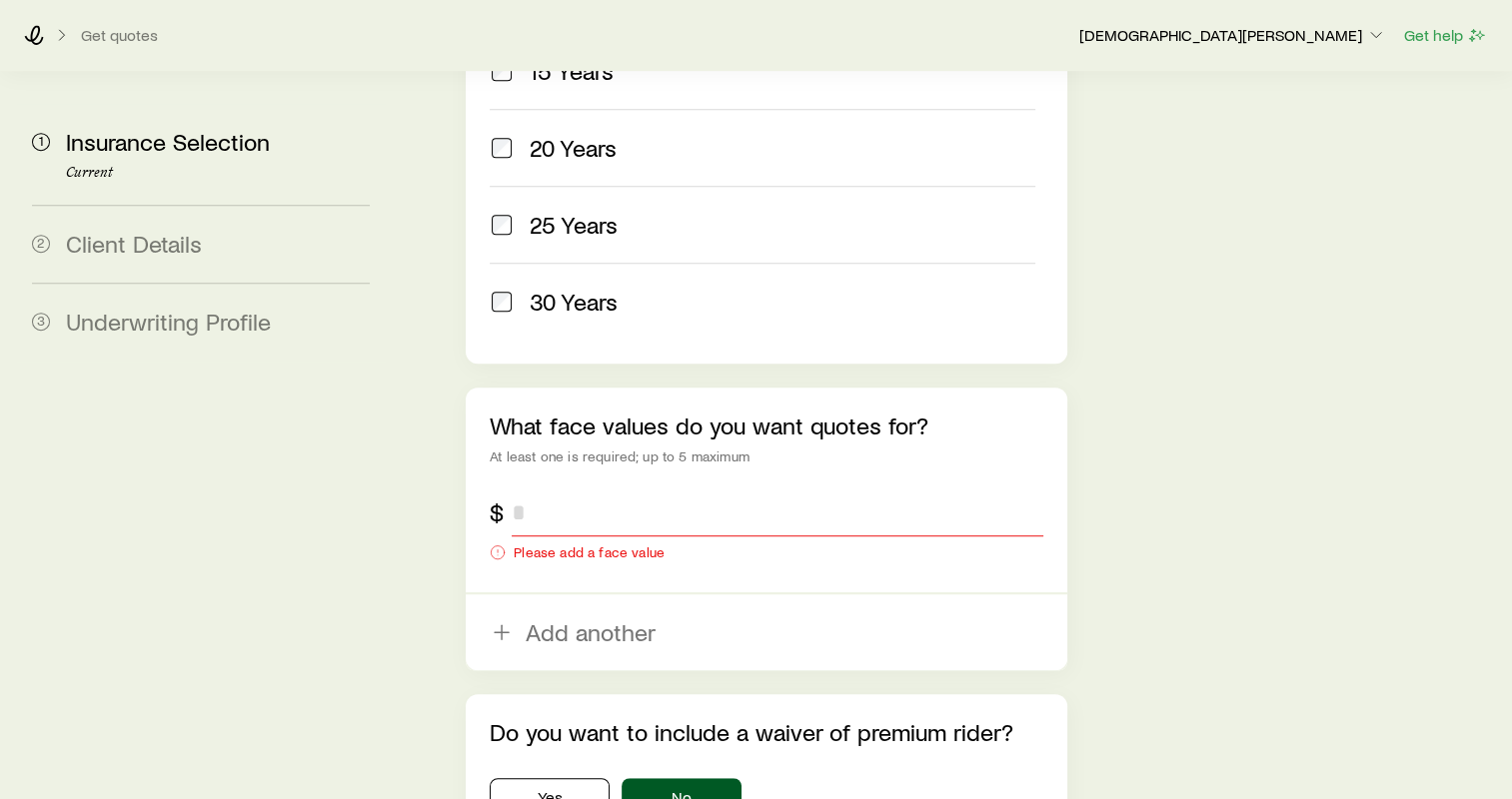 click at bounding box center (777, 512) 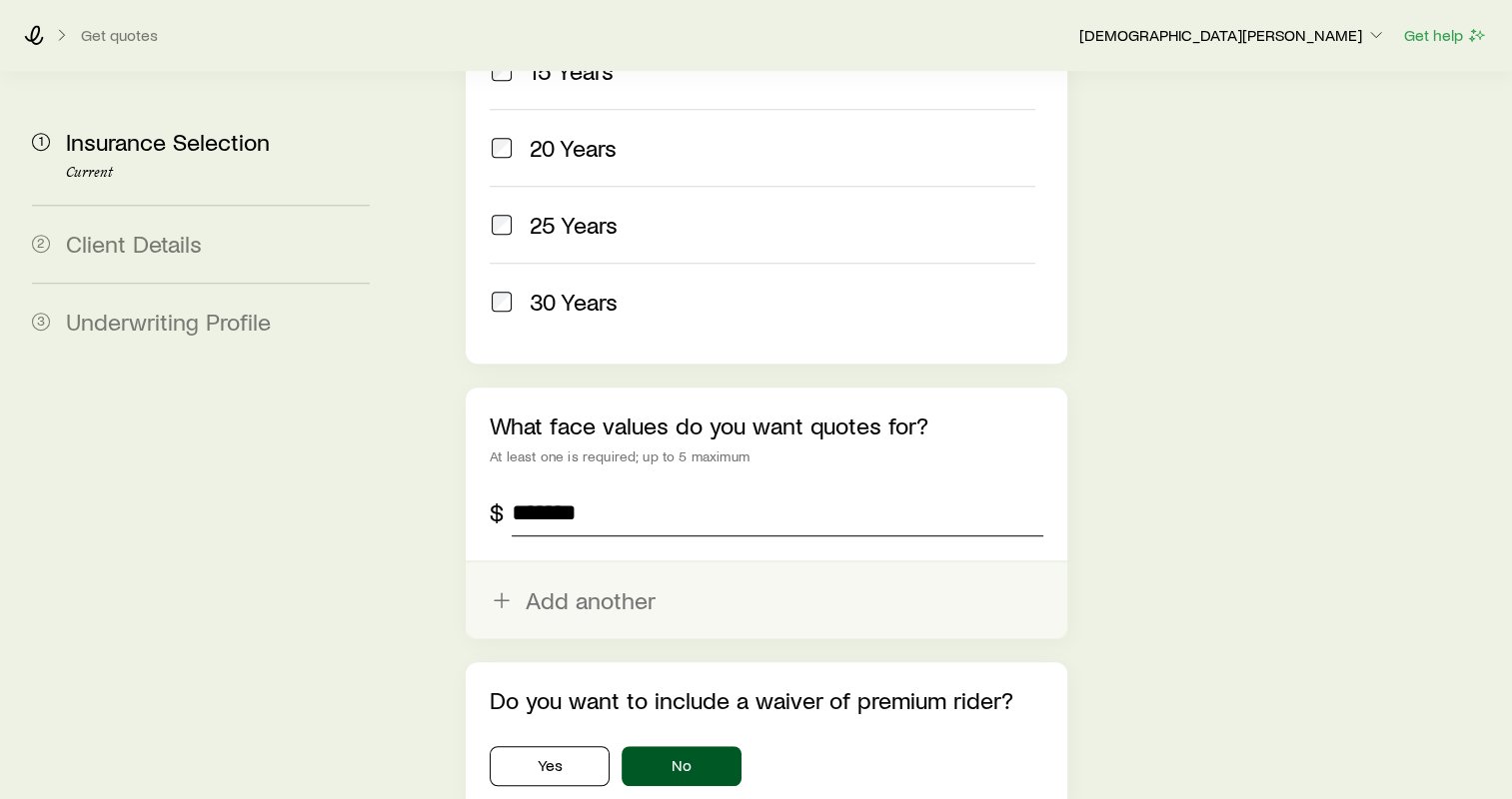 type on "*******" 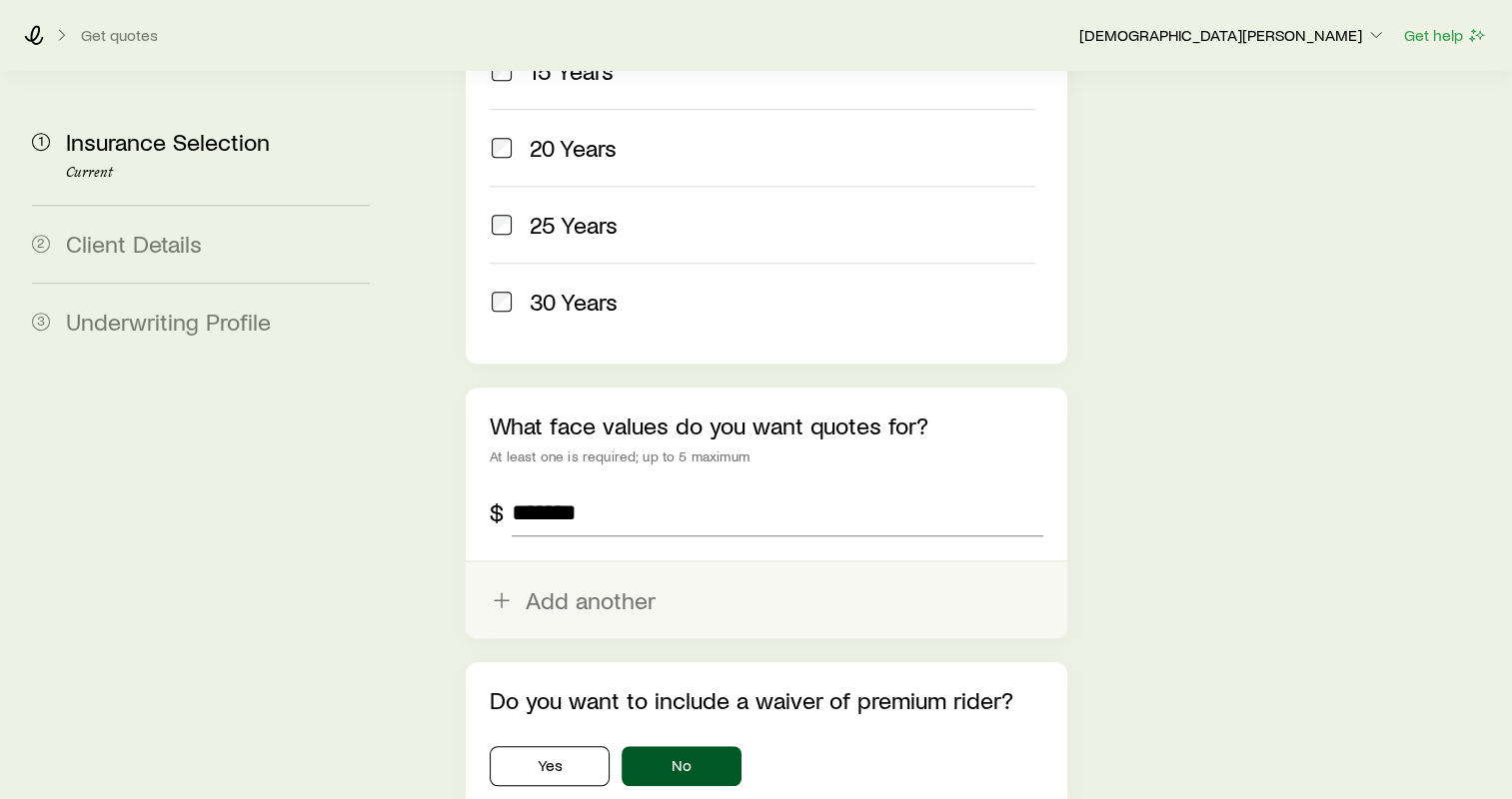 click on "Add another" at bounding box center [766, 600] 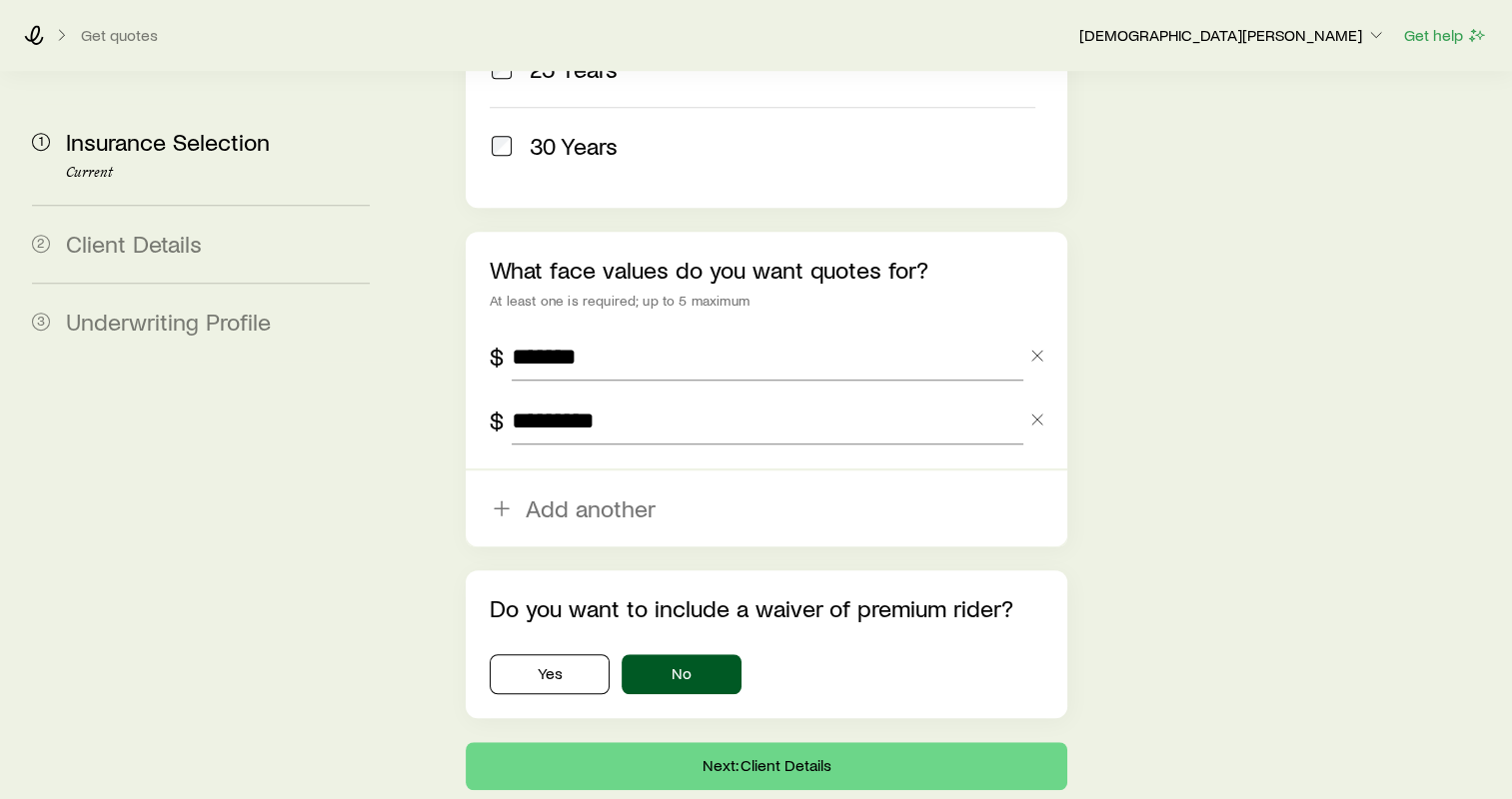 scroll, scrollTop: 1299, scrollLeft: 0, axis: vertical 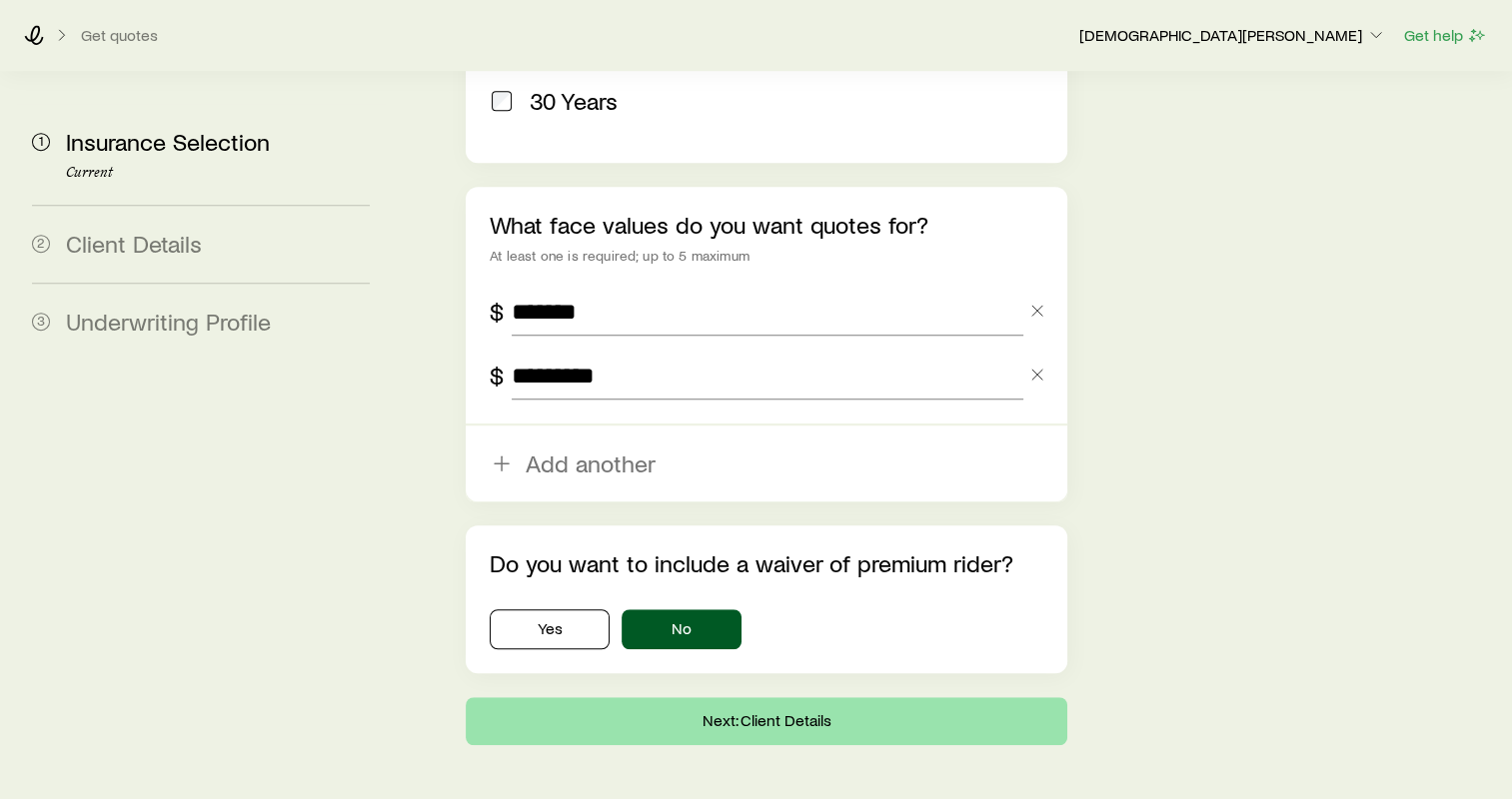type on "*********" 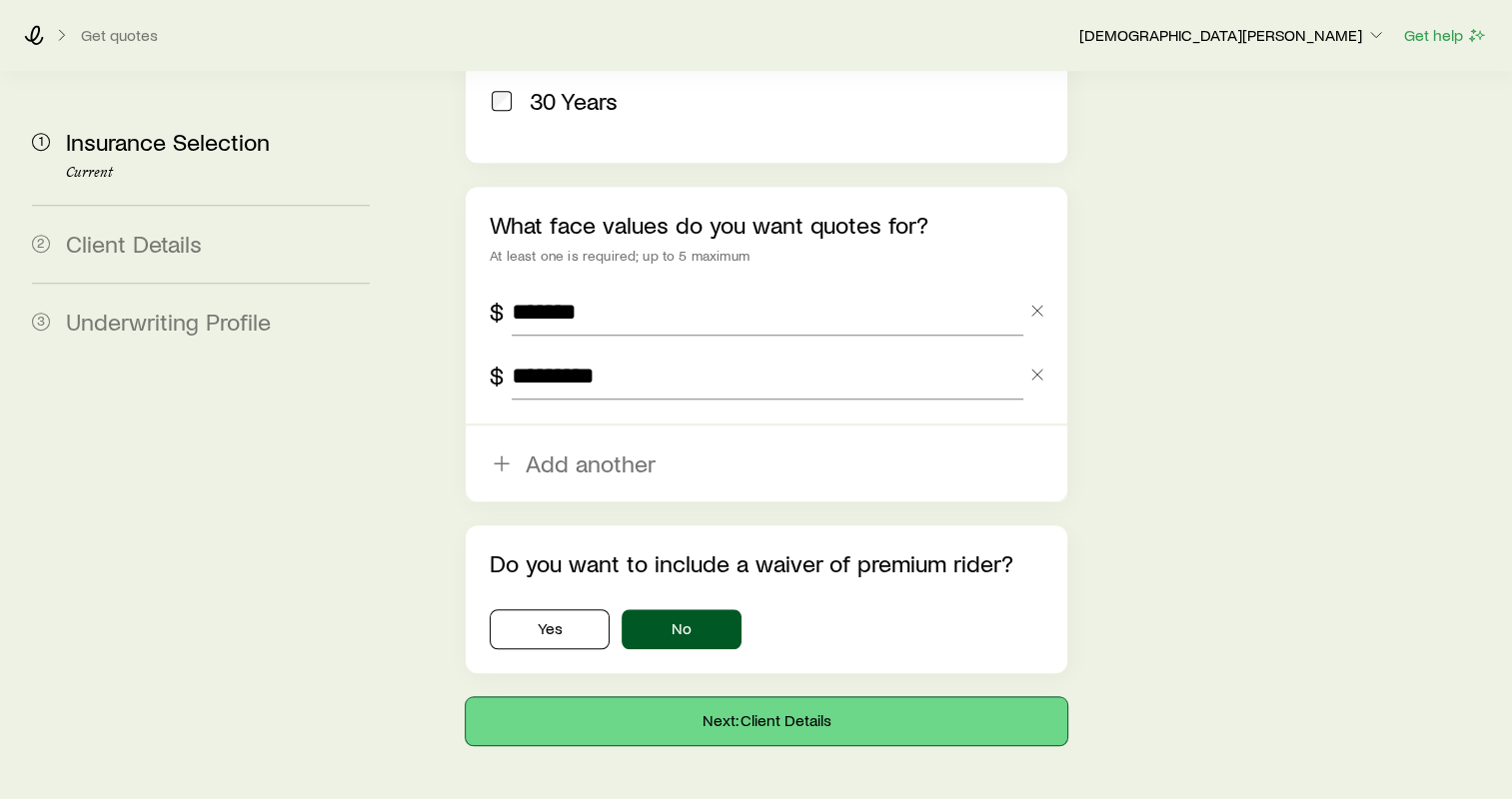 click on "Next: Client Details" at bounding box center (766, 721) 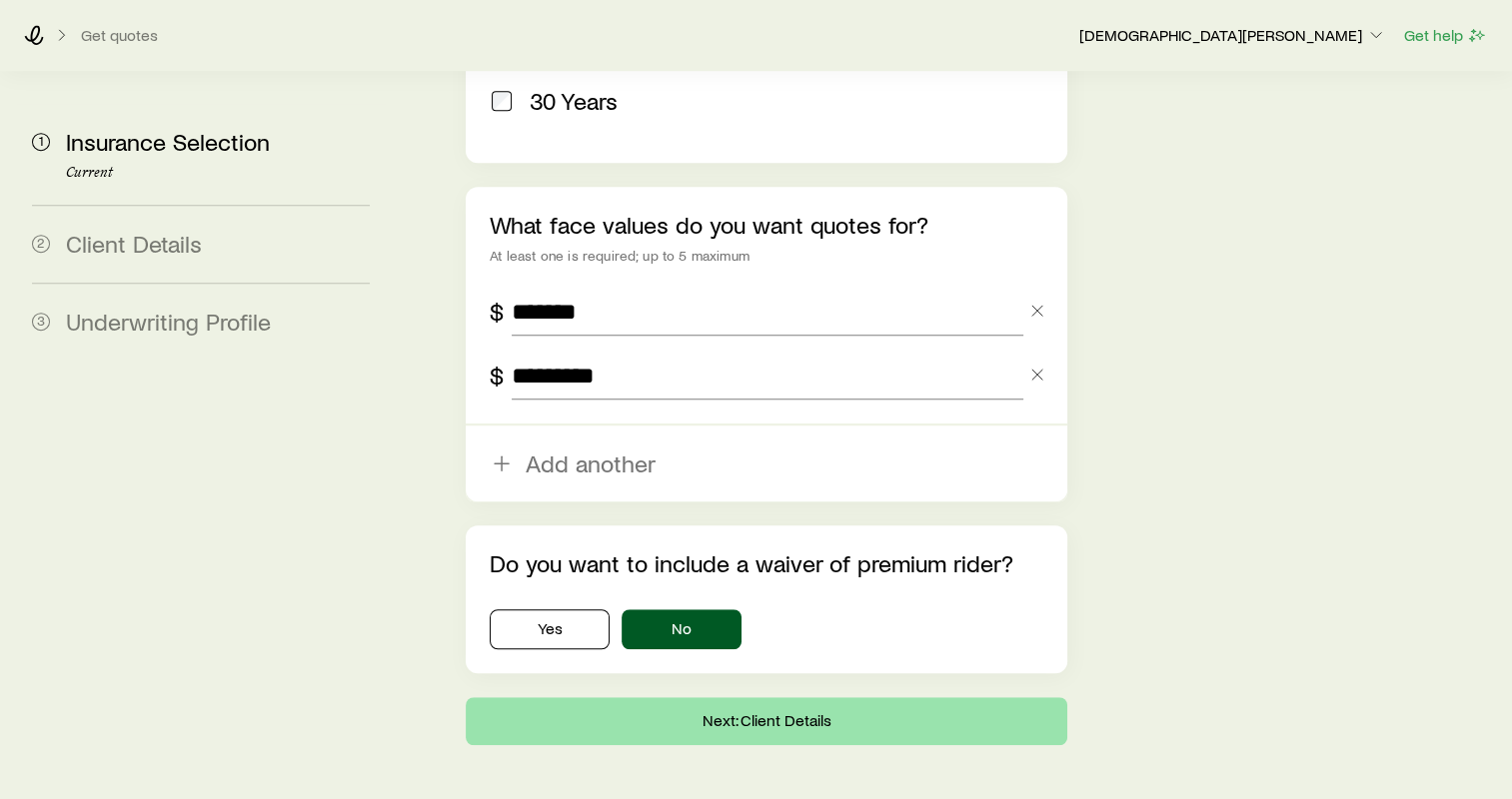 scroll, scrollTop: 0, scrollLeft: 0, axis: both 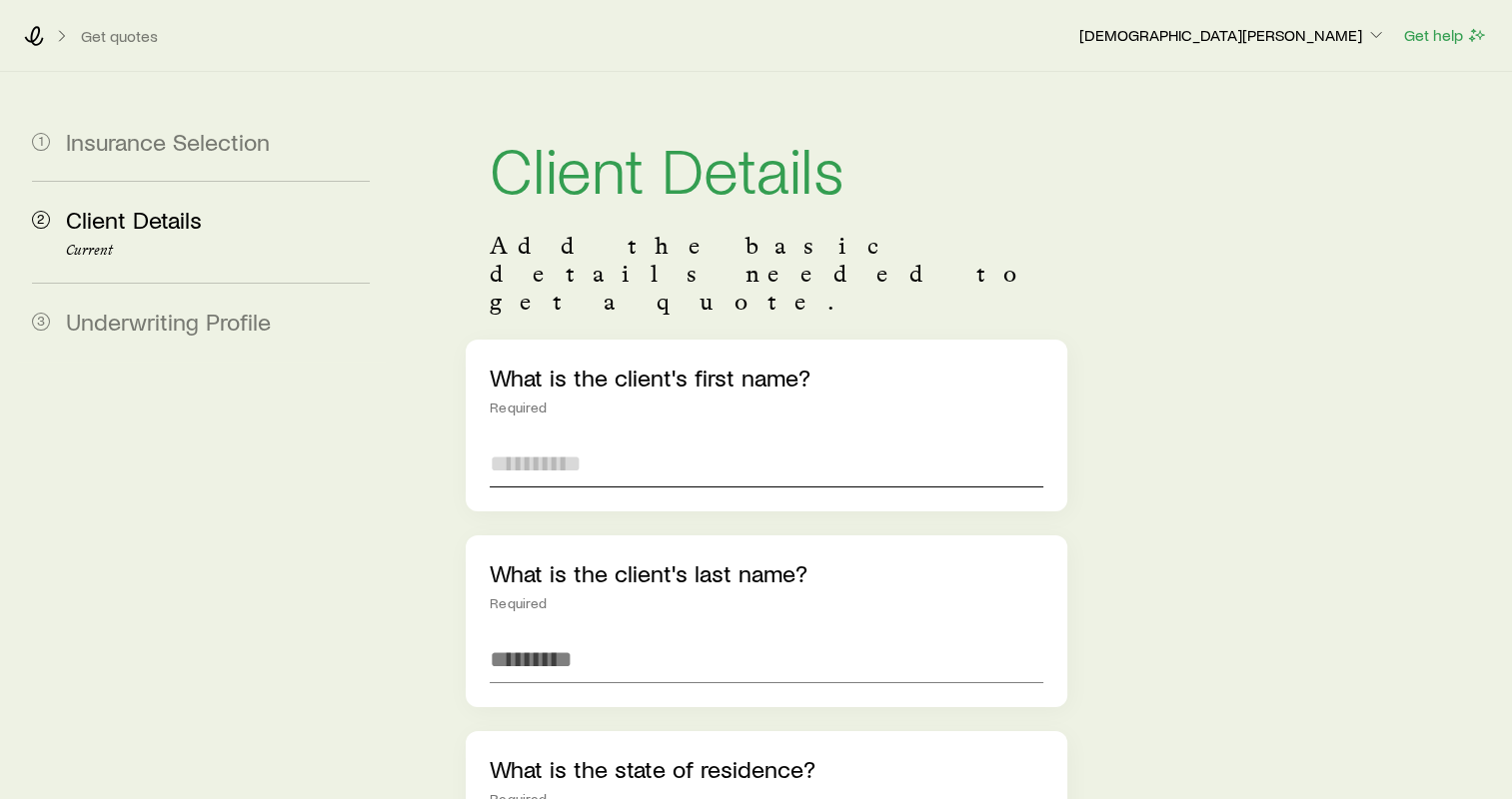 click at bounding box center [766, 463] 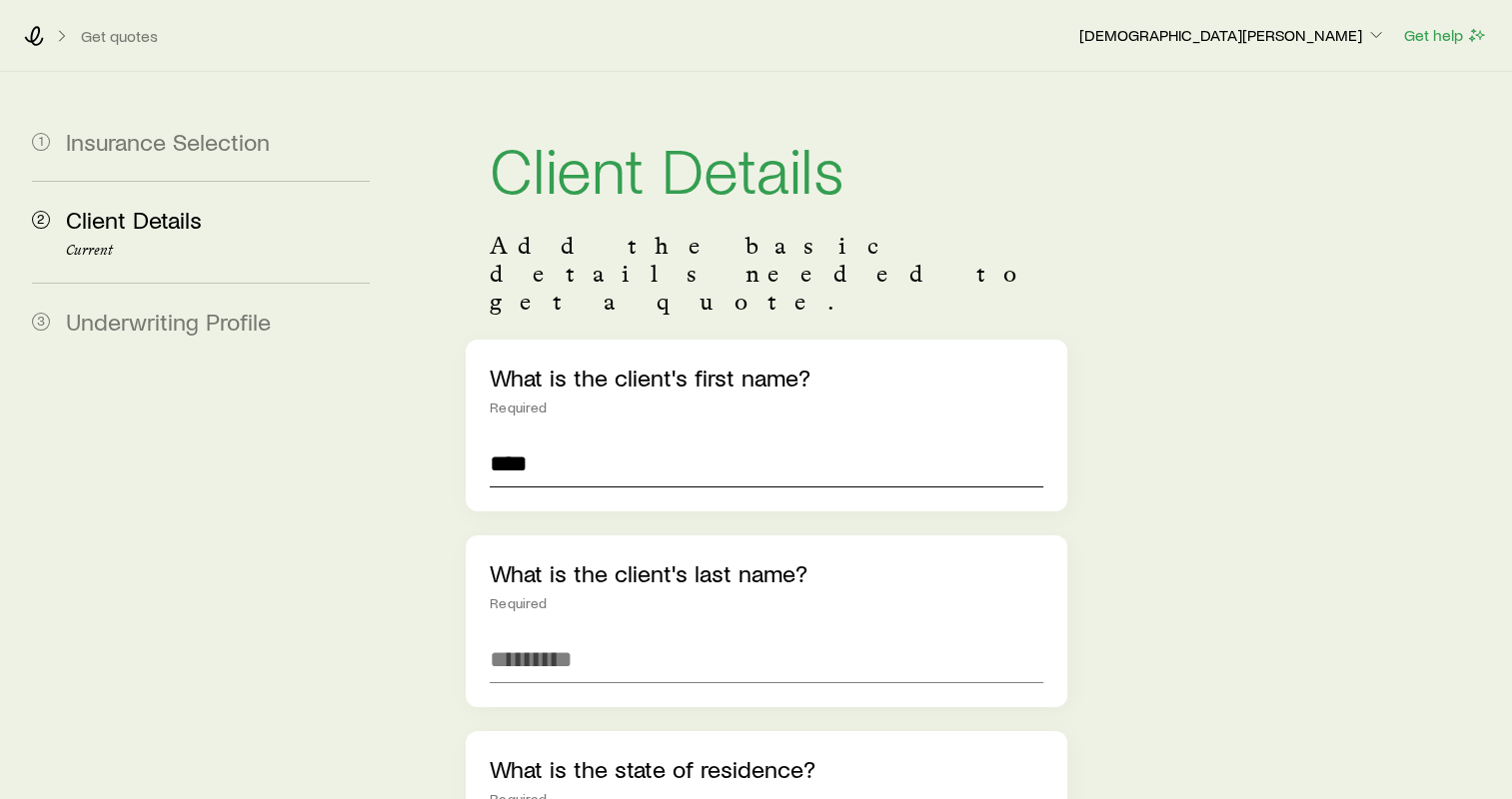 type on "****" 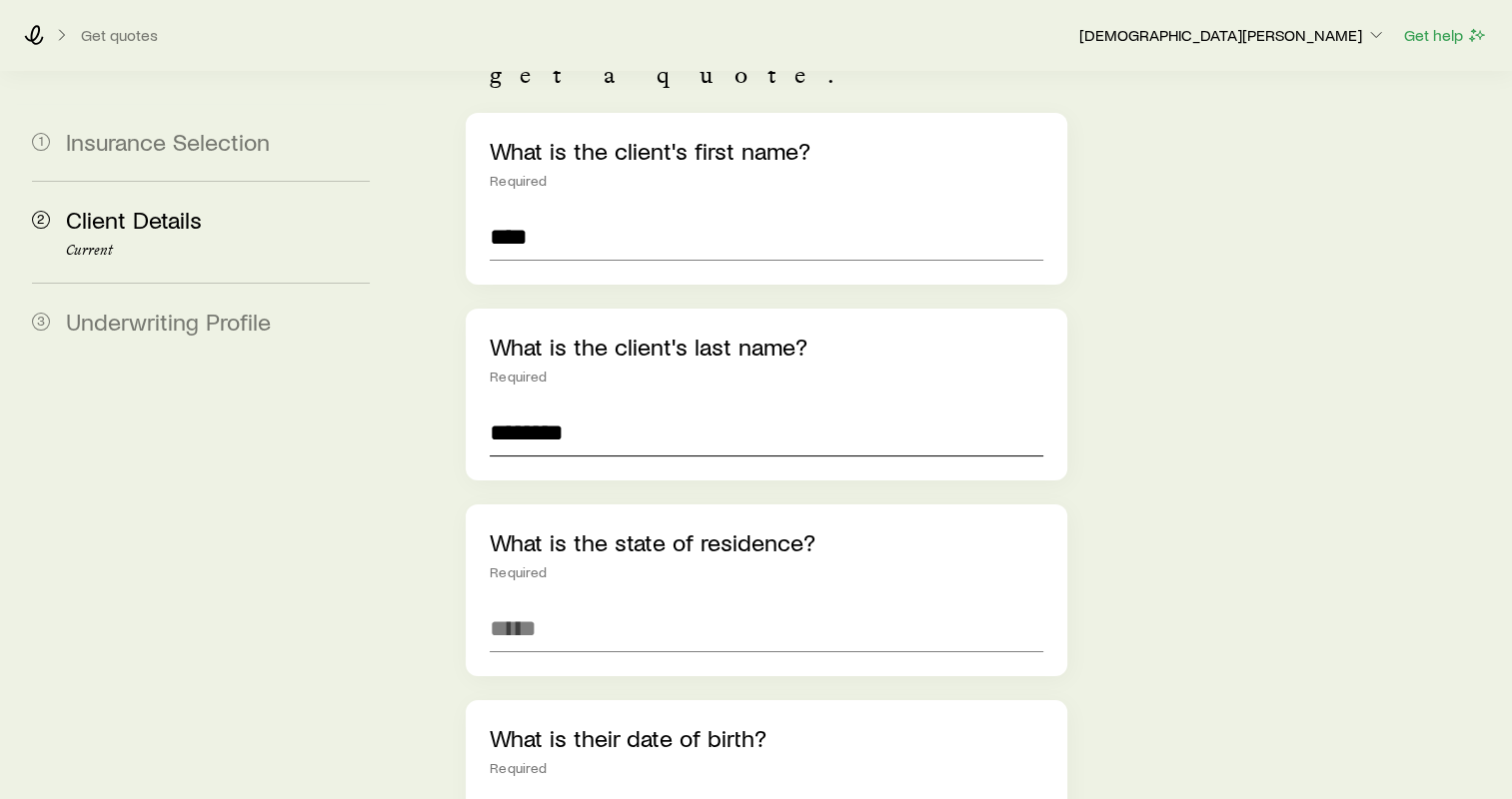 scroll, scrollTop: 300, scrollLeft: 0, axis: vertical 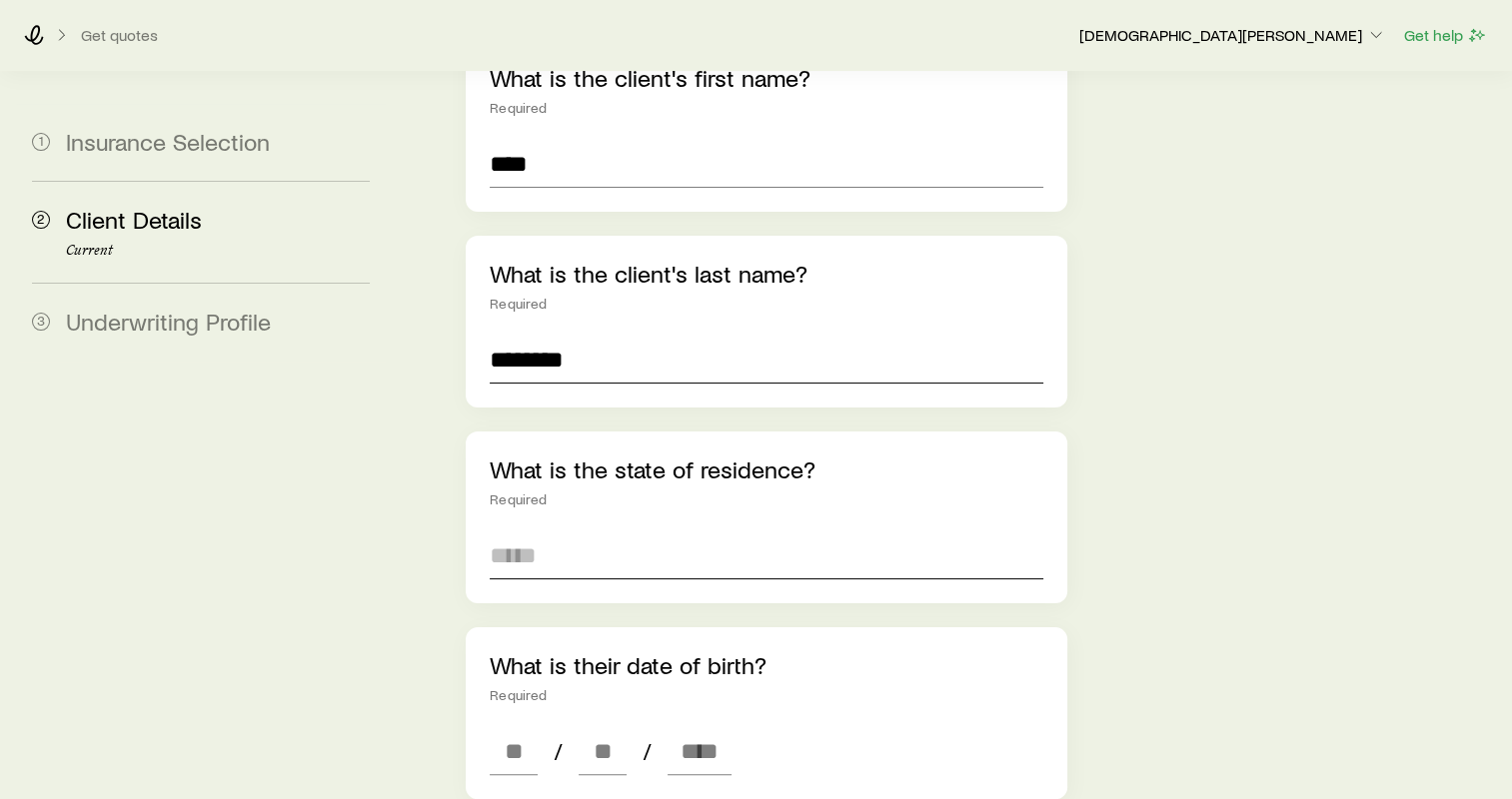 type on "********" 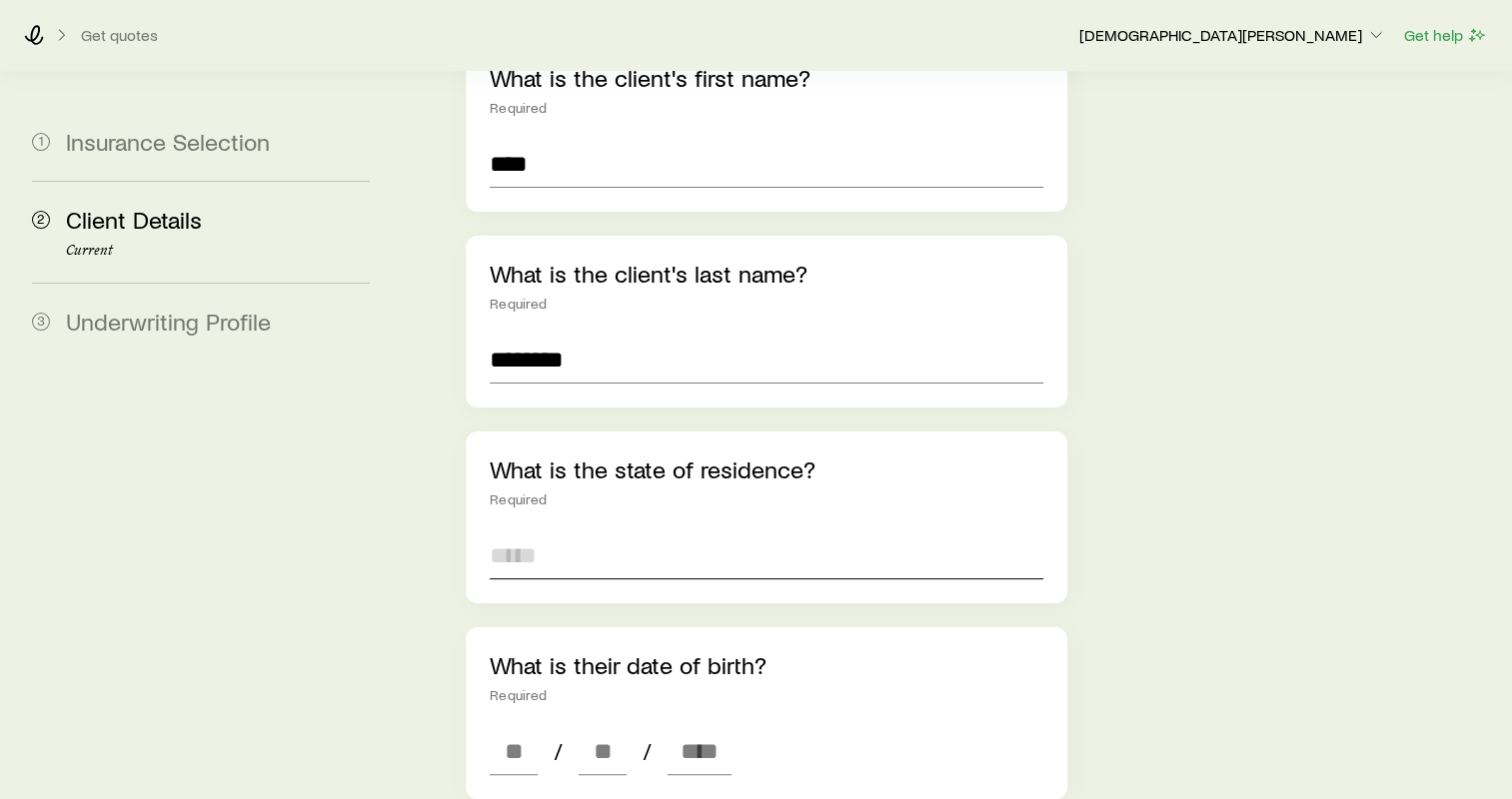 click at bounding box center (766, 555) 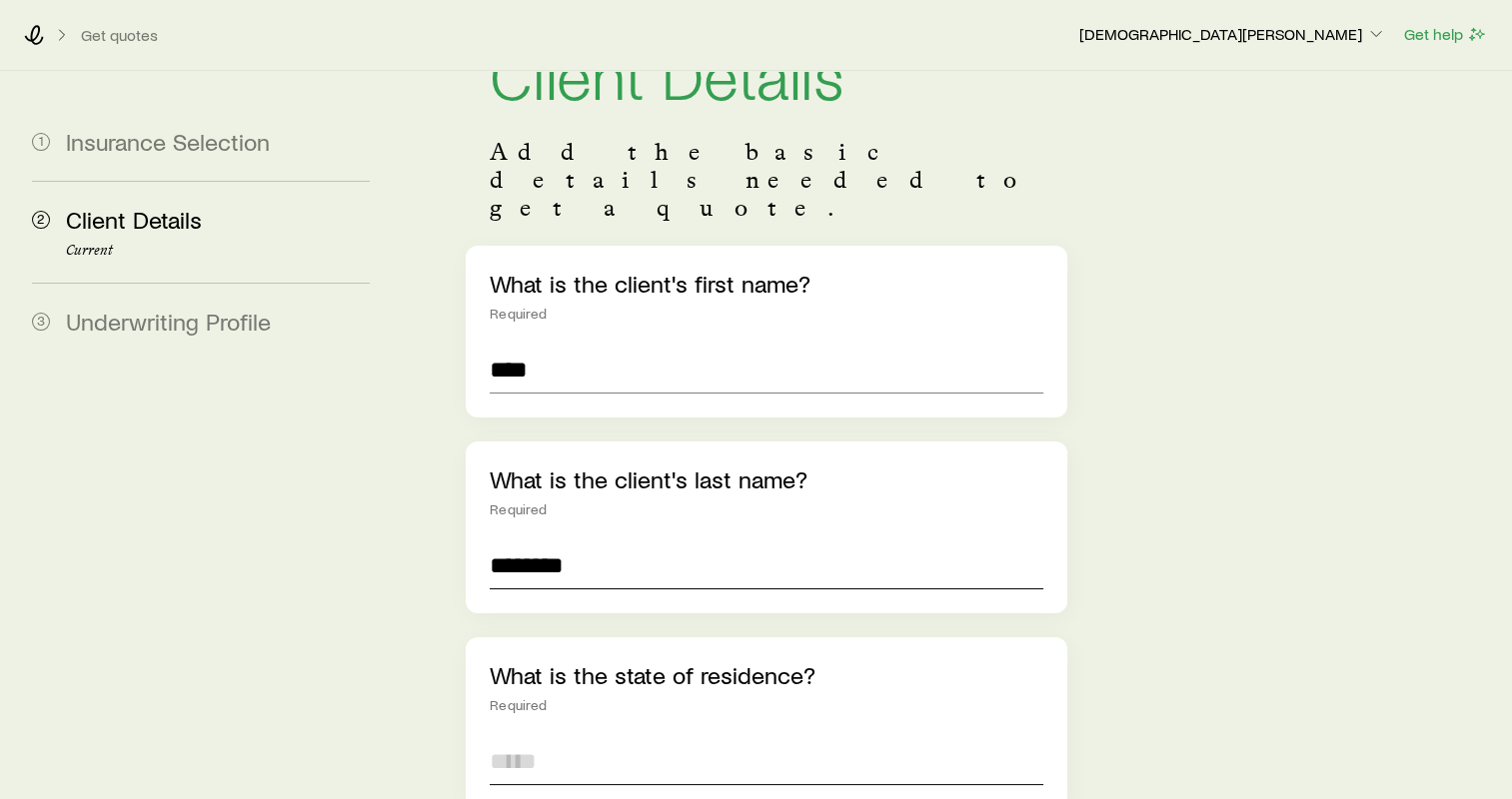 scroll, scrollTop: 300, scrollLeft: 0, axis: vertical 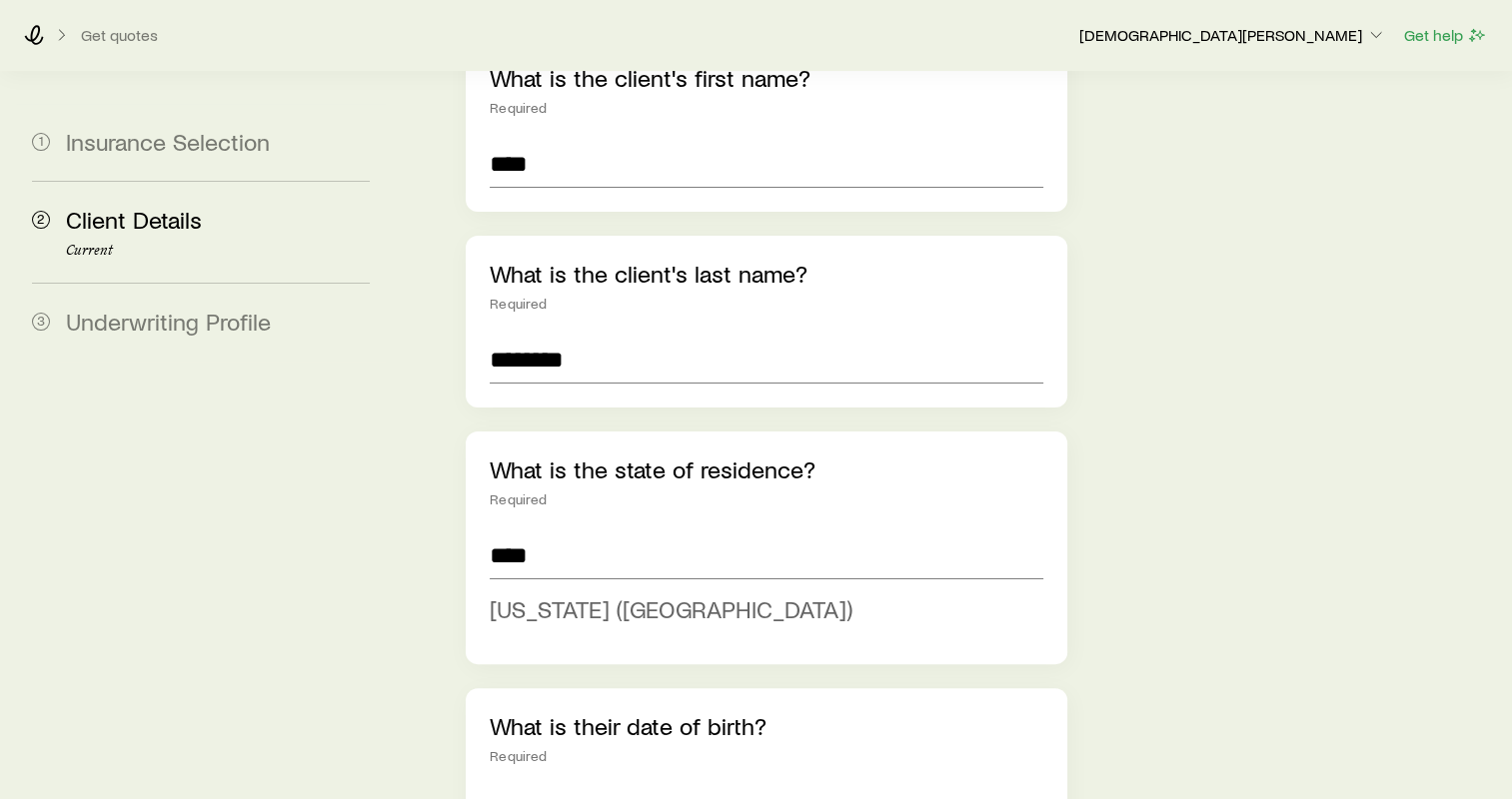 click on "[US_STATE] ([GEOGRAPHIC_DATA])" at bounding box center (671, 608) 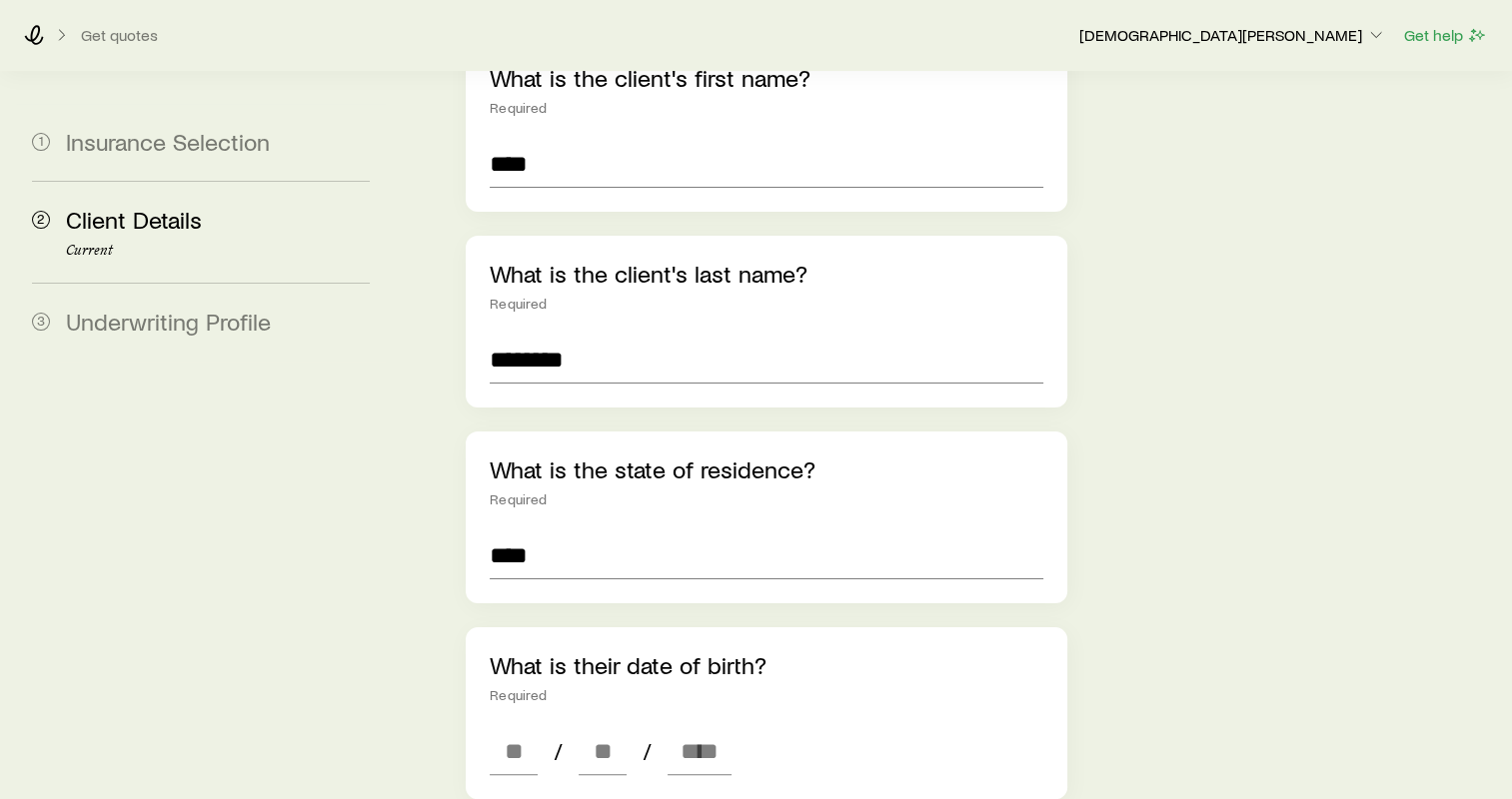 type on "**********" 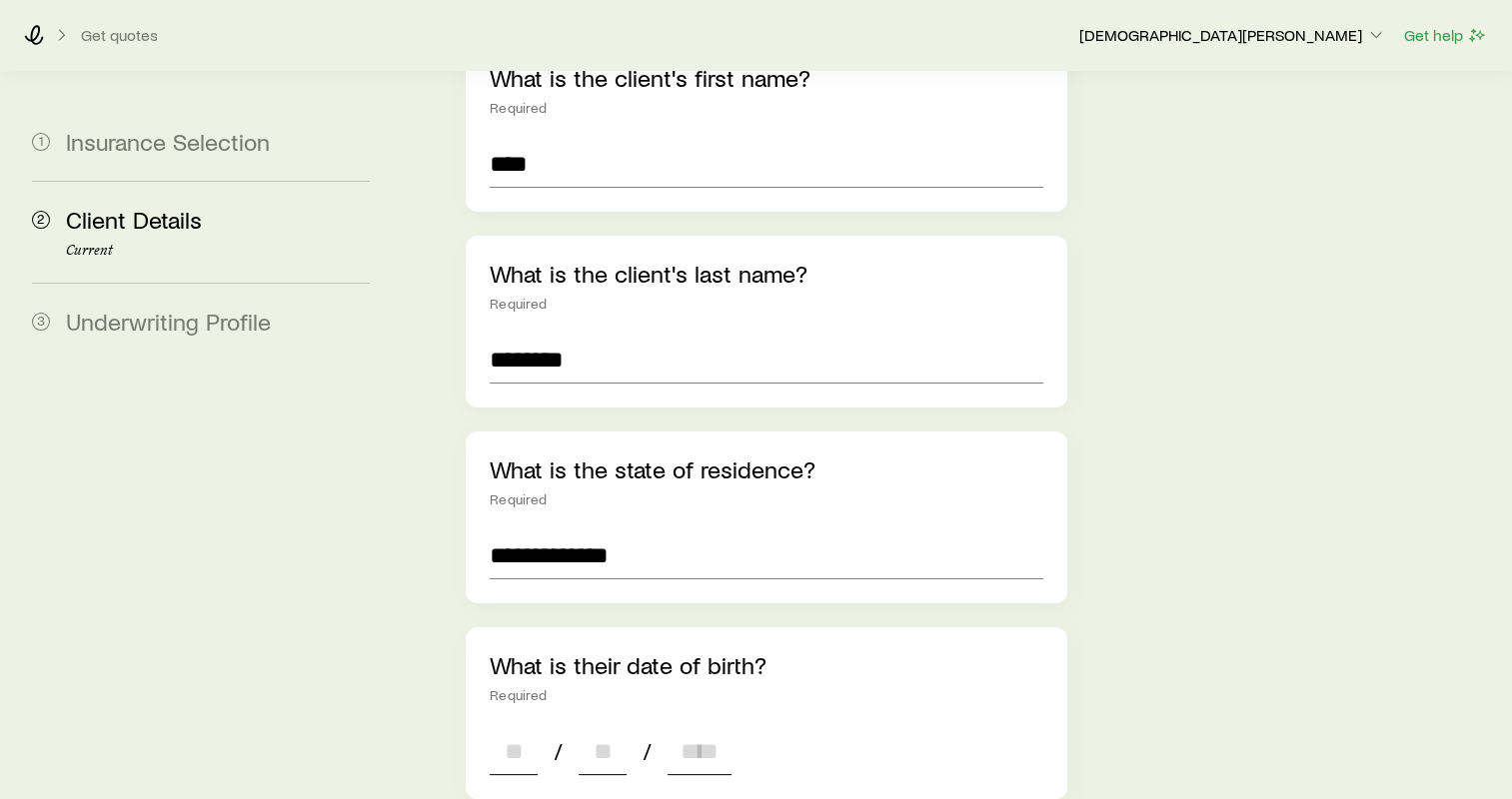 click at bounding box center (514, 751) 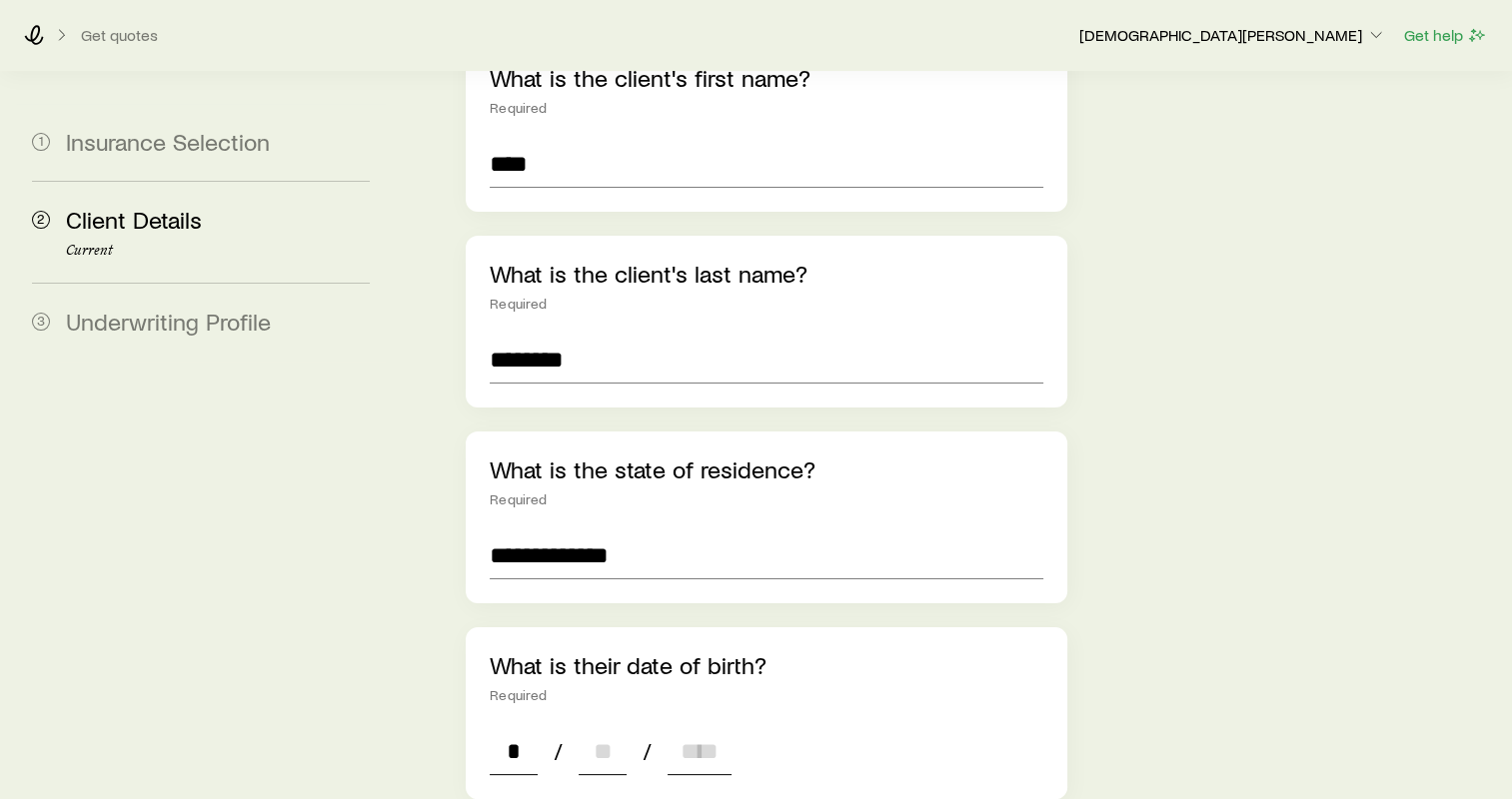 type on "**" 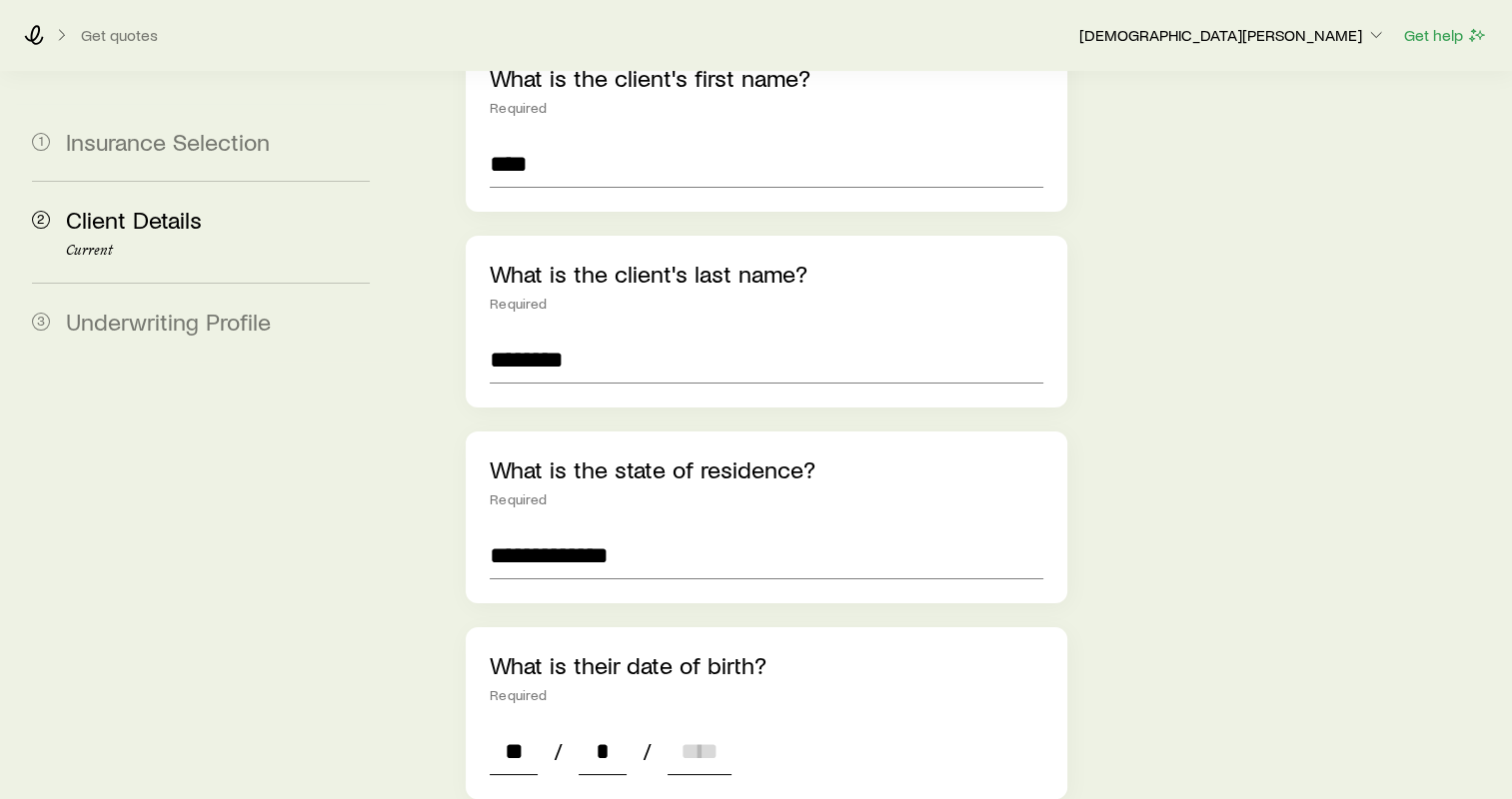 type on "**" 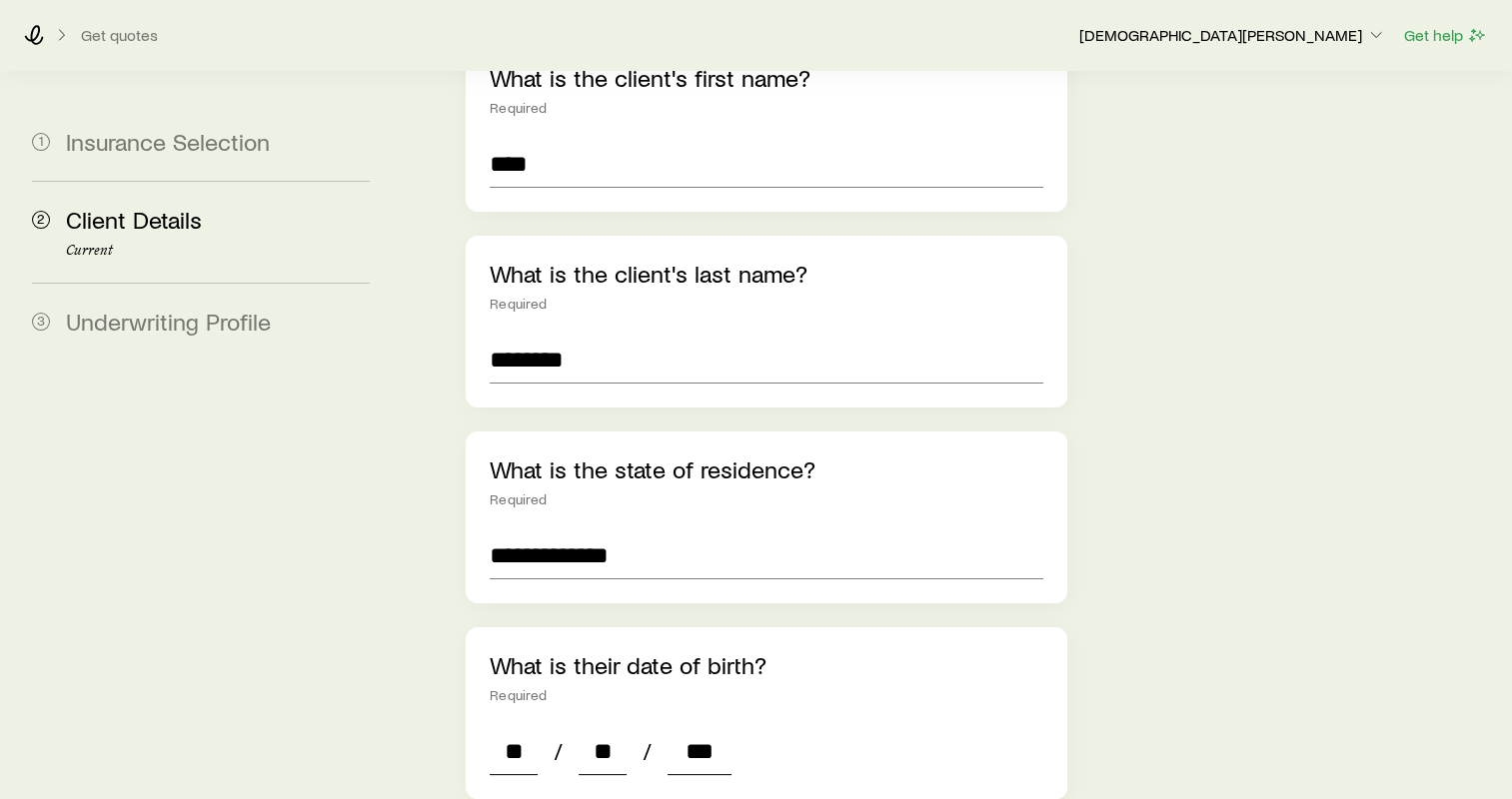type on "****" 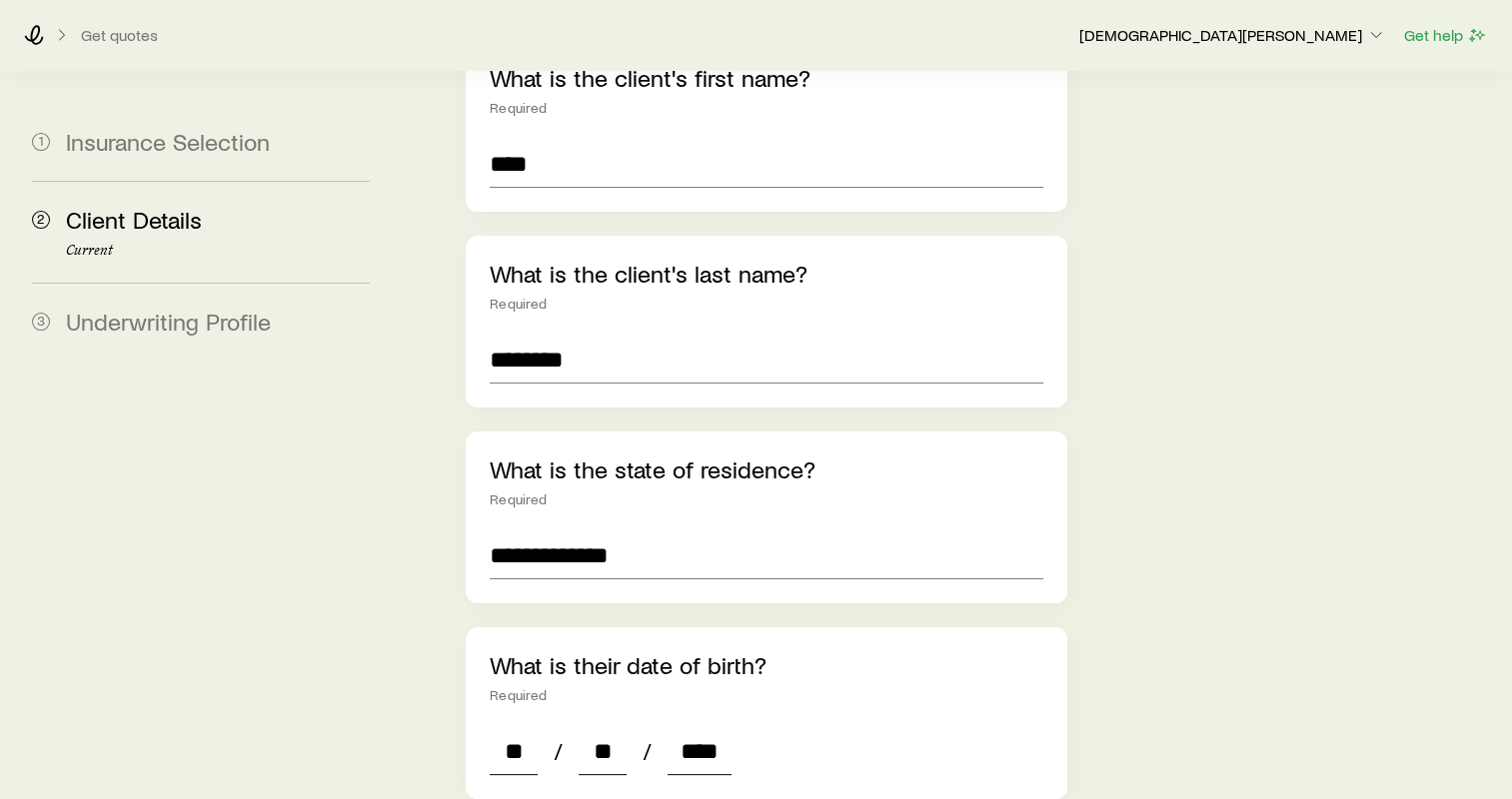 type on "*" 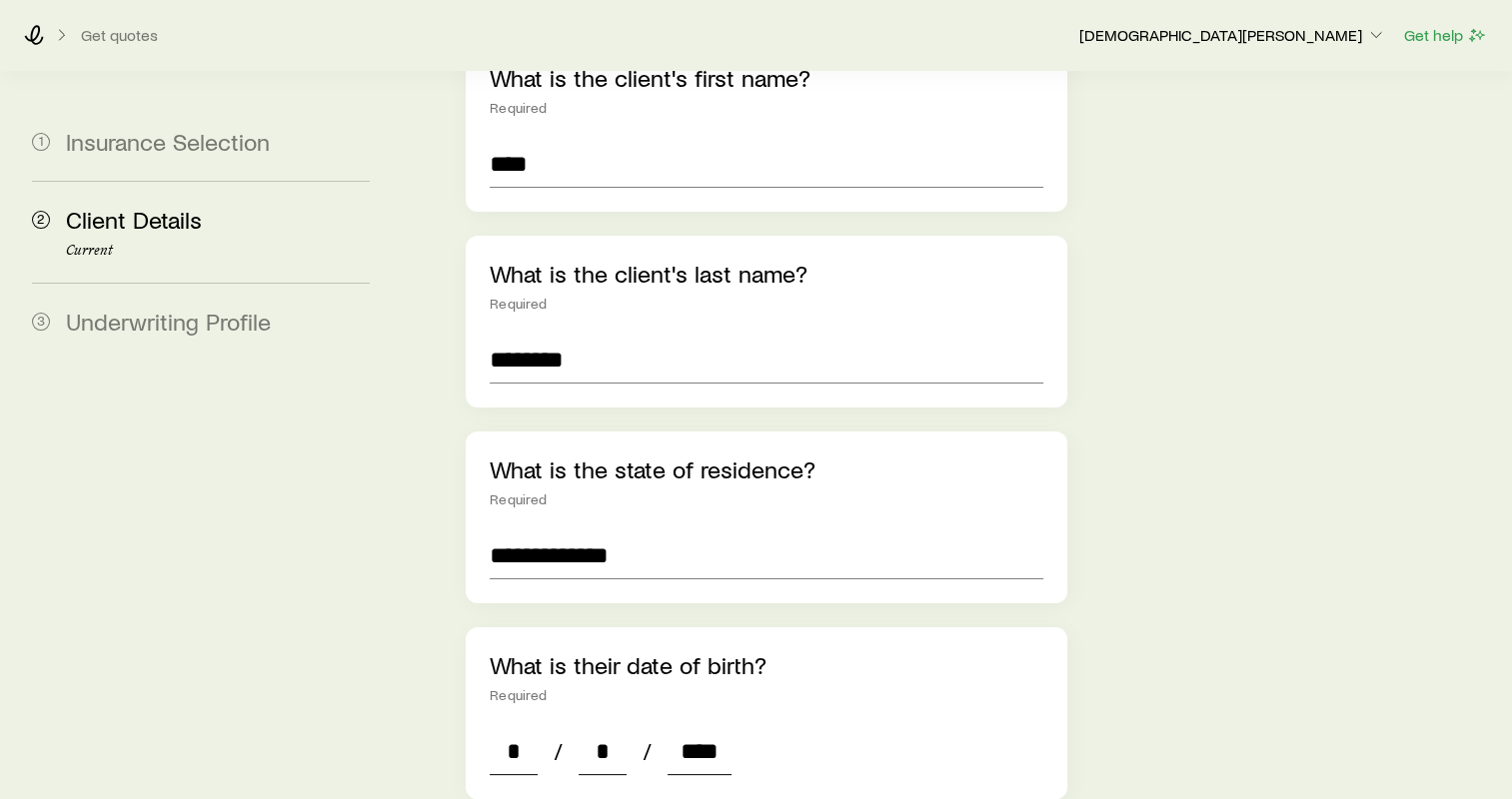 type on "****" 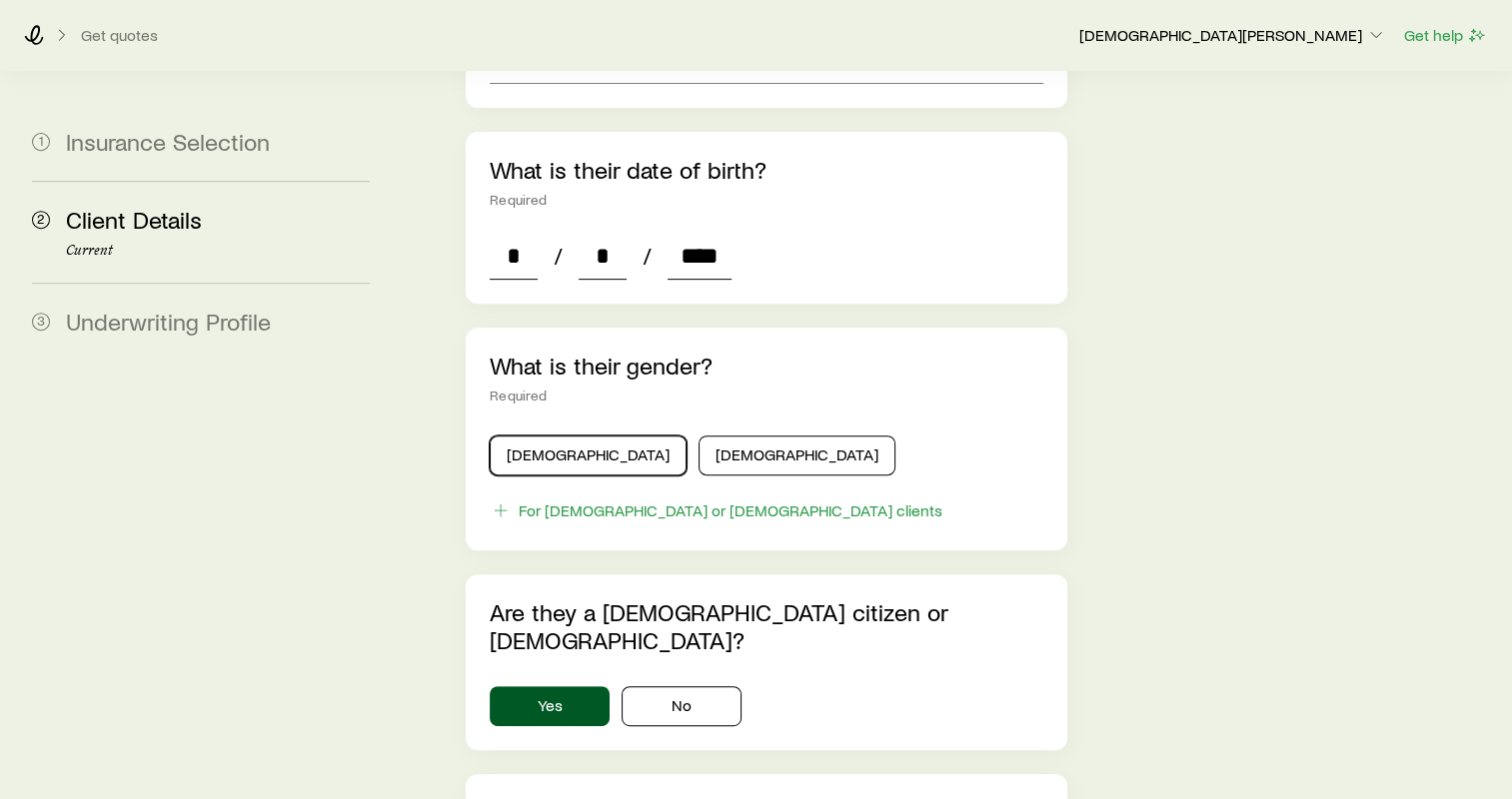 type 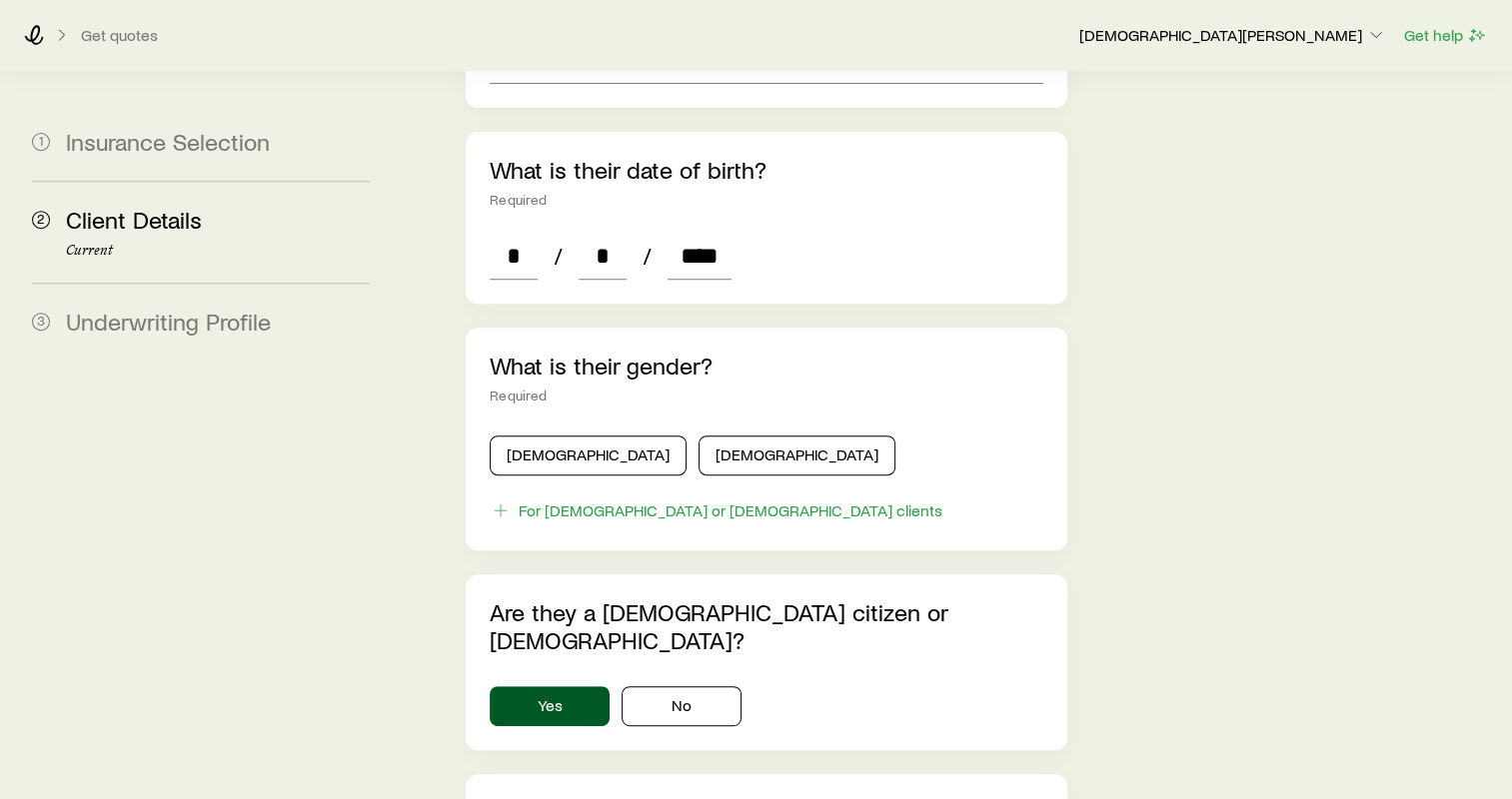 click on "What is their gender? Required [DEMOGRAPHIC_DATA] [DEMOGRAPHIC_DATA] For [DEMOGRAPHIC_DATA] or [DEMOGRAPHIC_DATA] clients" at bounding box center [766, 438] 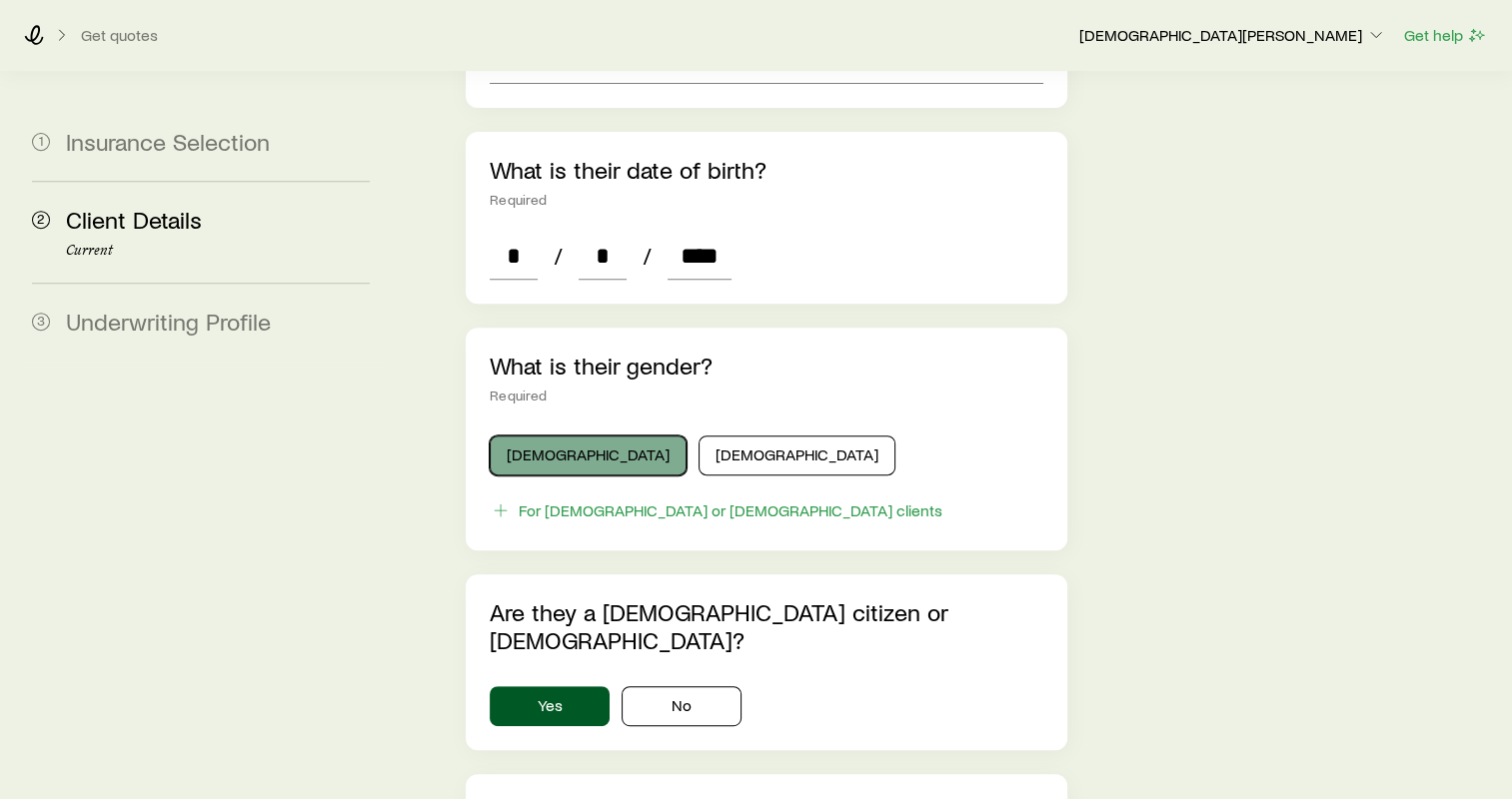 click on "[DEMOGRAPHIC_DATA]" at bounding box center (588, 455) 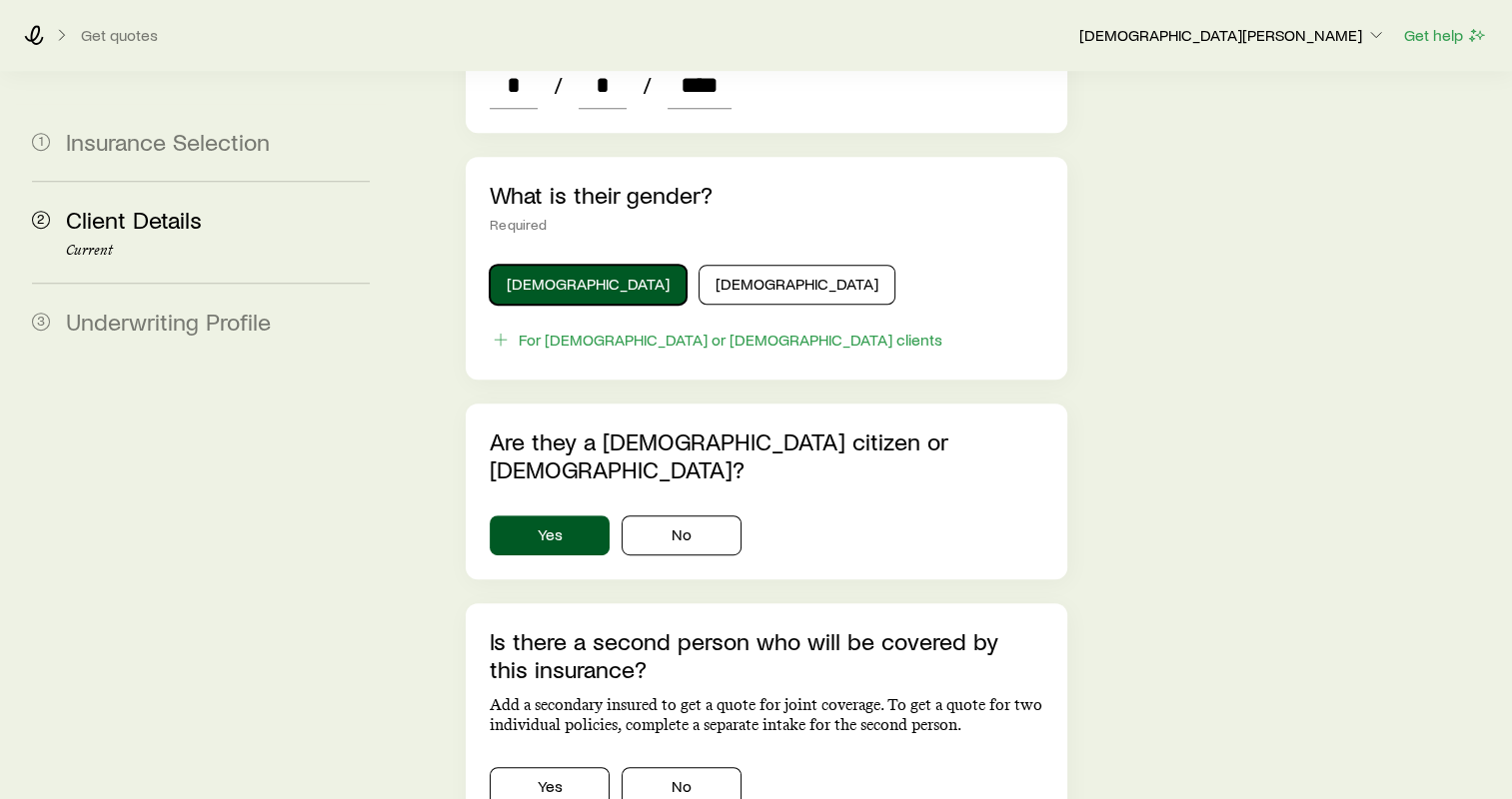 scroll, scrollTop: 1095, scrollLeft: 0, axis: vertical 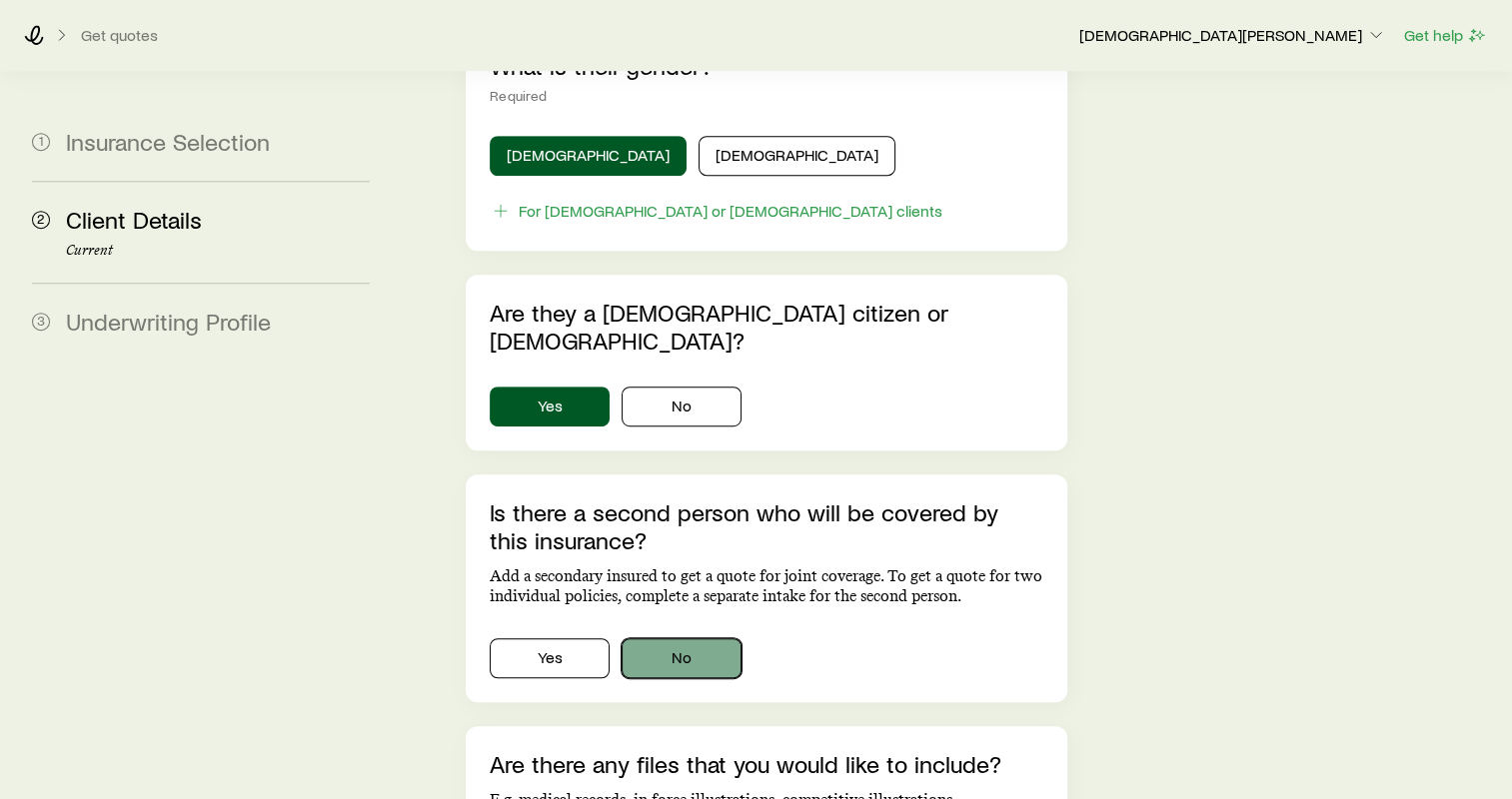 click on "No" at bounding box center [682, 658] 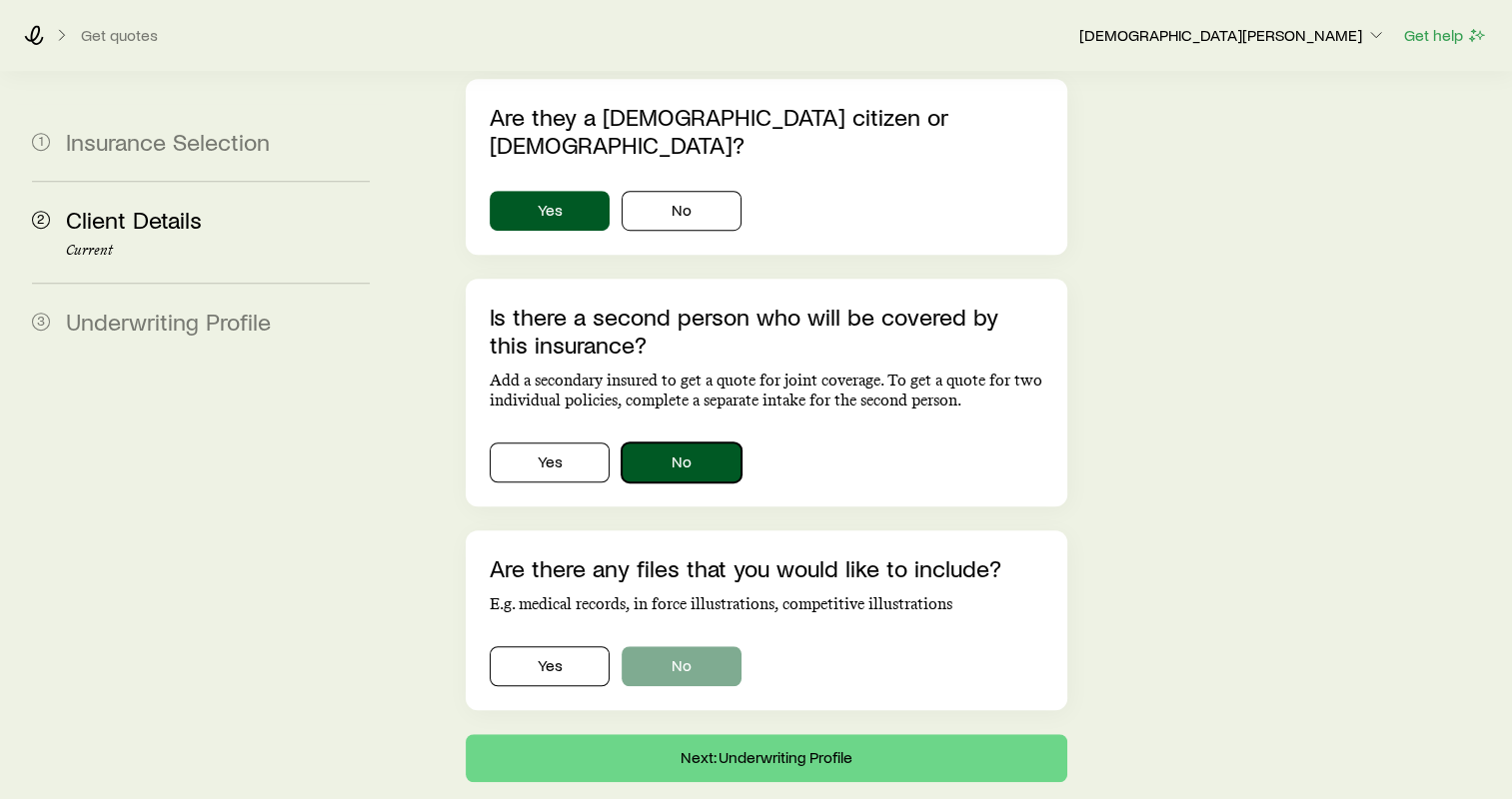scroll, scrollTop: 1301, scrollLeft: 0, axis: vertical 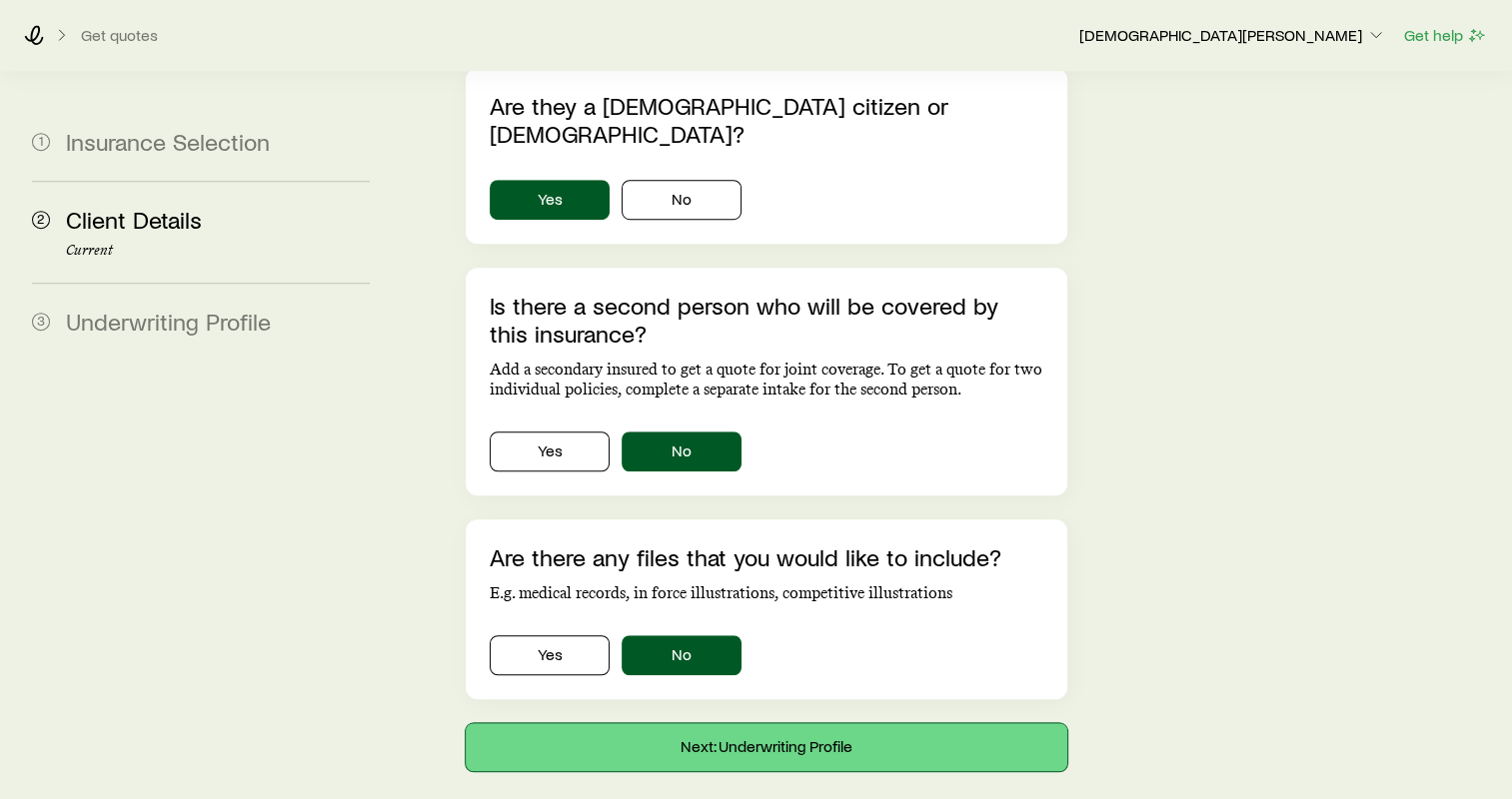 click on "Next: Underwriting Profile" at bounding box center [766, 747] 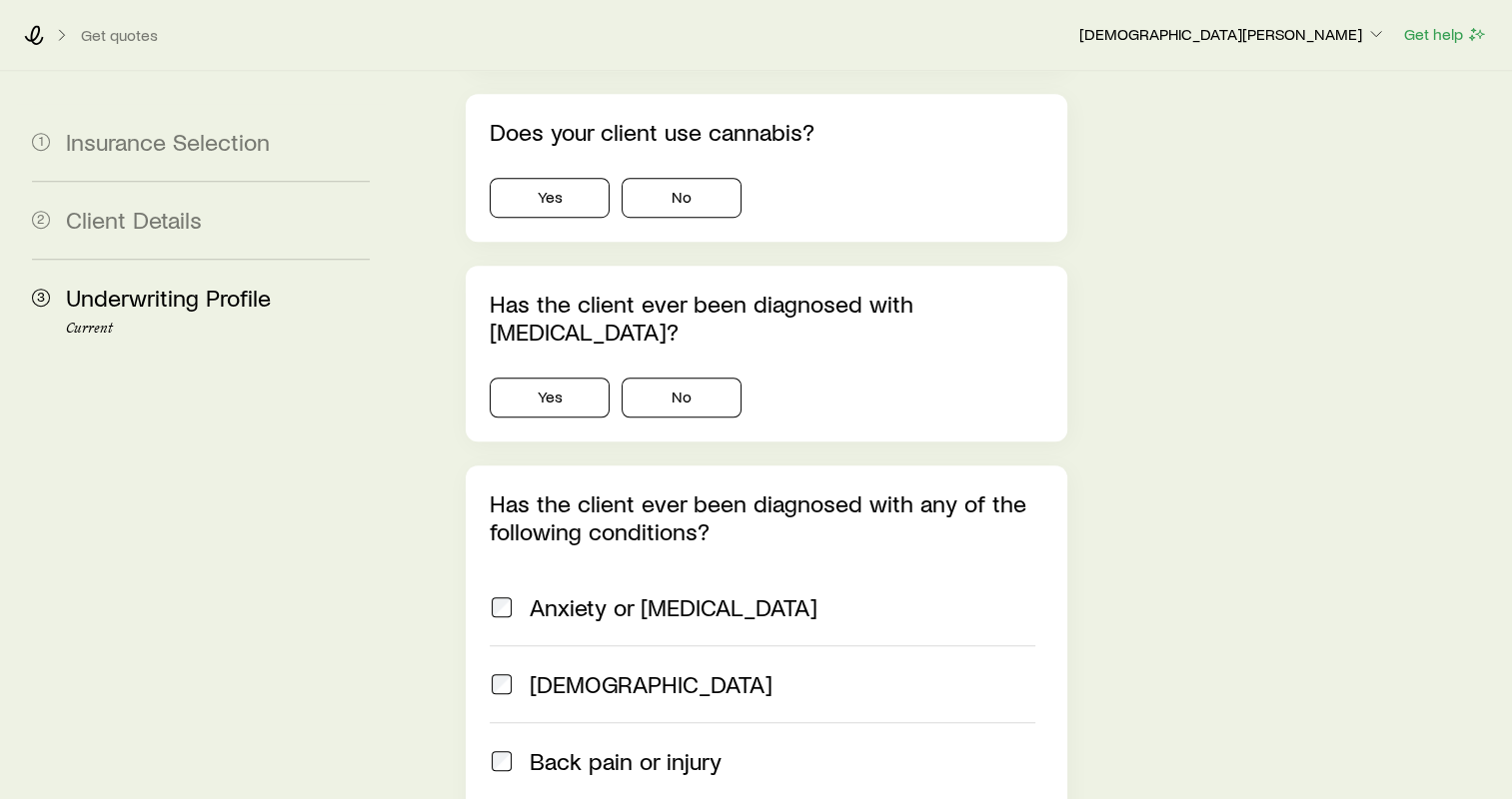 scroll, scrollTop: 0, scrollLeft: 0, axis: both 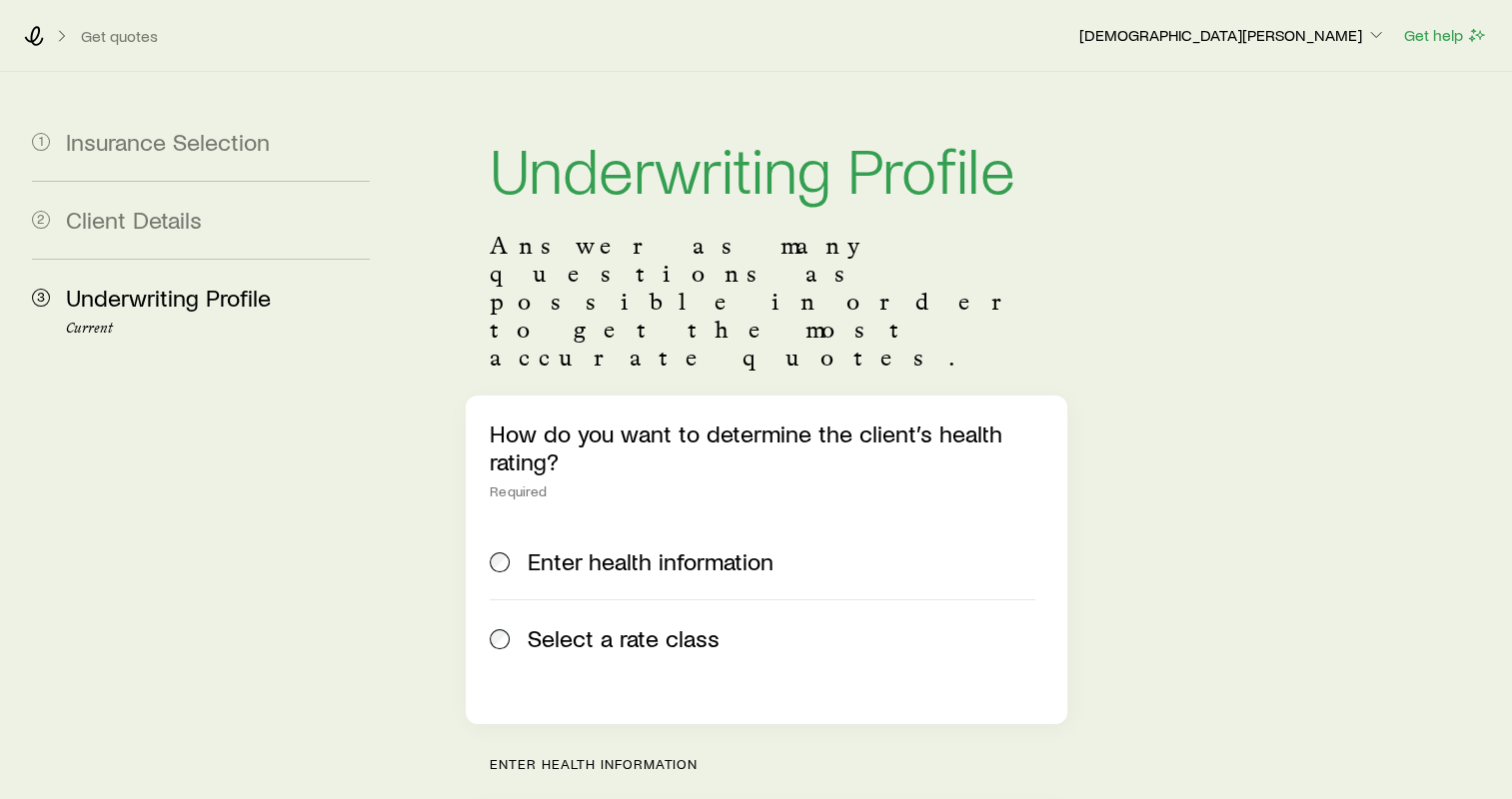 click on "Select a rate class" at bounding box center [624, 638] 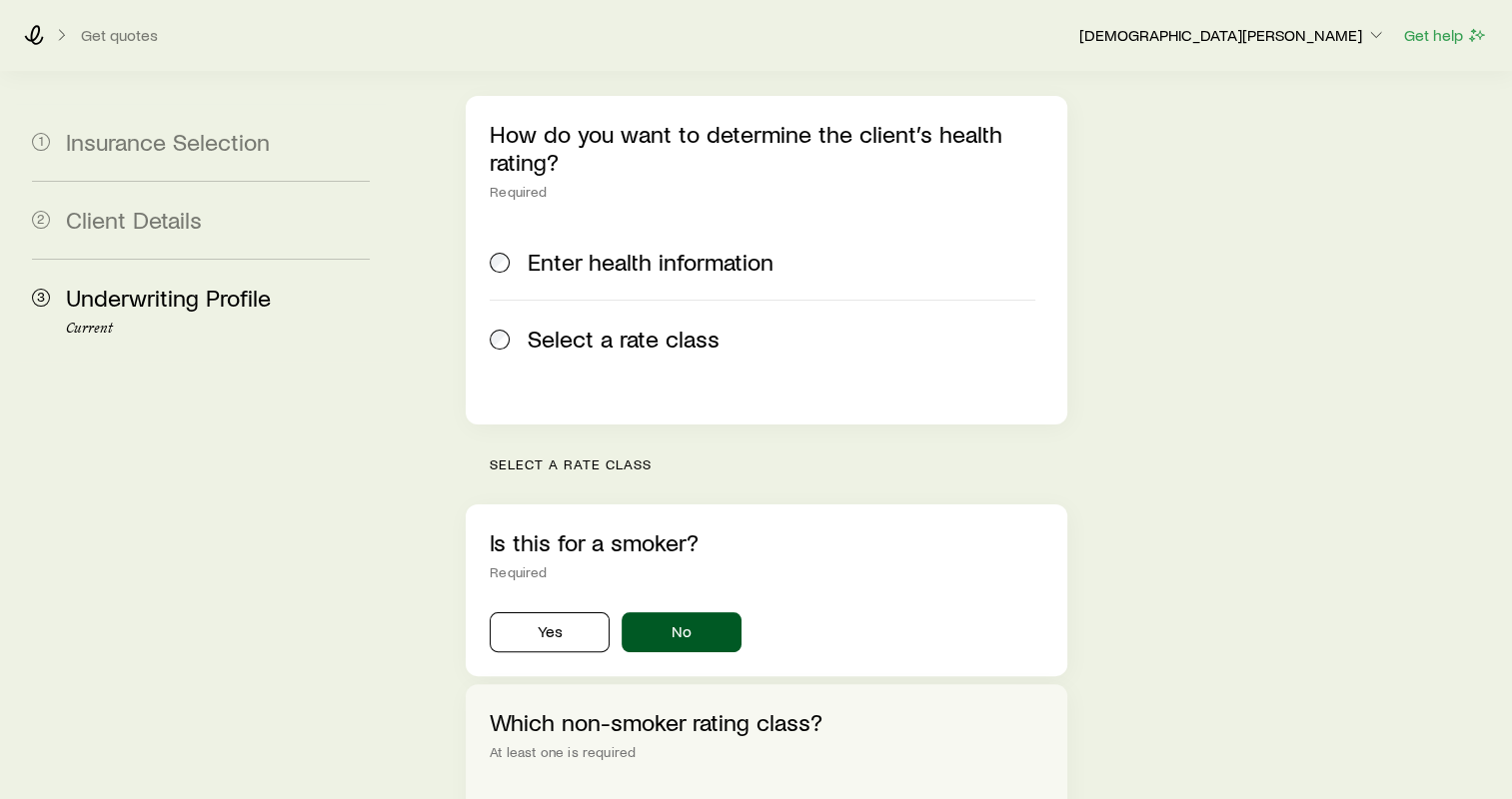 scroll, scrollTop: 699, scrollLeft: 0, axis: vertical 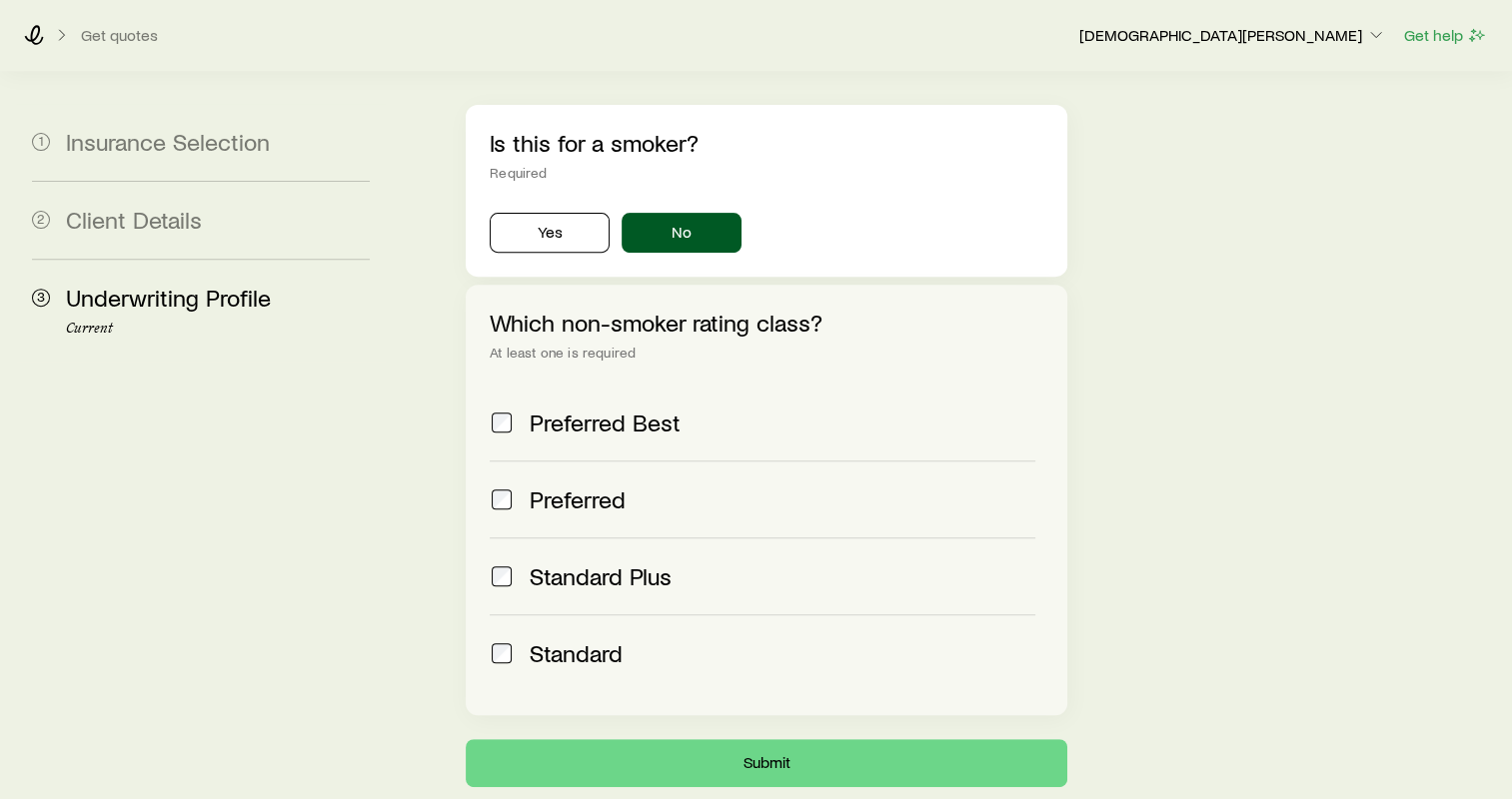 click on "Standard" at bounding box center (576, 653) 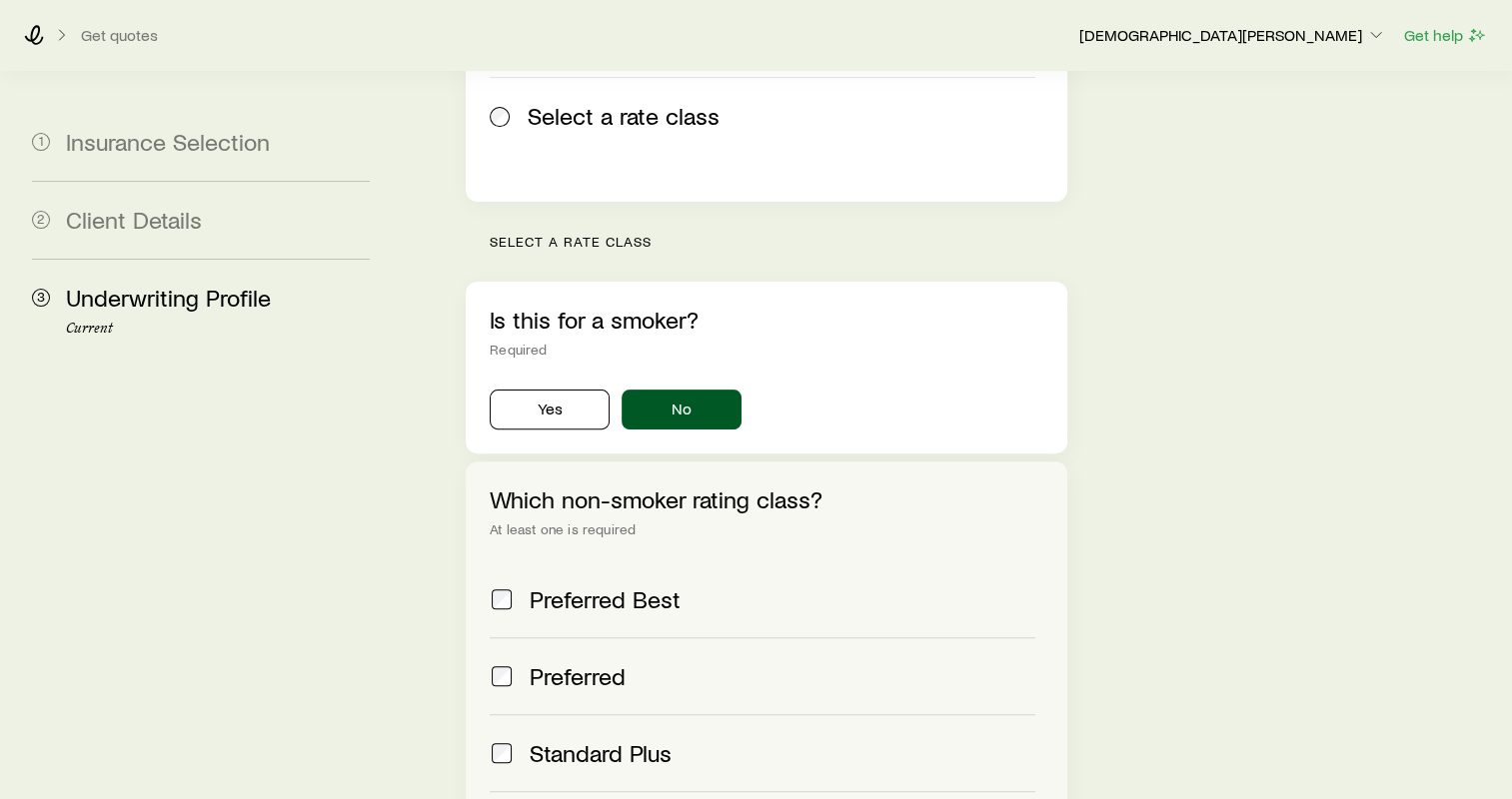 scroll, scrollTop: 699, scrollLeft: 0, axis: vertical 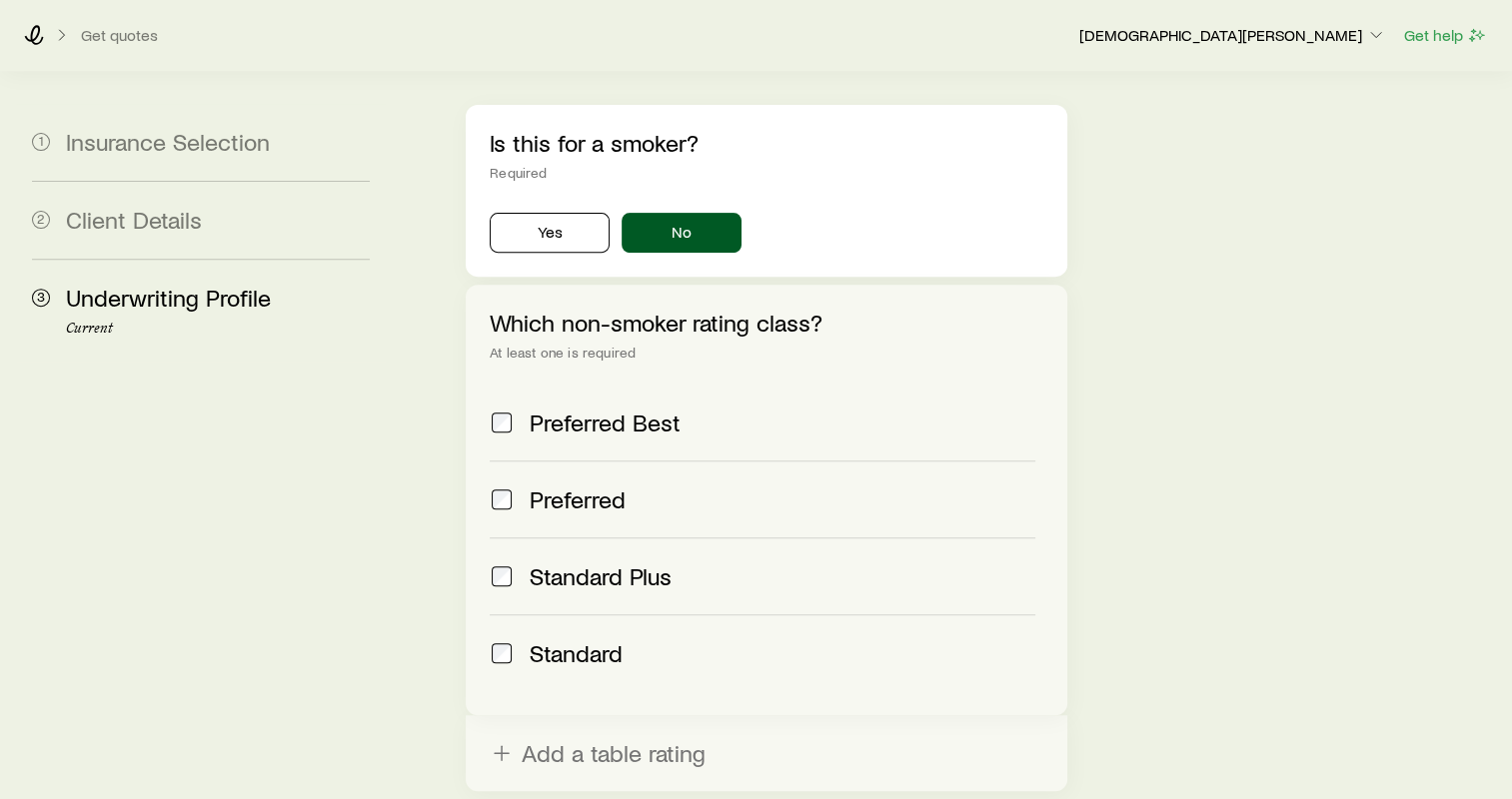 click on "Preferred" at bounding box center (762, 498) 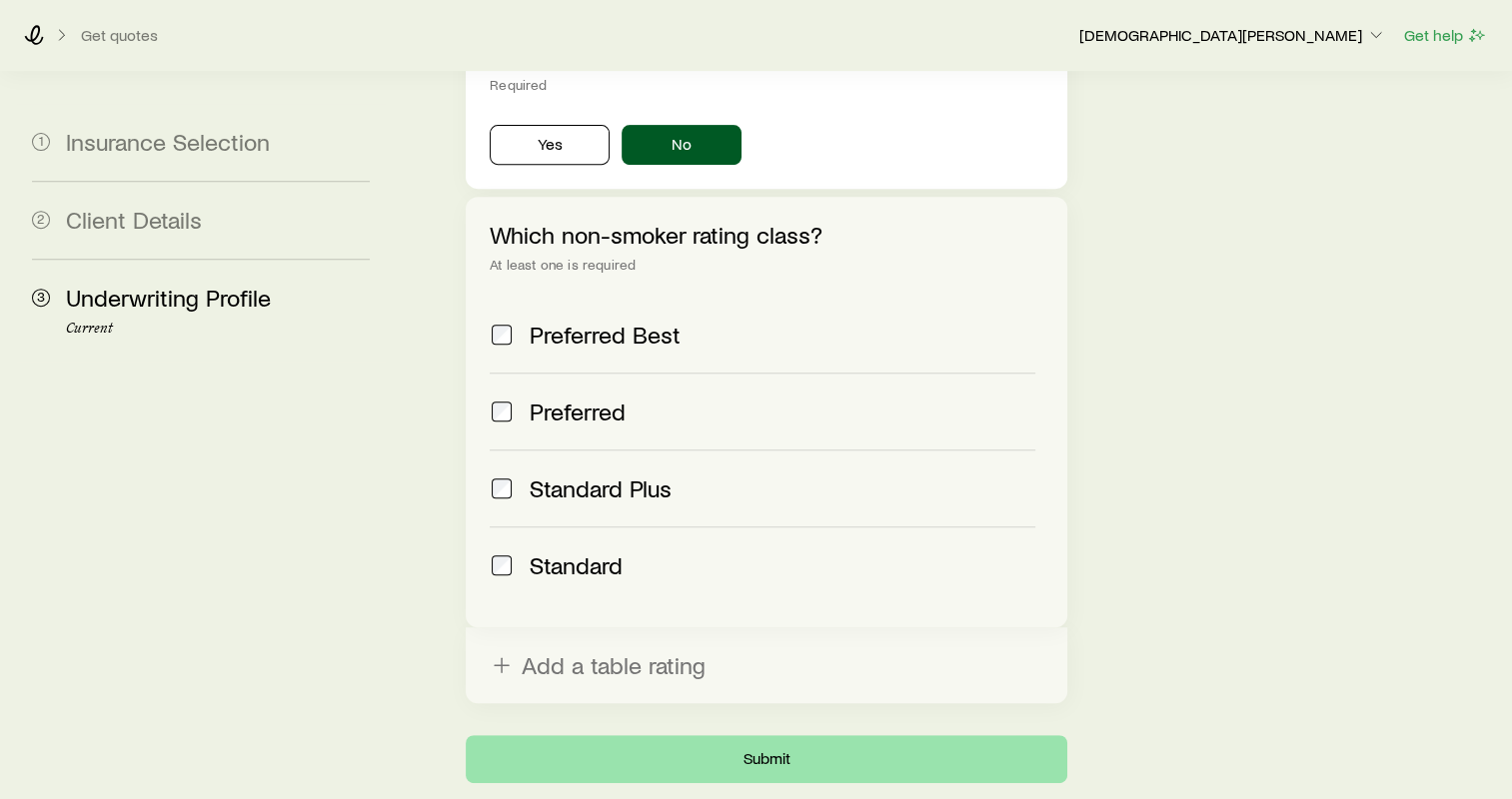 scroll, scrollTop: 853, scrollLeft: 0, axis: vertical 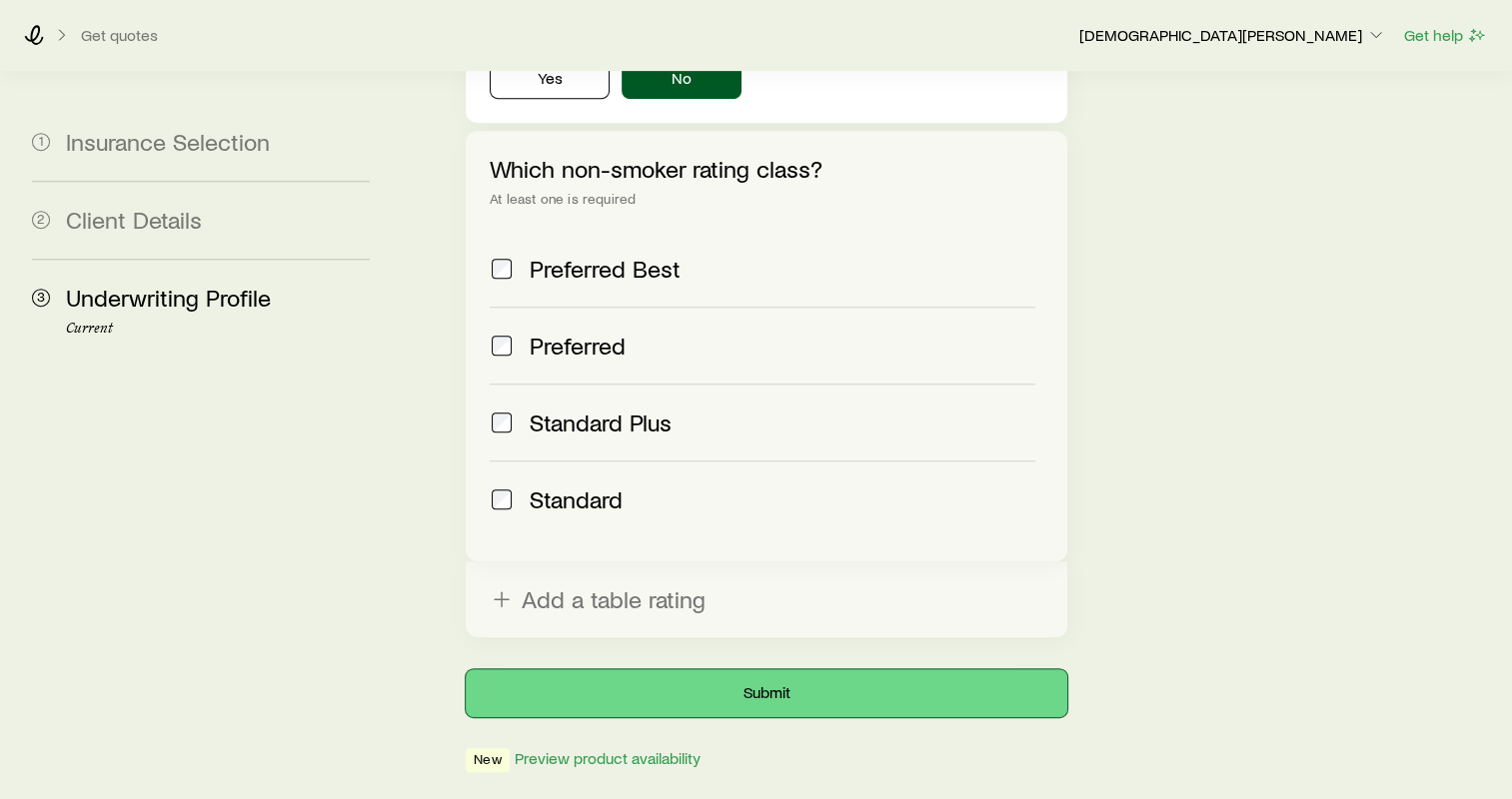 click on "Submit" at bounding box center (766, 693) 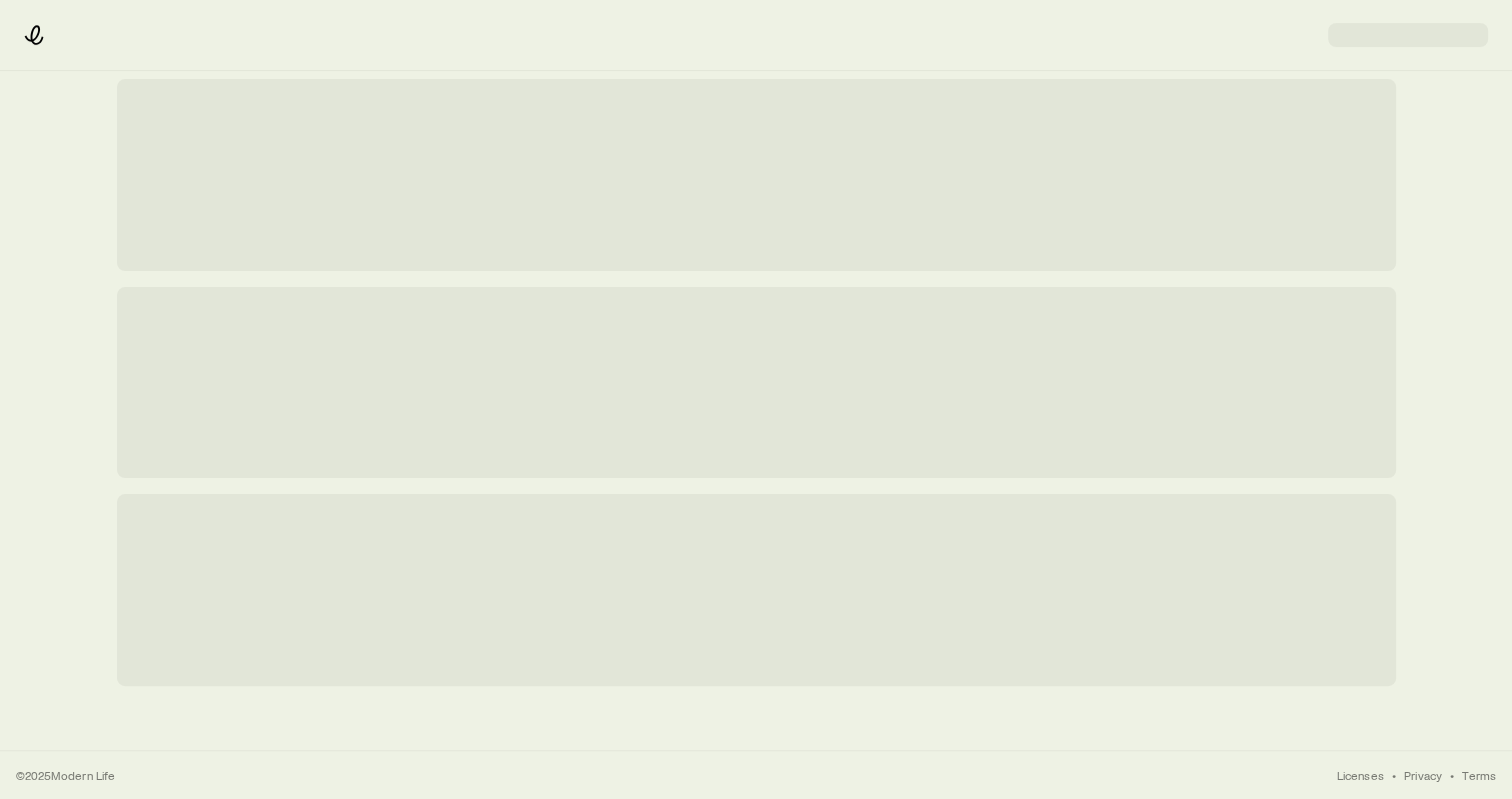 scroll, scrollTop: 0, scrollLeft: 0, axis: both 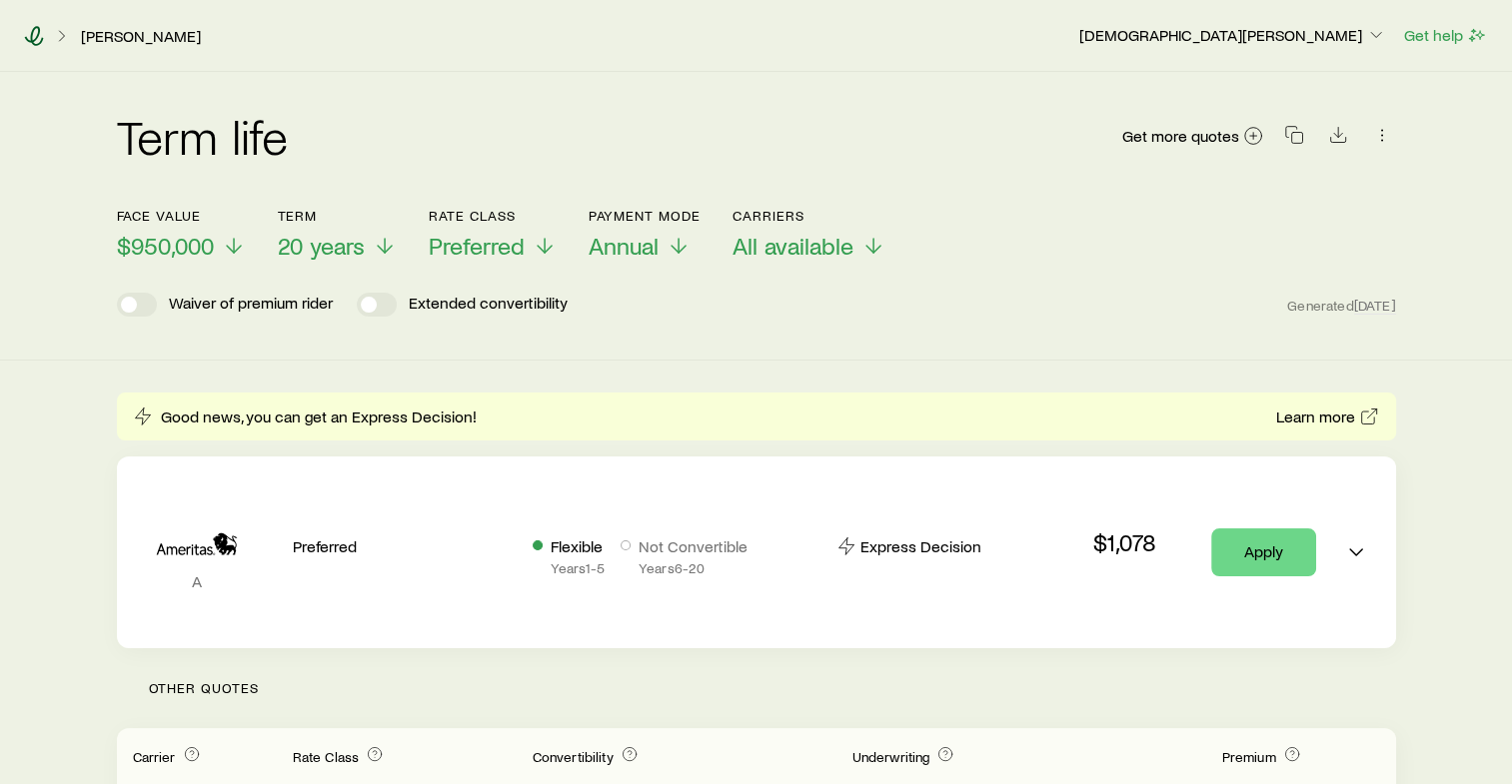 click 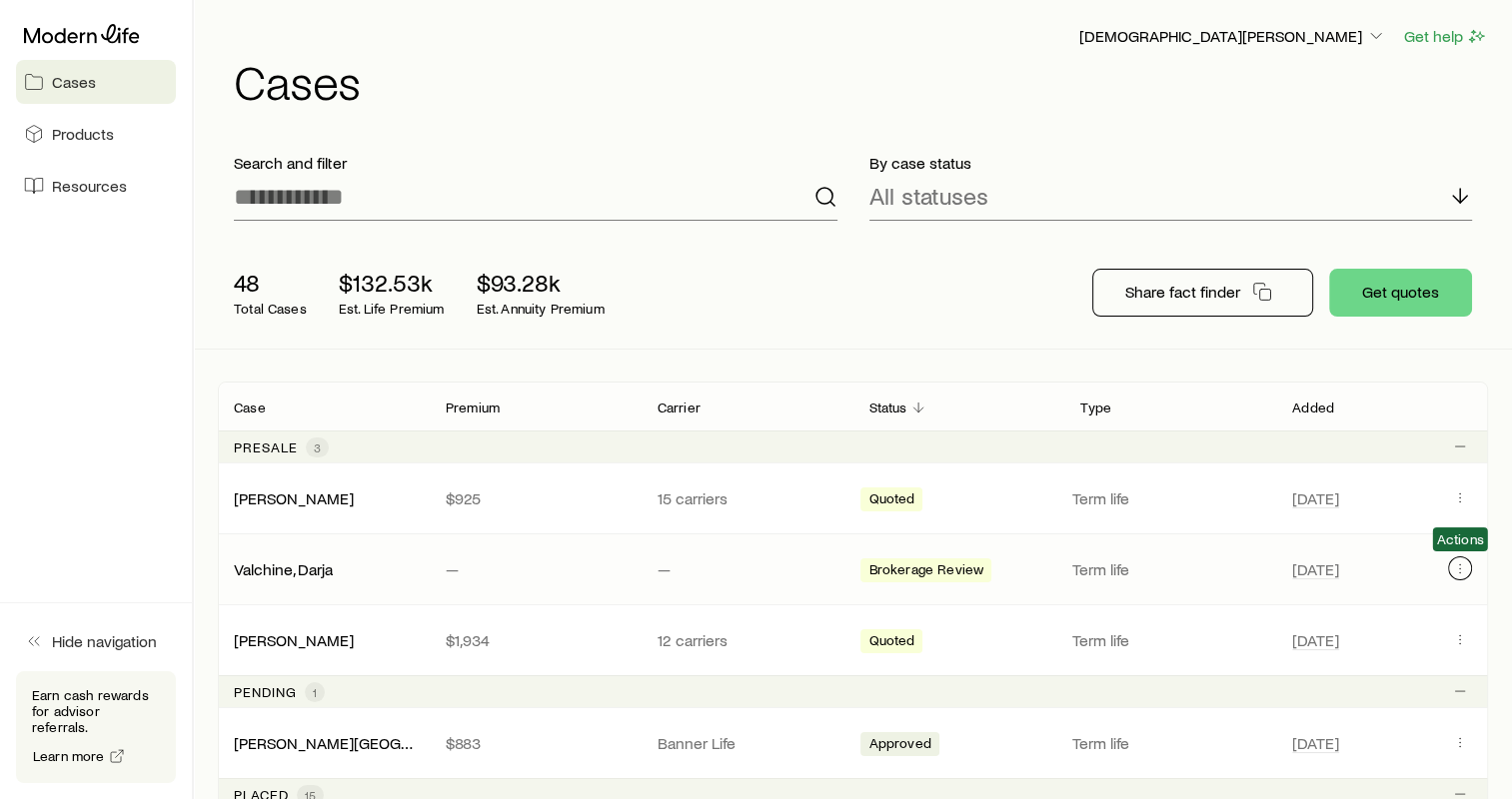 click 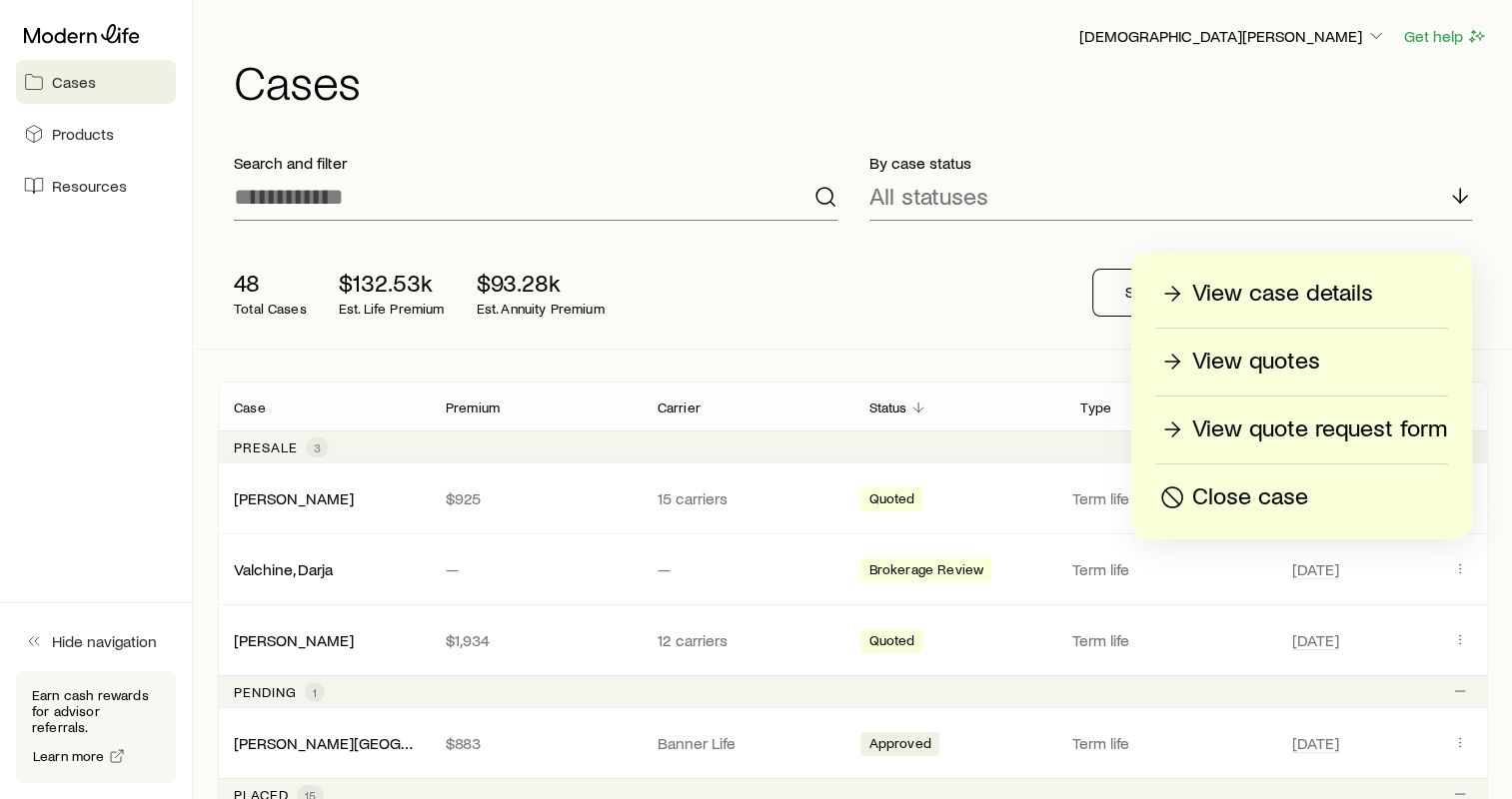 click on "View quote request form" at bounding box center [1319, 429] 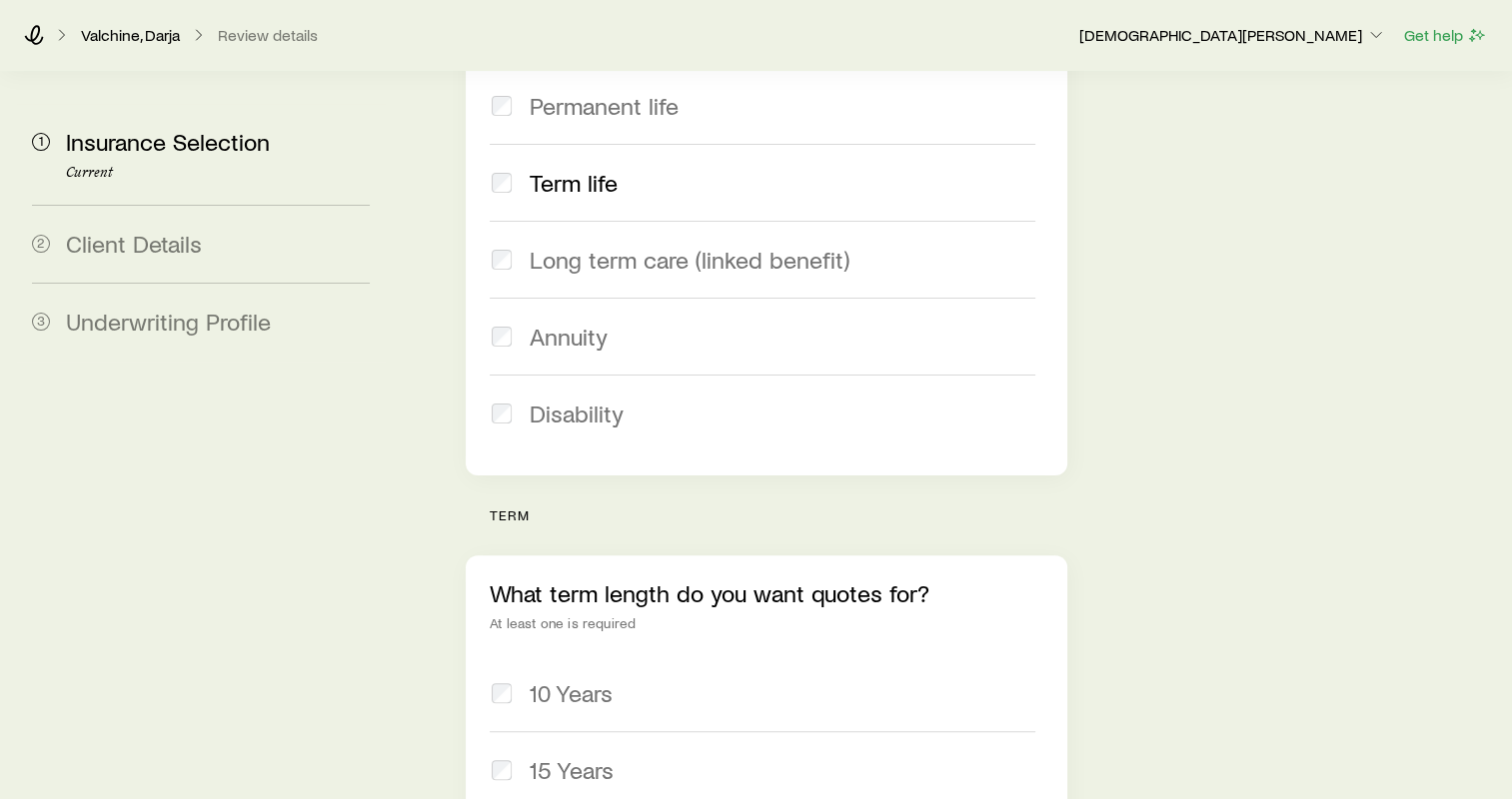 scroll, scrollTop: 899, scrollLeft: 0, axis: vertical 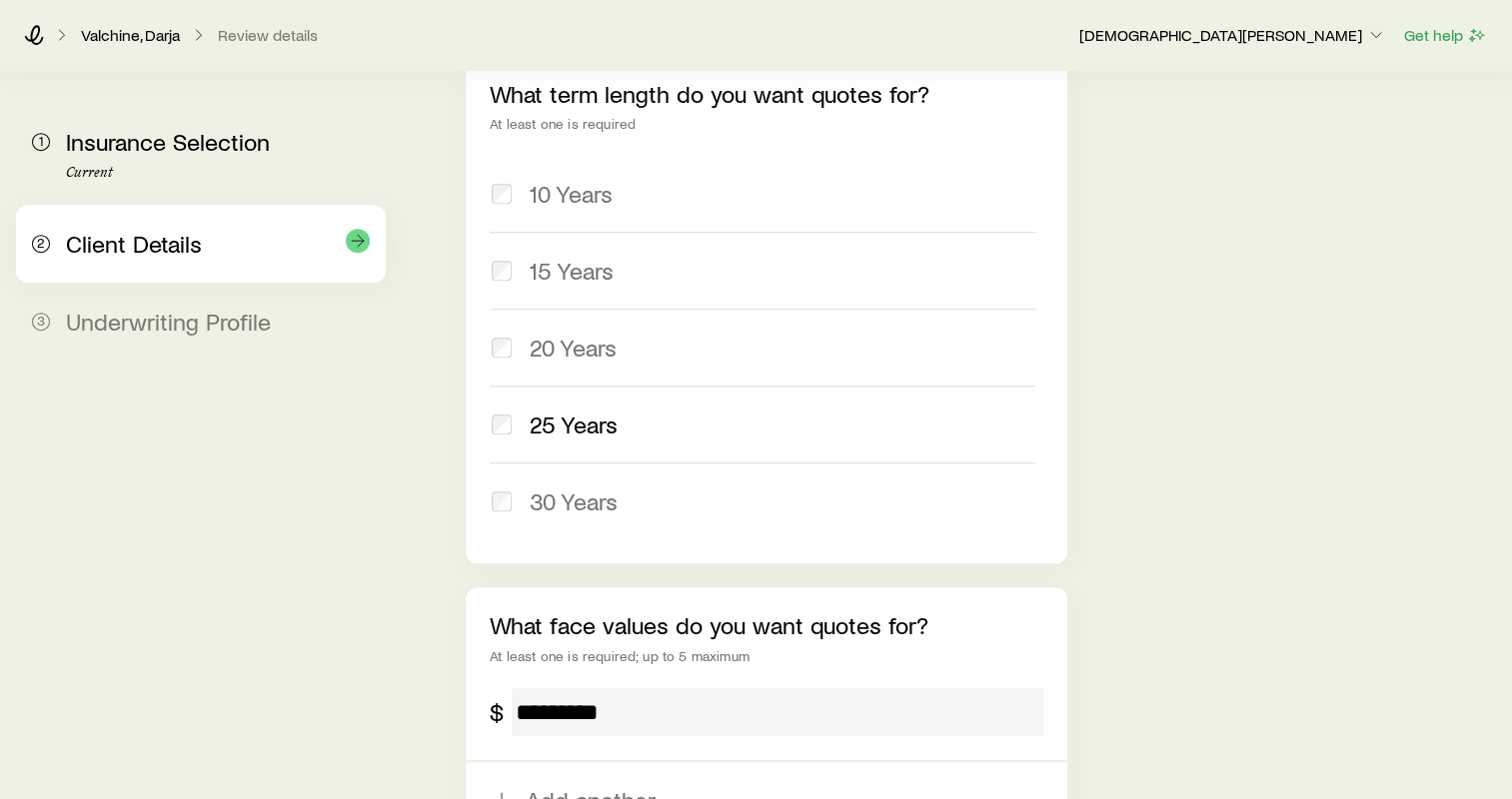 click on "2 Client Details" at bounding box center (201, 244) 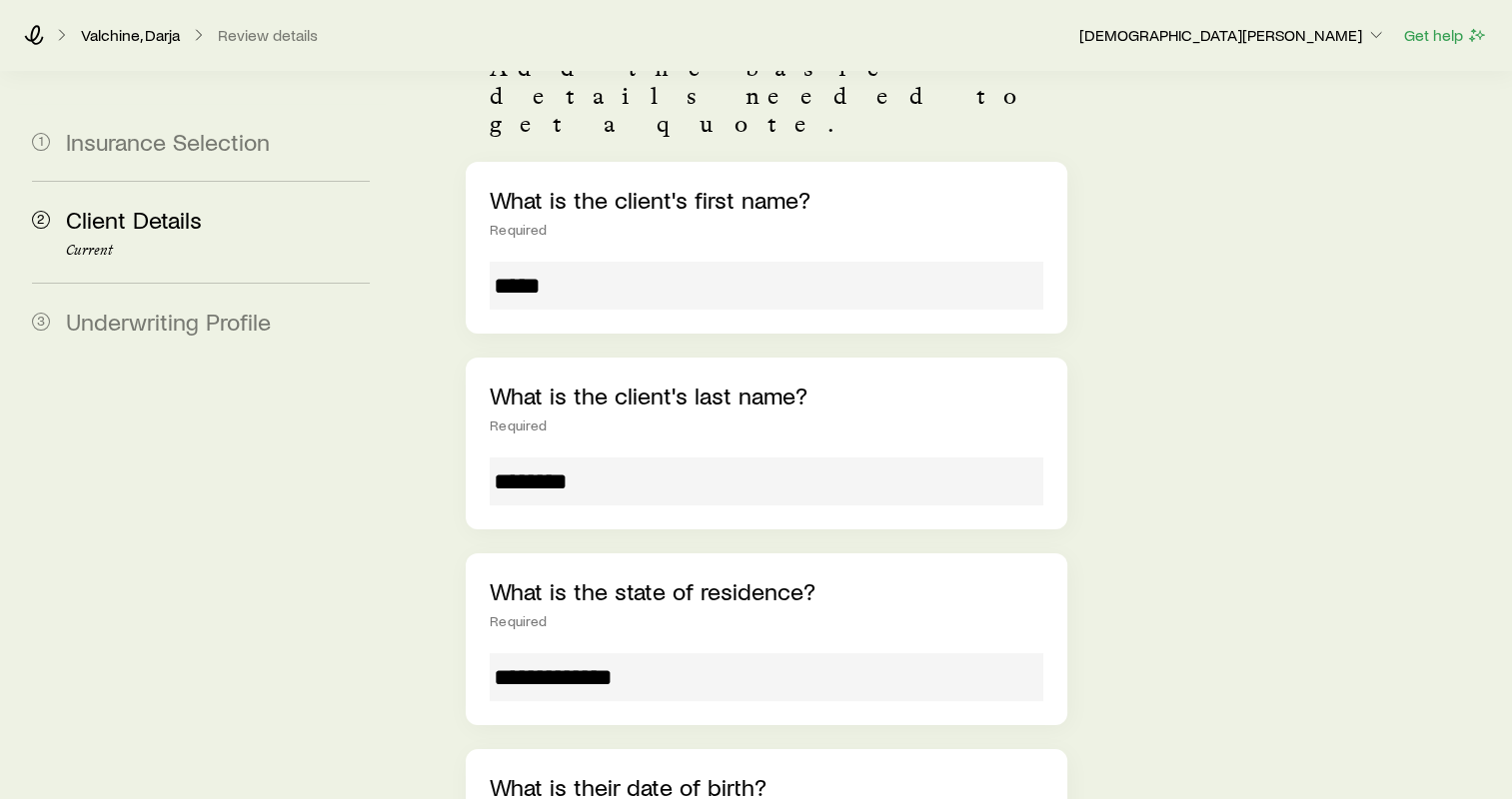 scroll, scrollTop: 400, scrollLeft: 0, axis: vertical 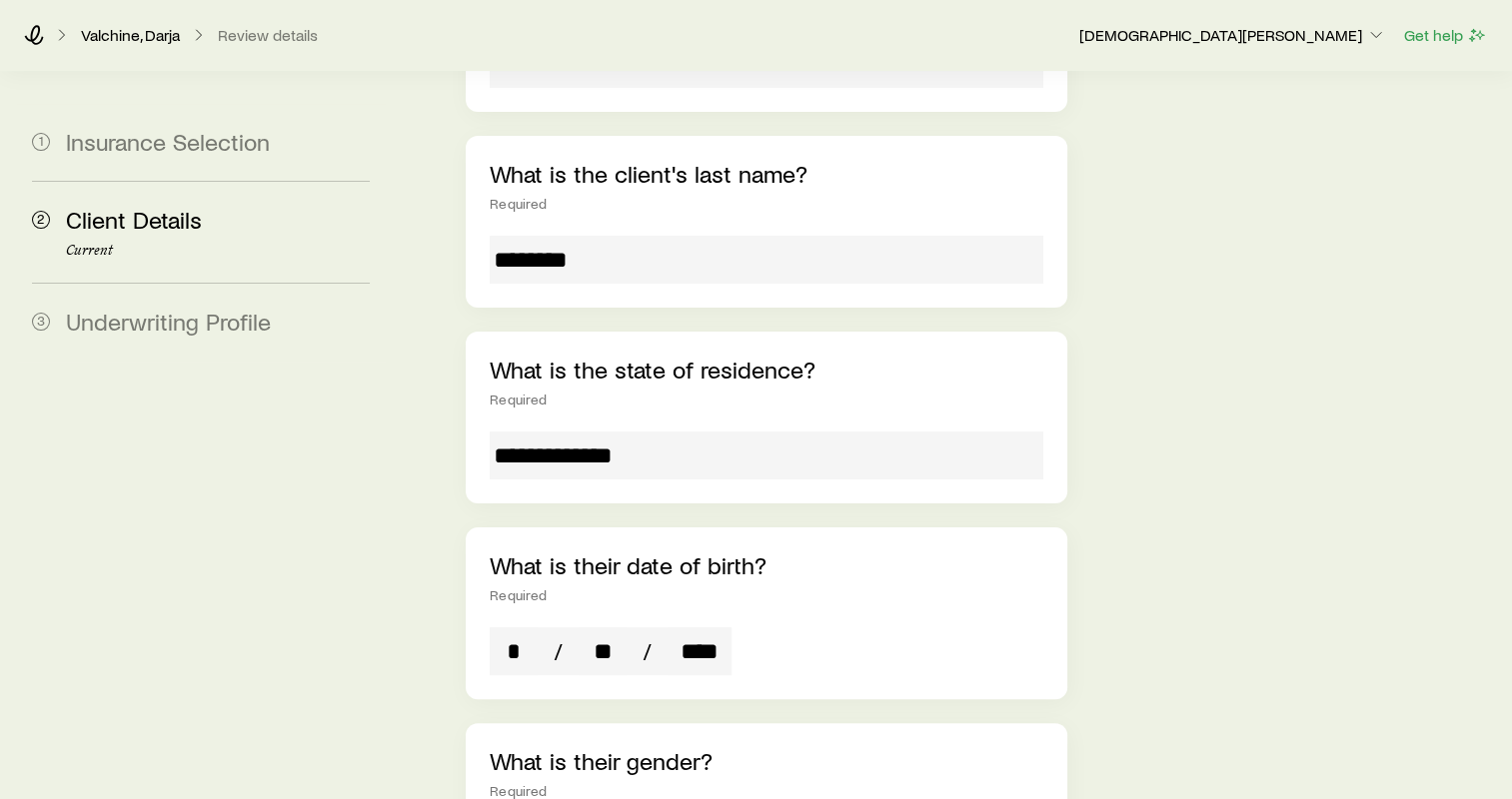 click on "**" at bounding box center (603, 651) 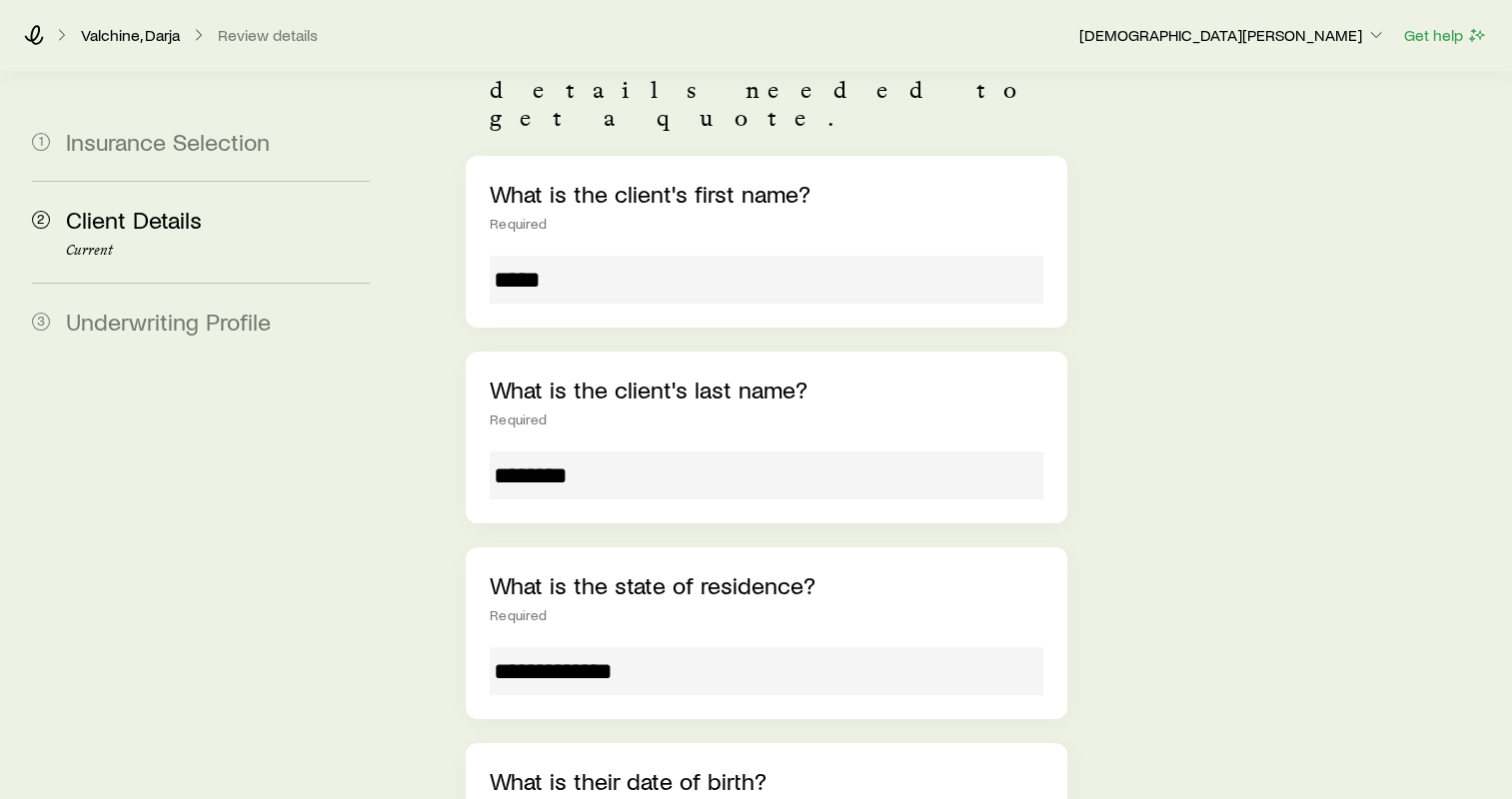 scroll, scrollTop: 103, scrollLeft: 0, axis: vertical 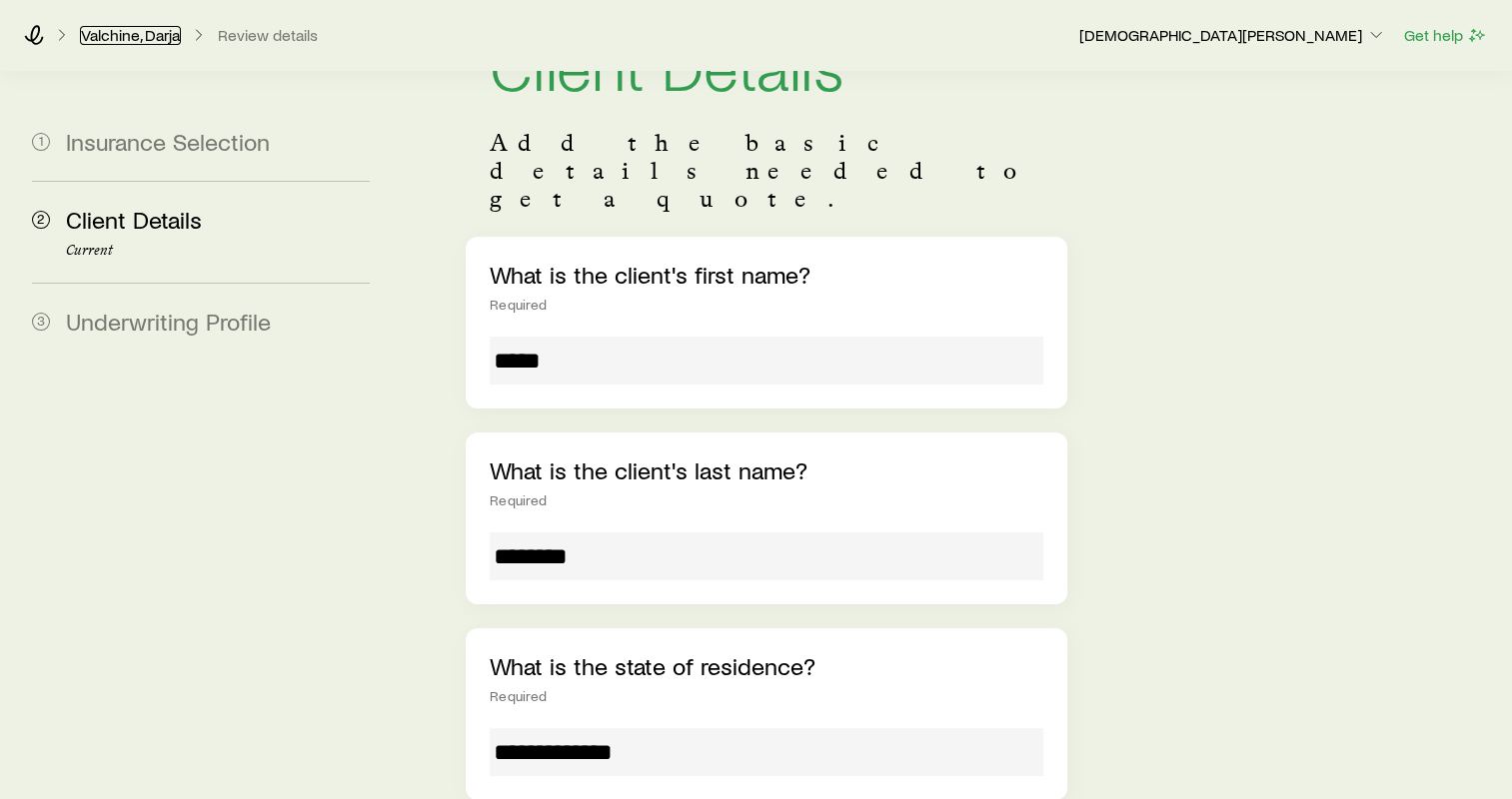 click on "Valchine, Darja" at bounding box center [130, 35] 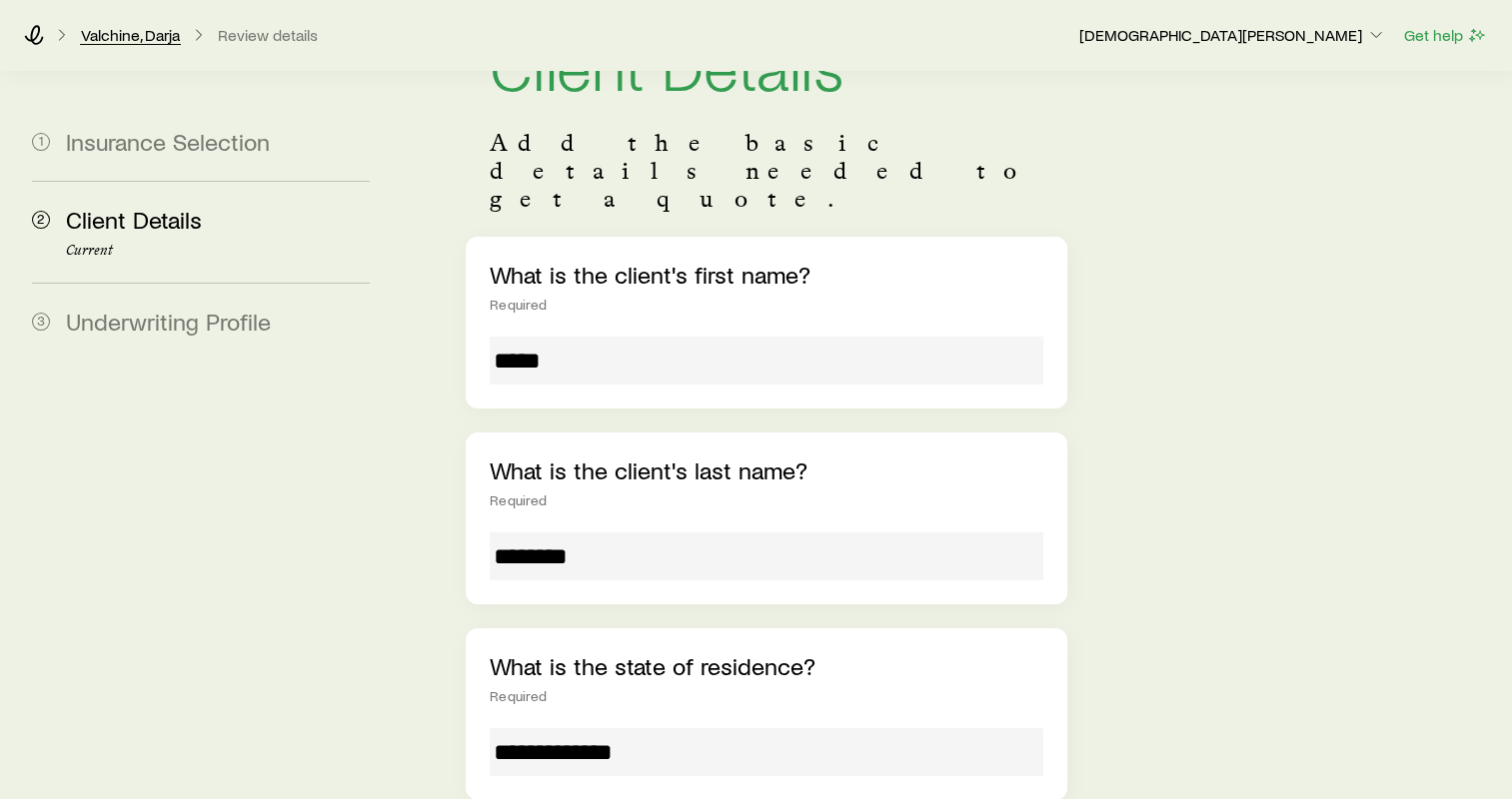 scroll, scrollTop: 0, scrollLeft: 0, axis: both 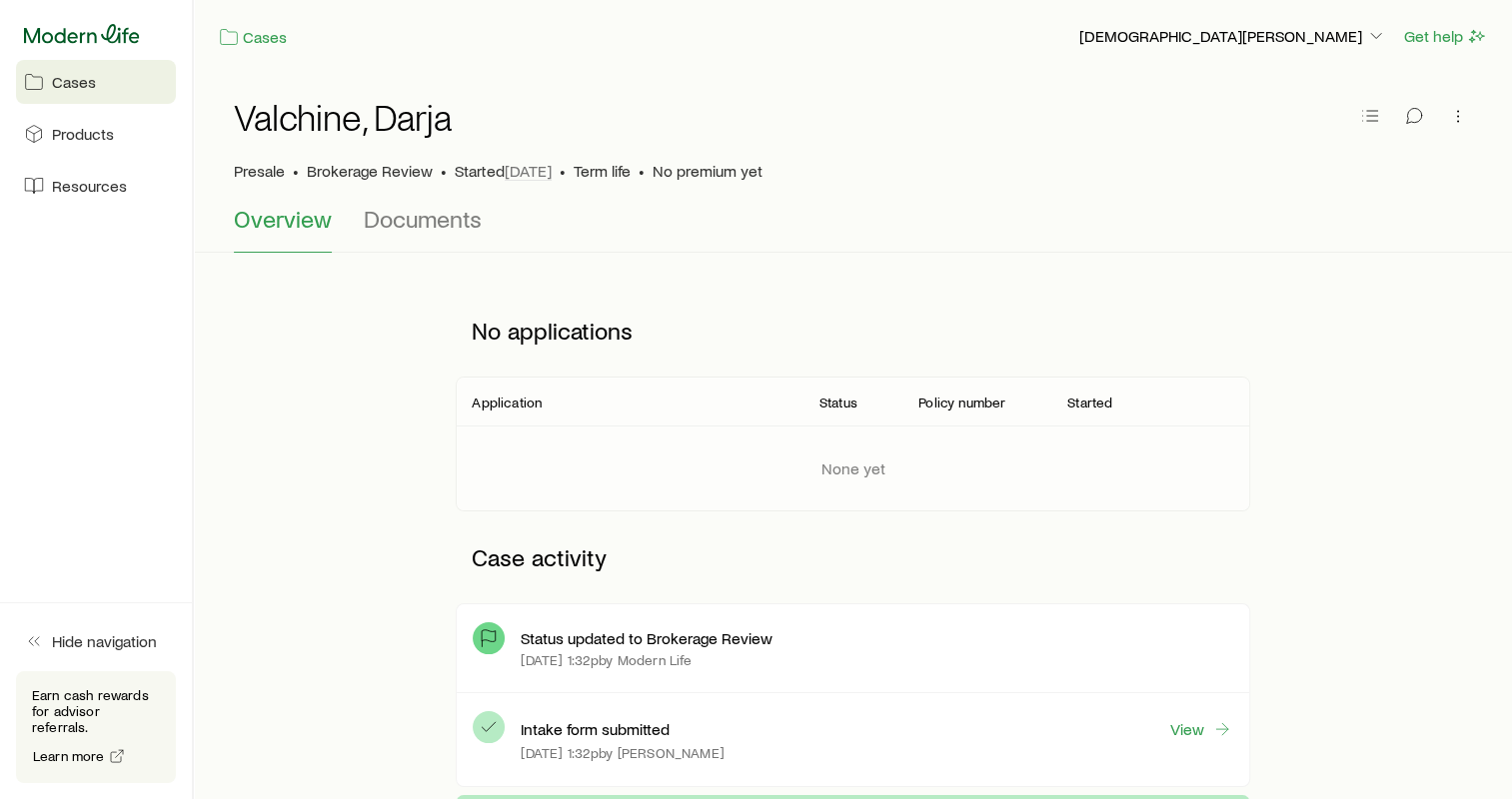 click 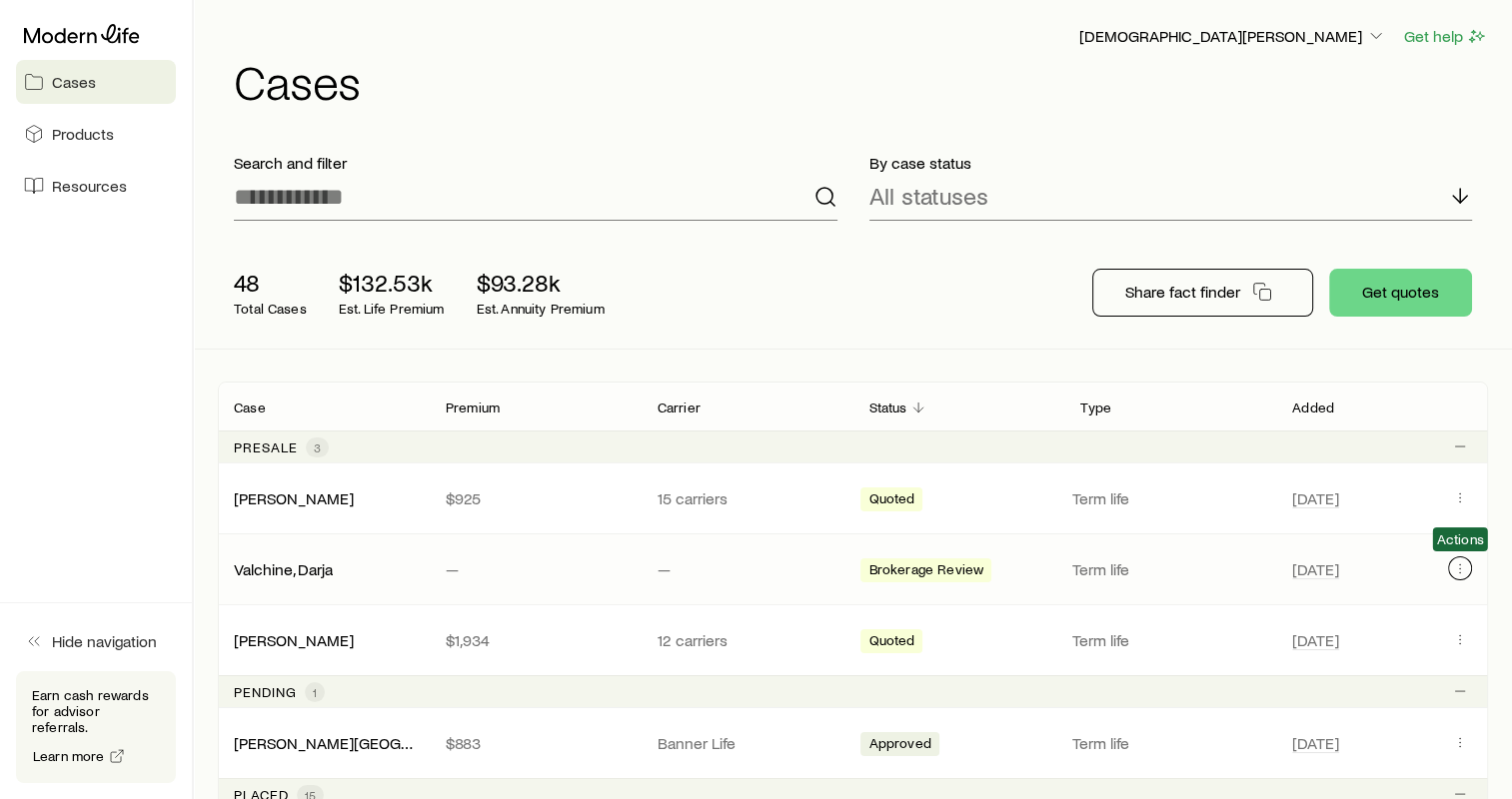 click 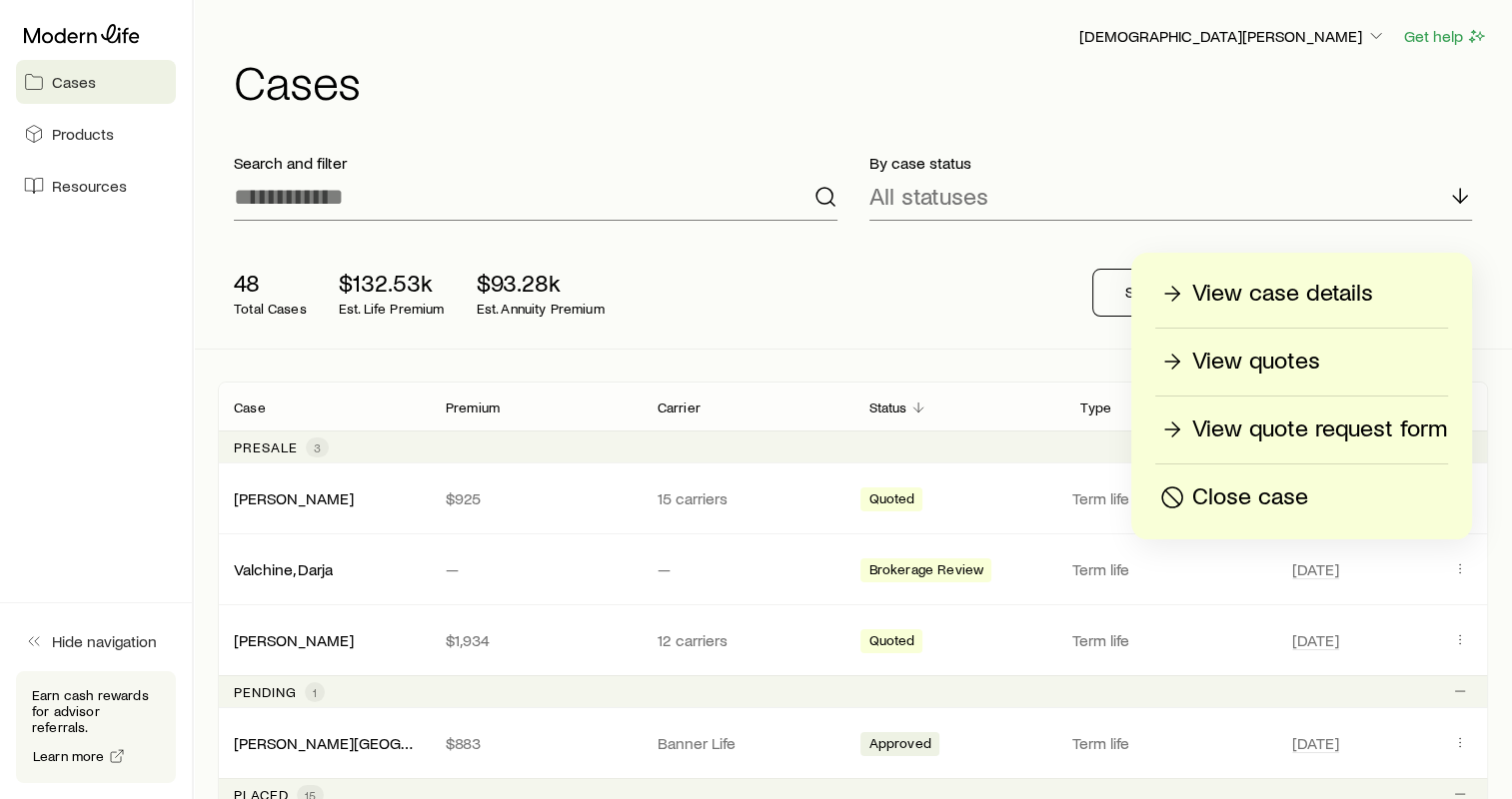 click on "Close case" at bounding box center [1250, 497] 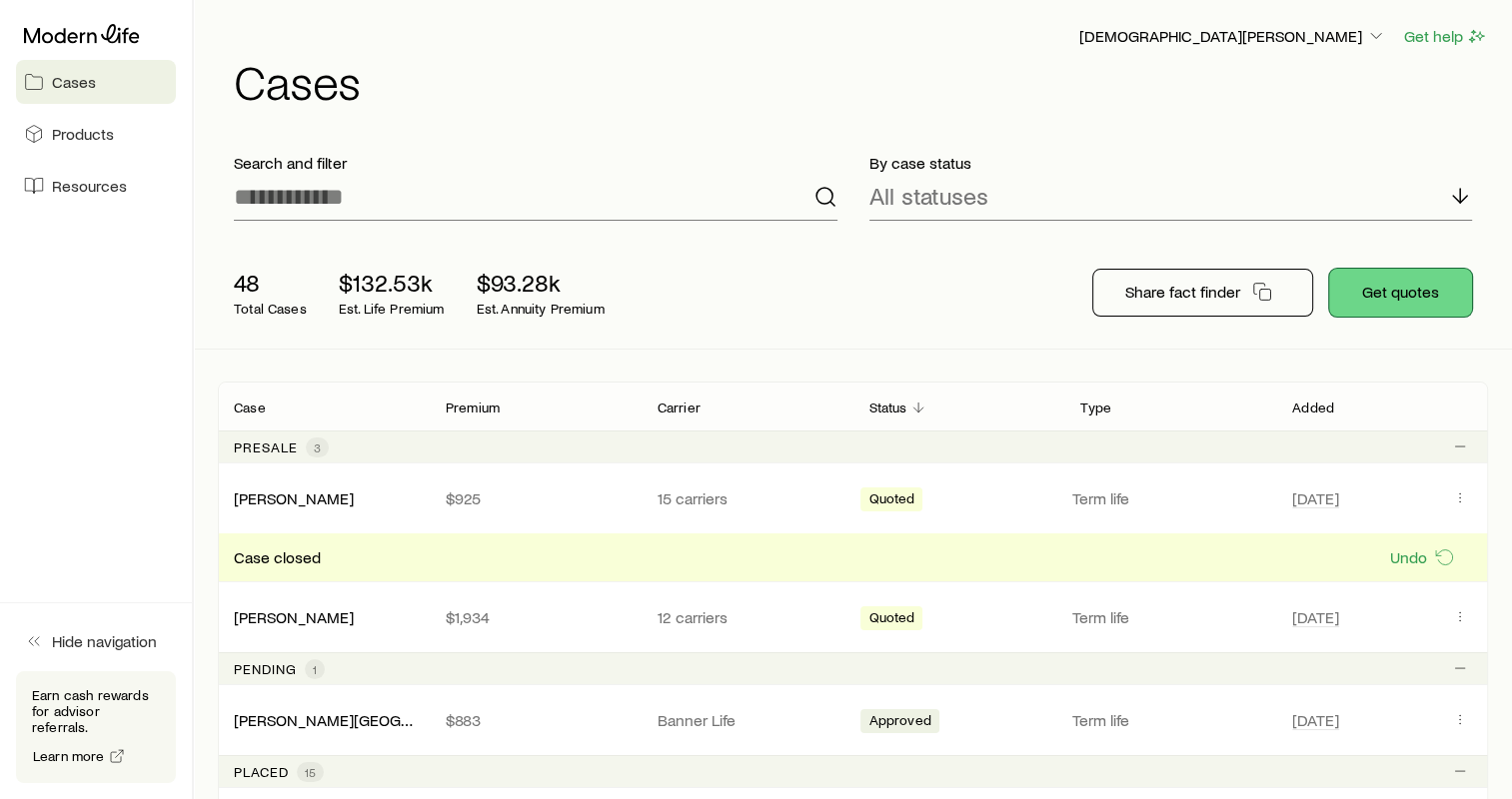 click on "Get quotes" at bounding box center (1400, 293) 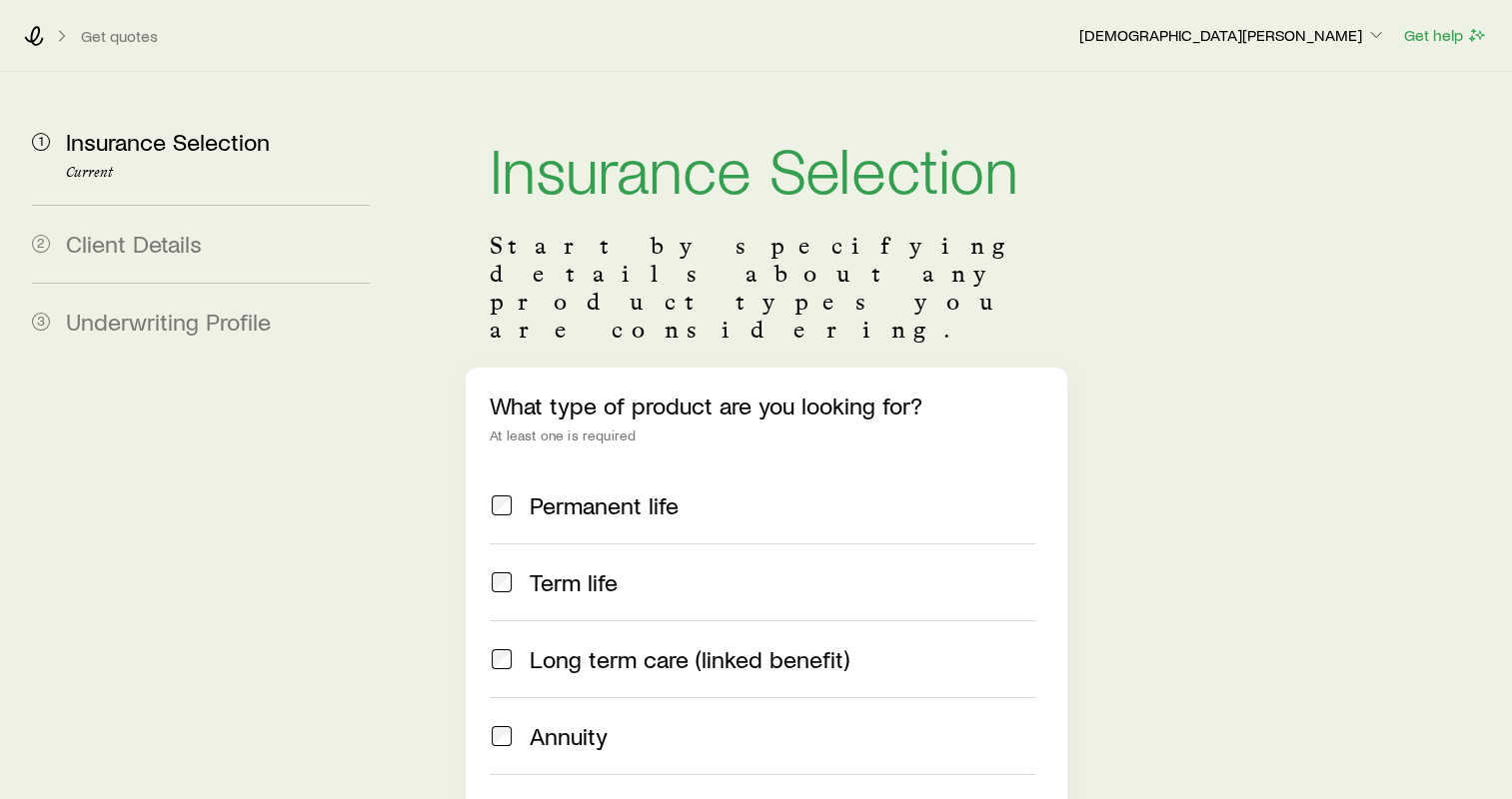 click on "Term life" at bounding box center (574, 582) 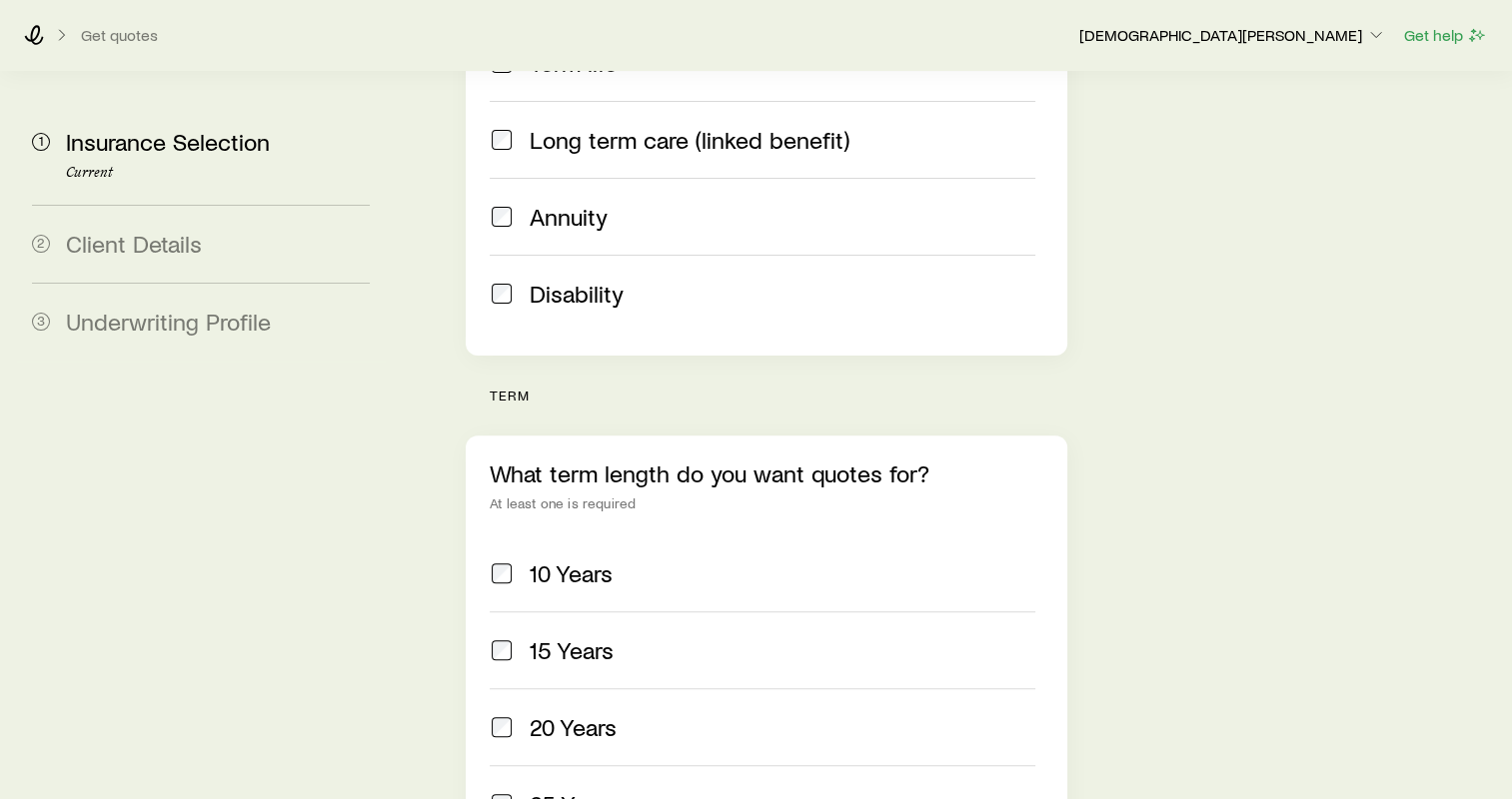 scroll, scrollTop: 699, scrollLeft: 0, axis: vertical 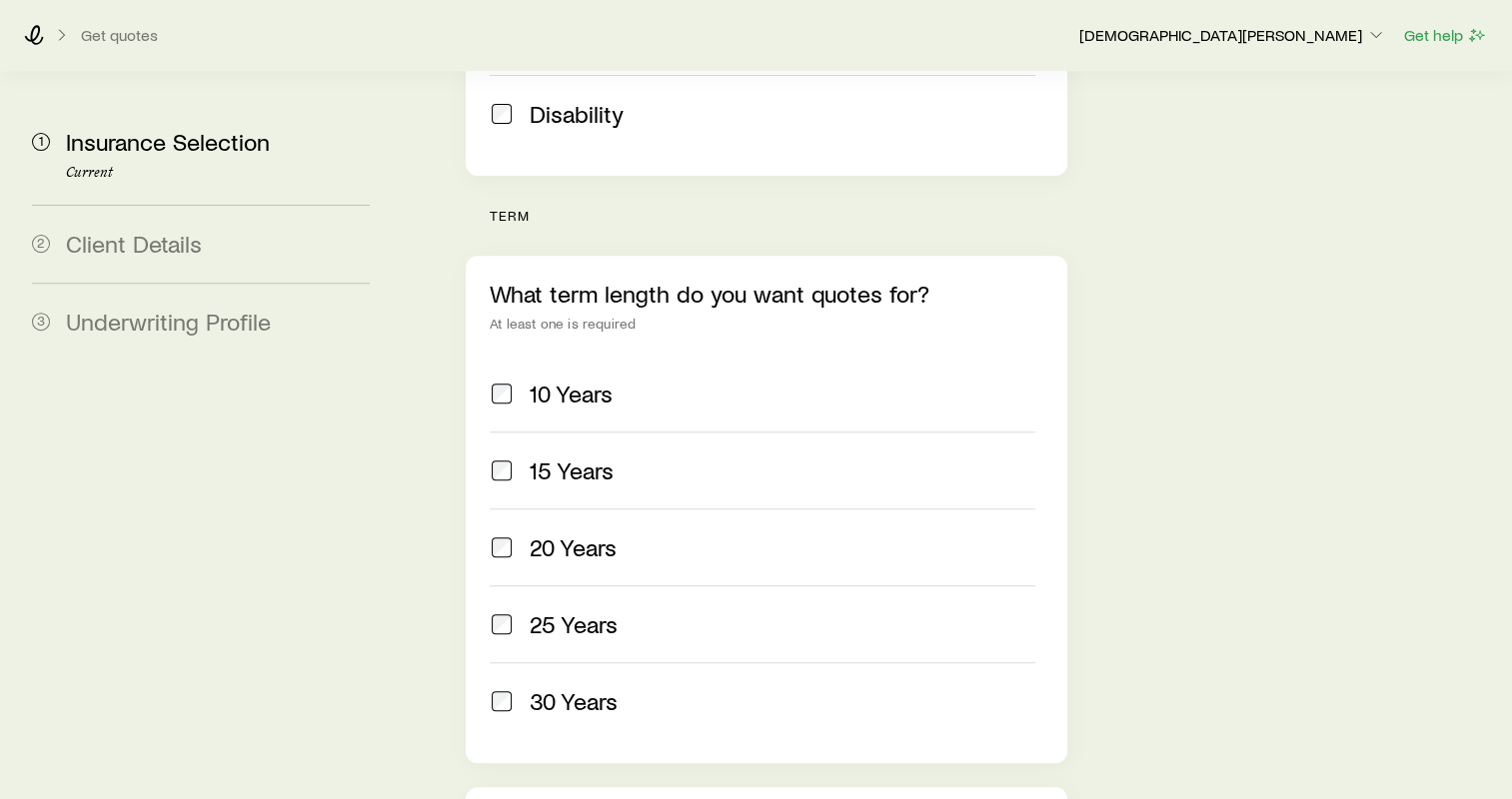 click on "25 Years" at bounding box center (574, 624) 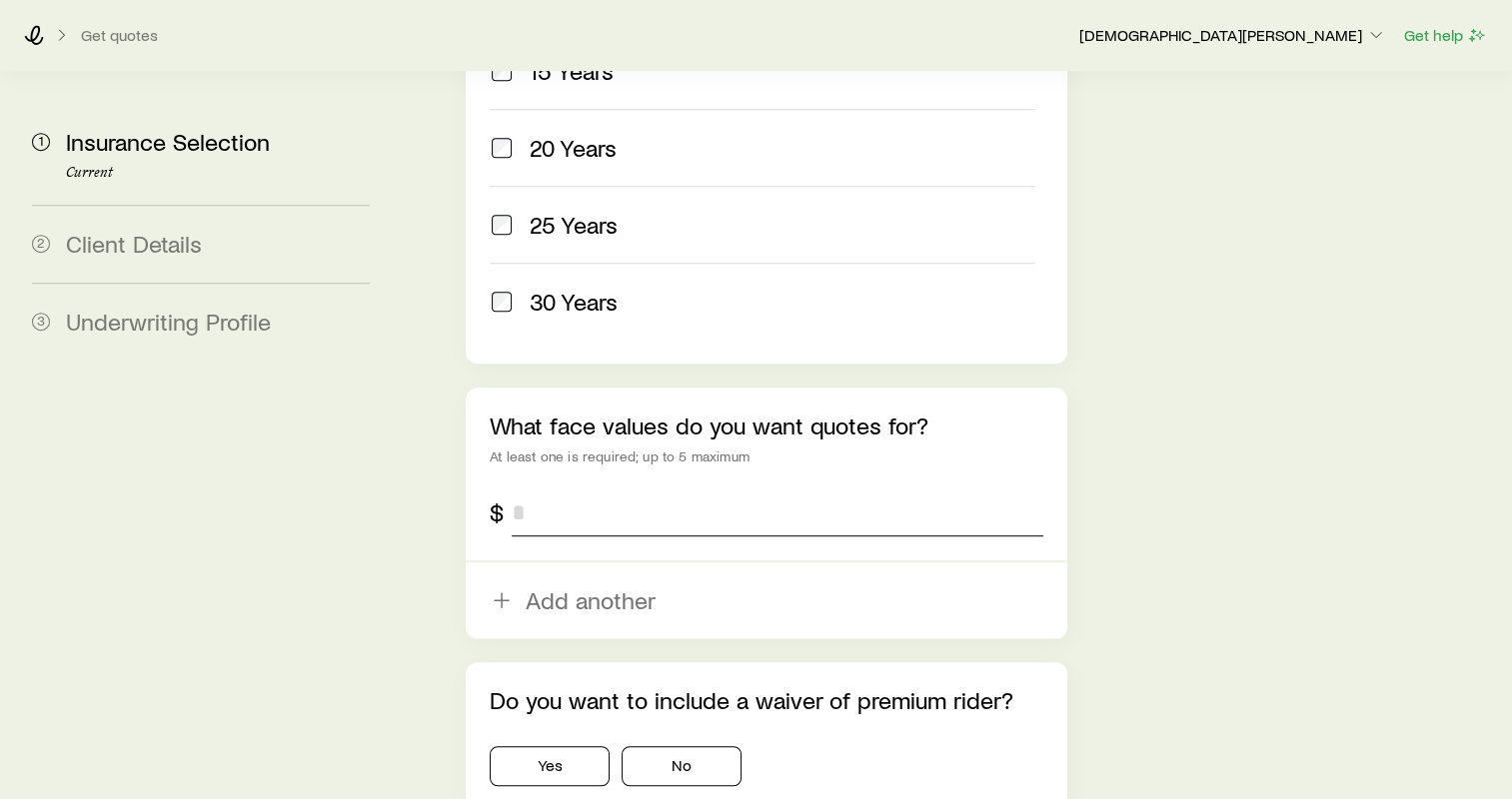 click at bounding box center [777, 512] 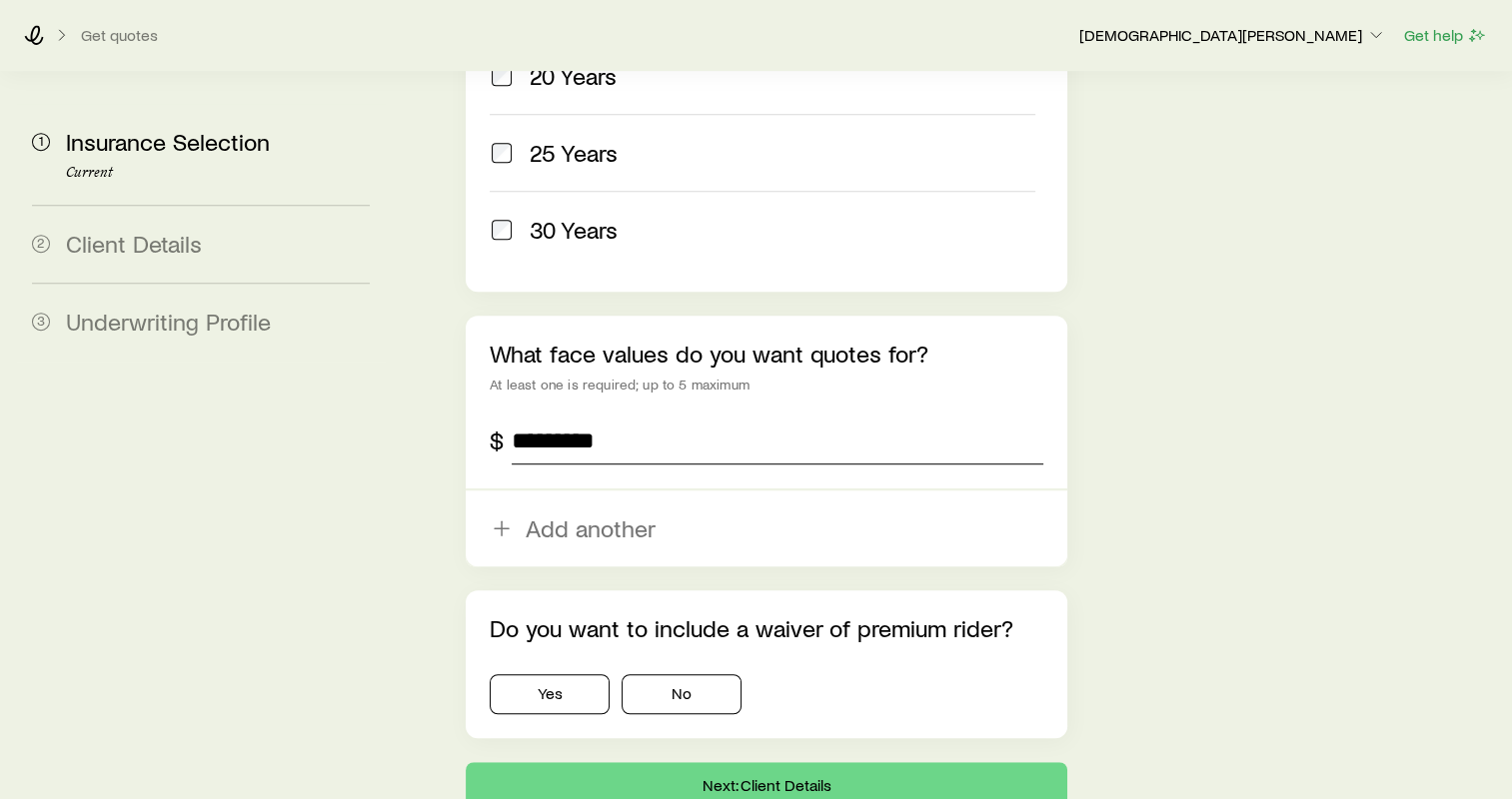 scroll, scrollTop: 1235, scrollLeft: 0, axis: vertical 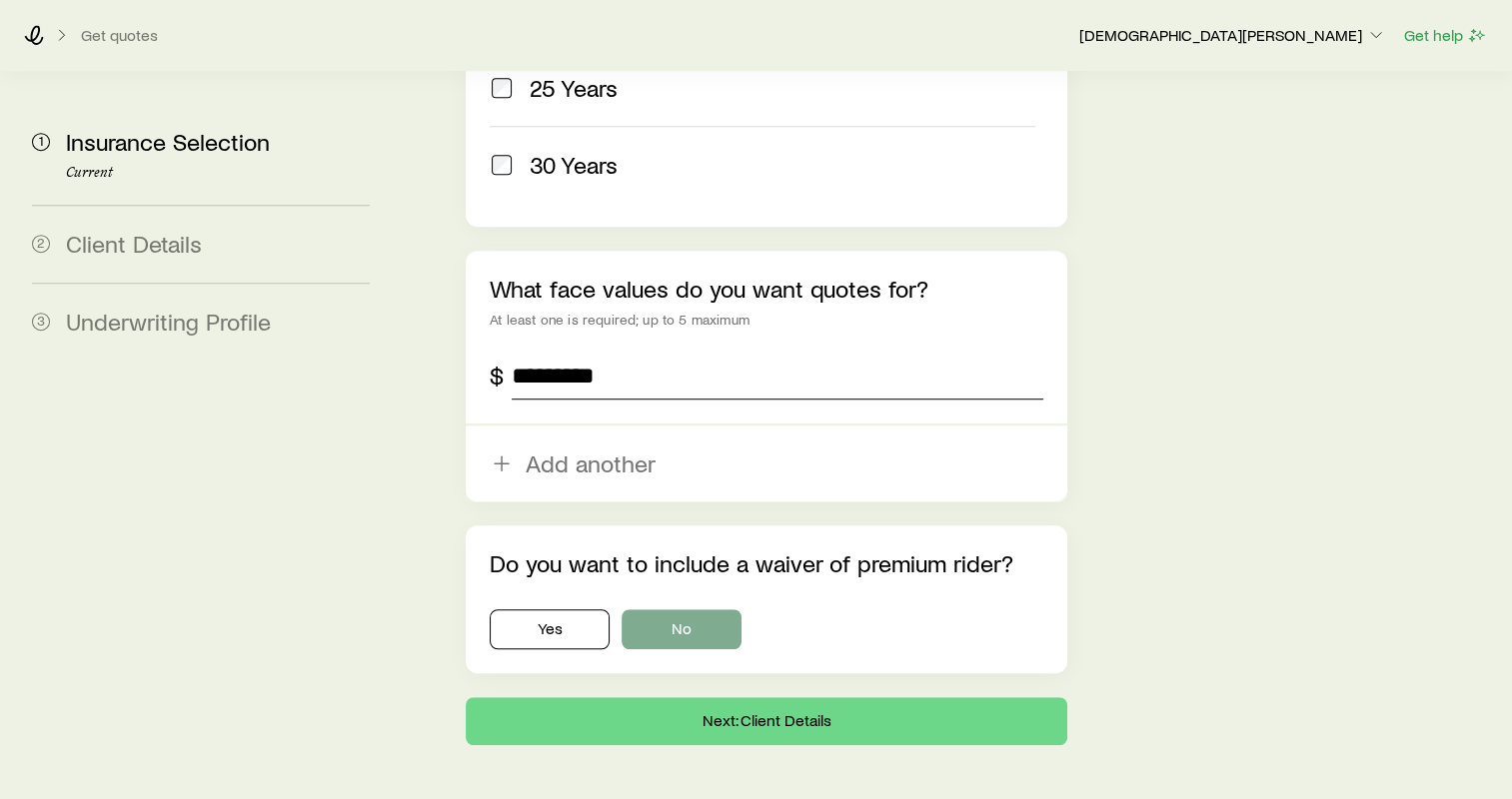 type on "*********" 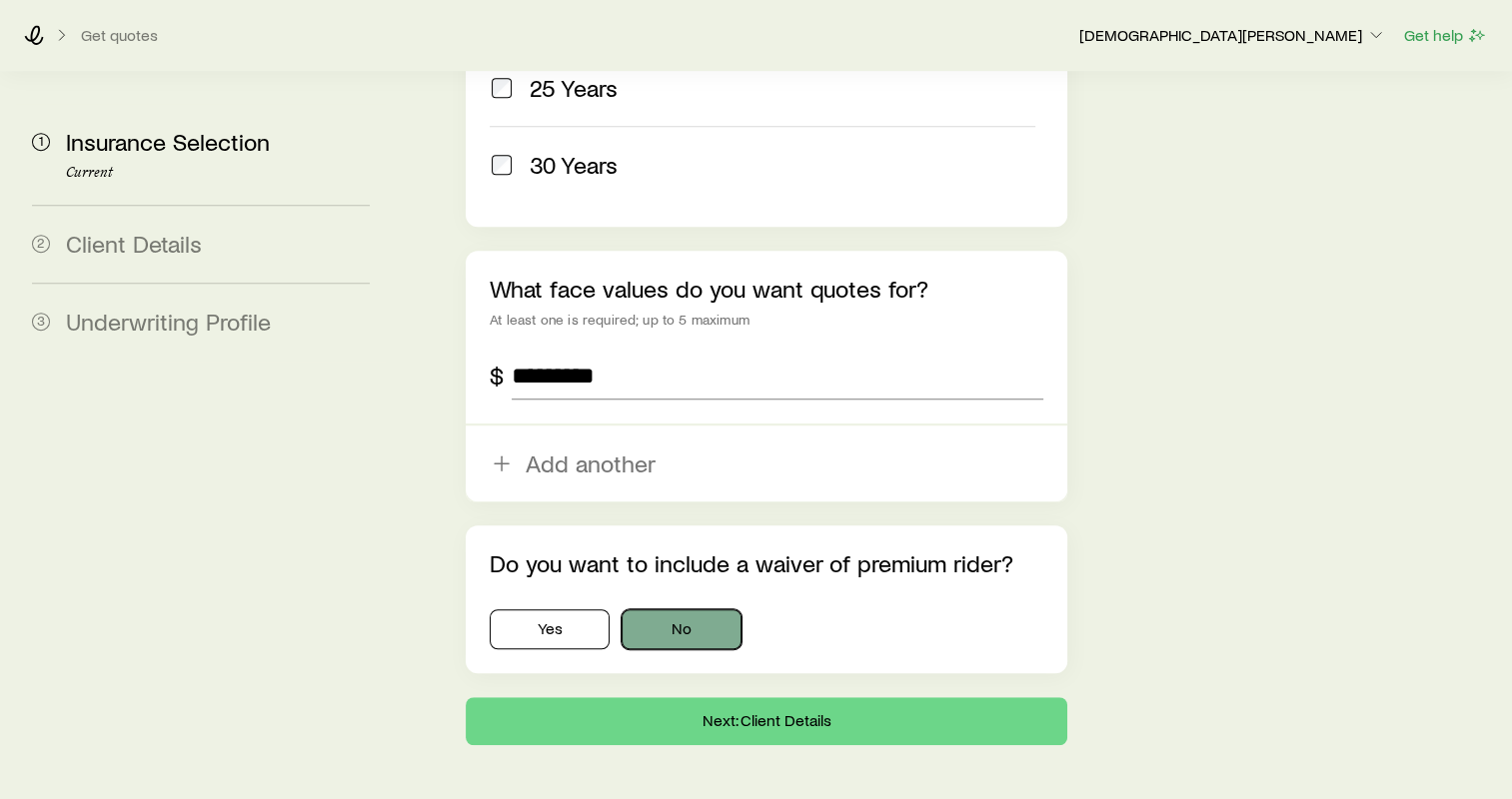 click on "No" at bounding box center (682, 629) 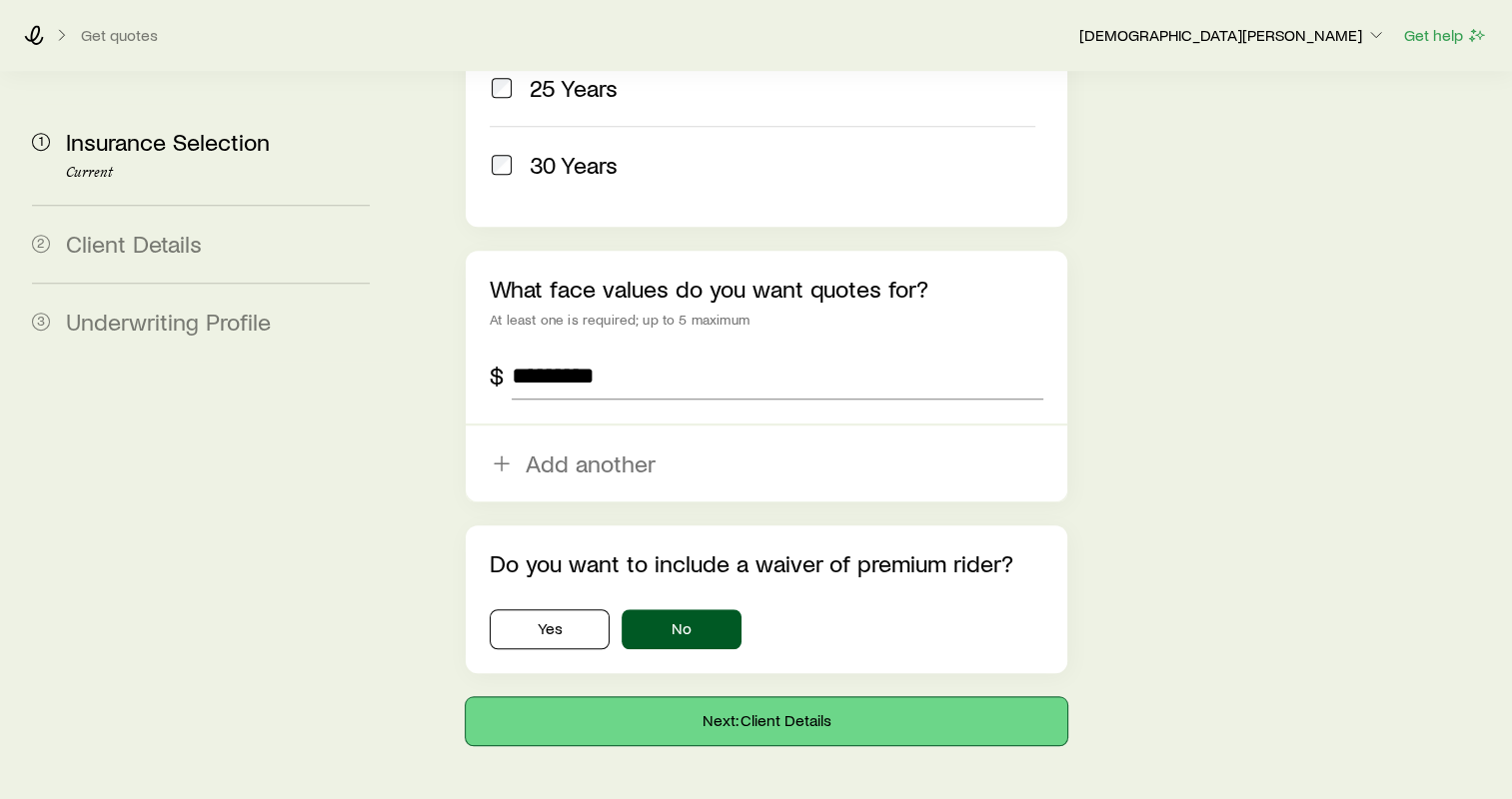 click on "Next: Client Details" at bounding box center [766, 721] 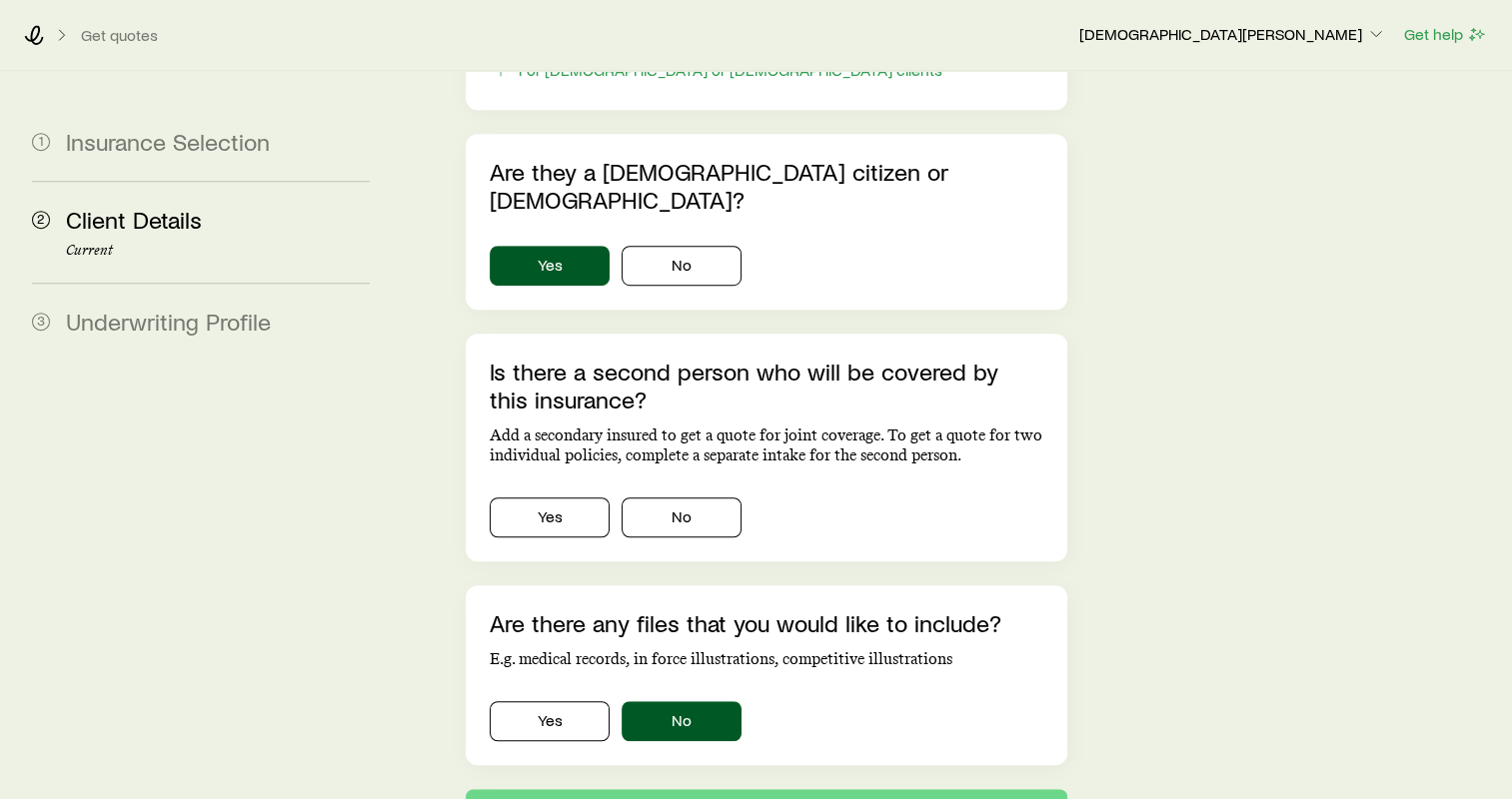 scroll, scrollTop: 0, scrollLeft: 0, axis: both 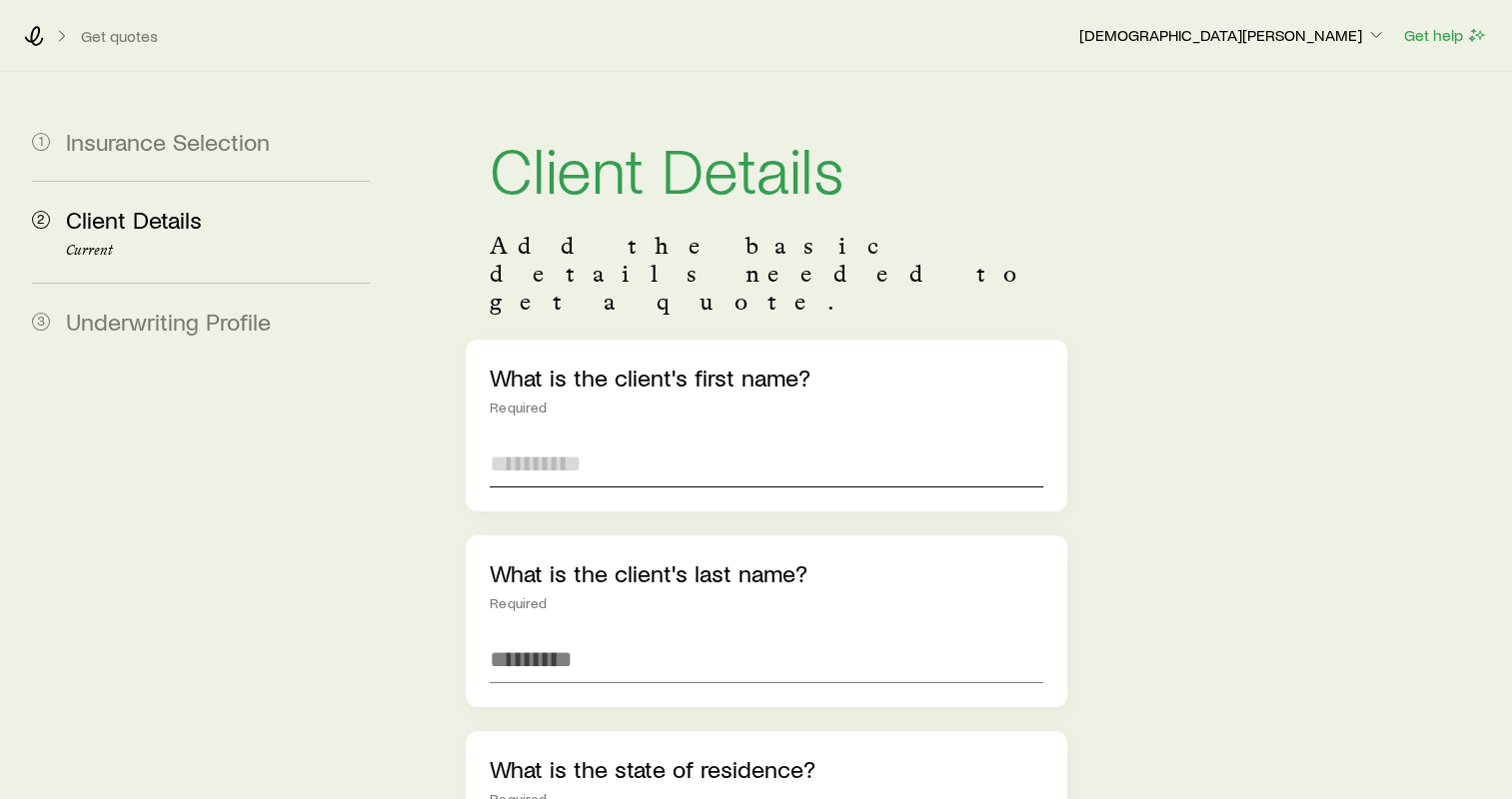 click at bounding box center (766, 463) 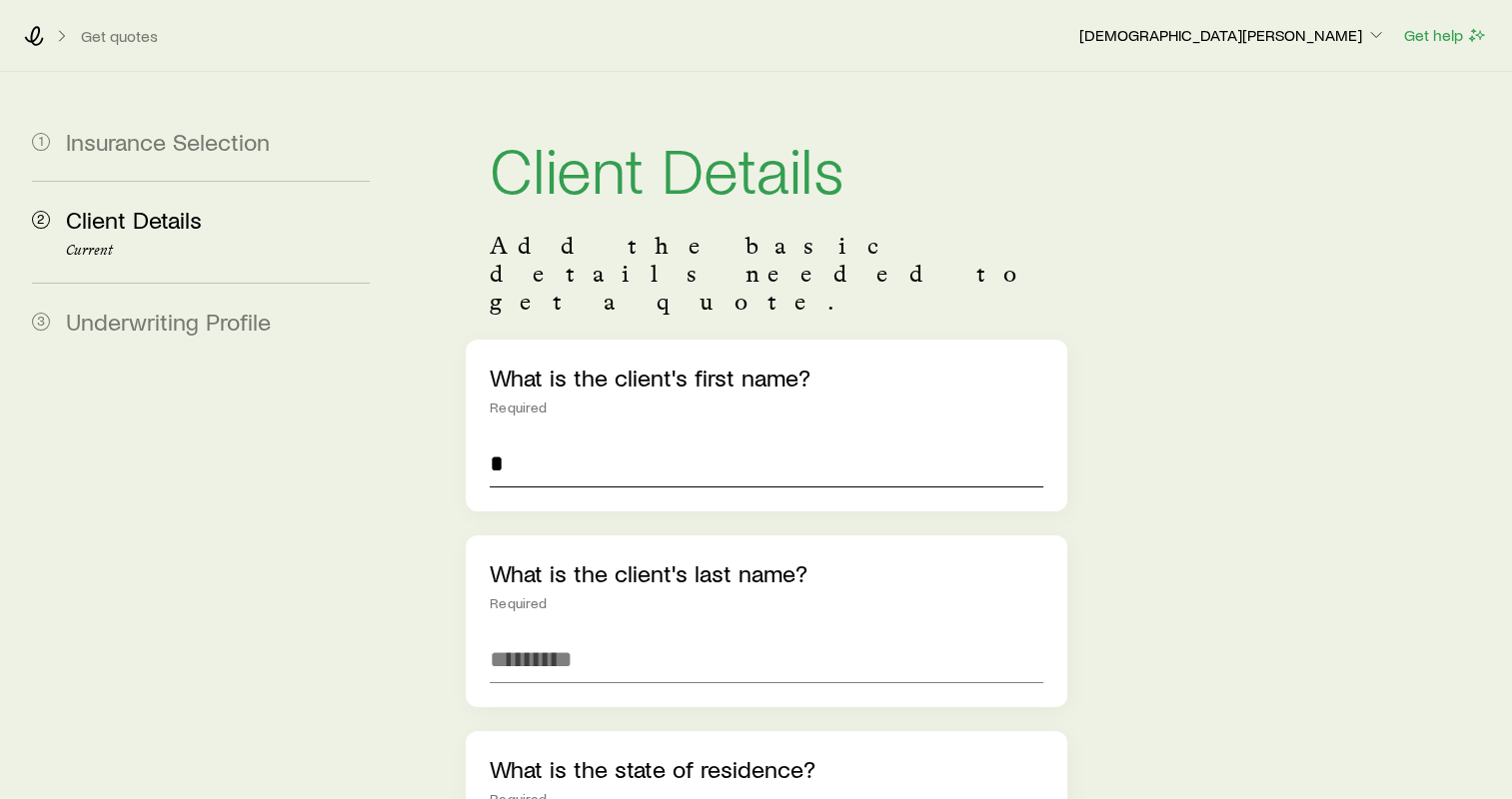scroll, scrollTop: 23, scrollLeft: 0, axis: vertical 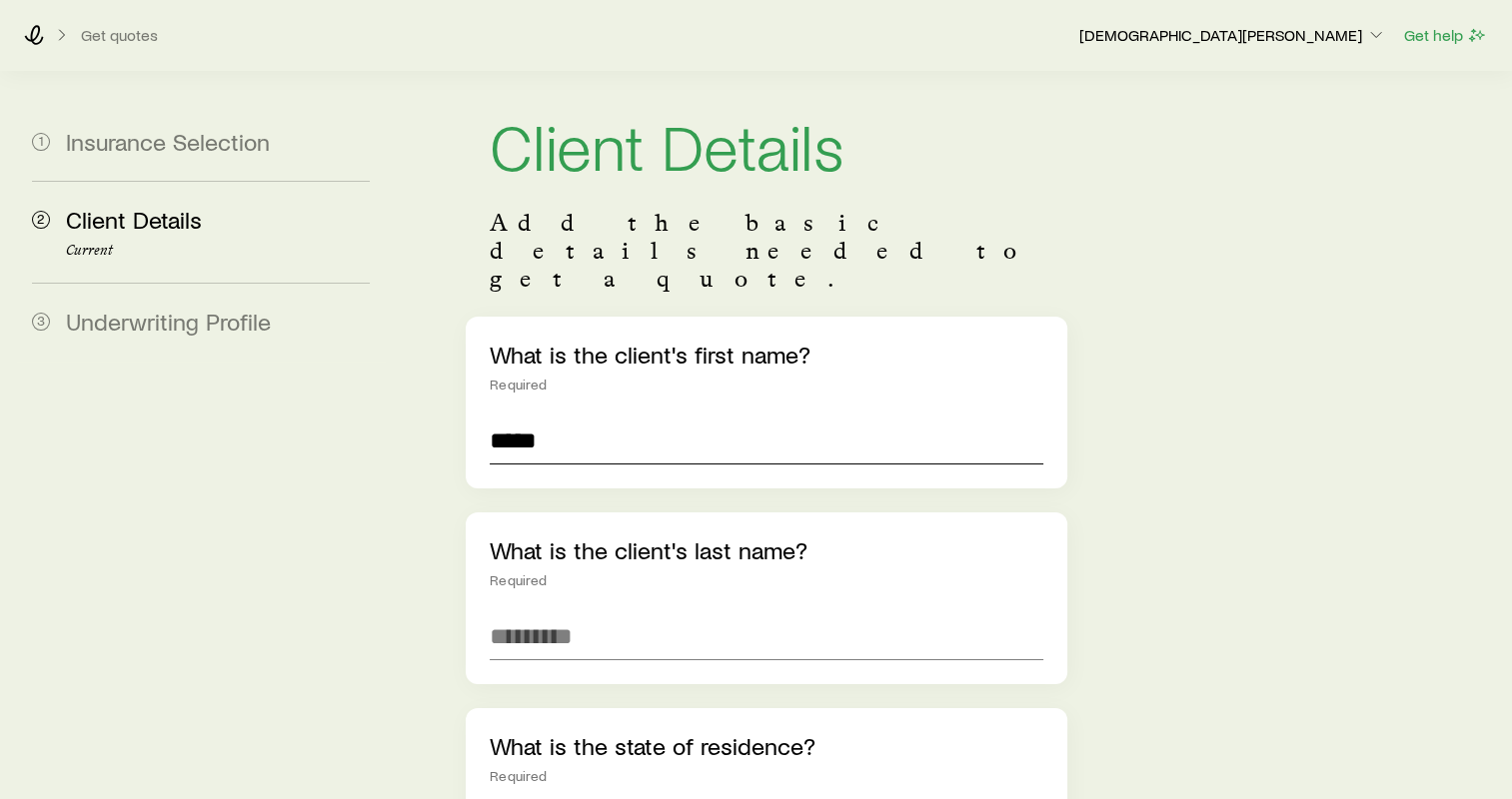 type on "*****" 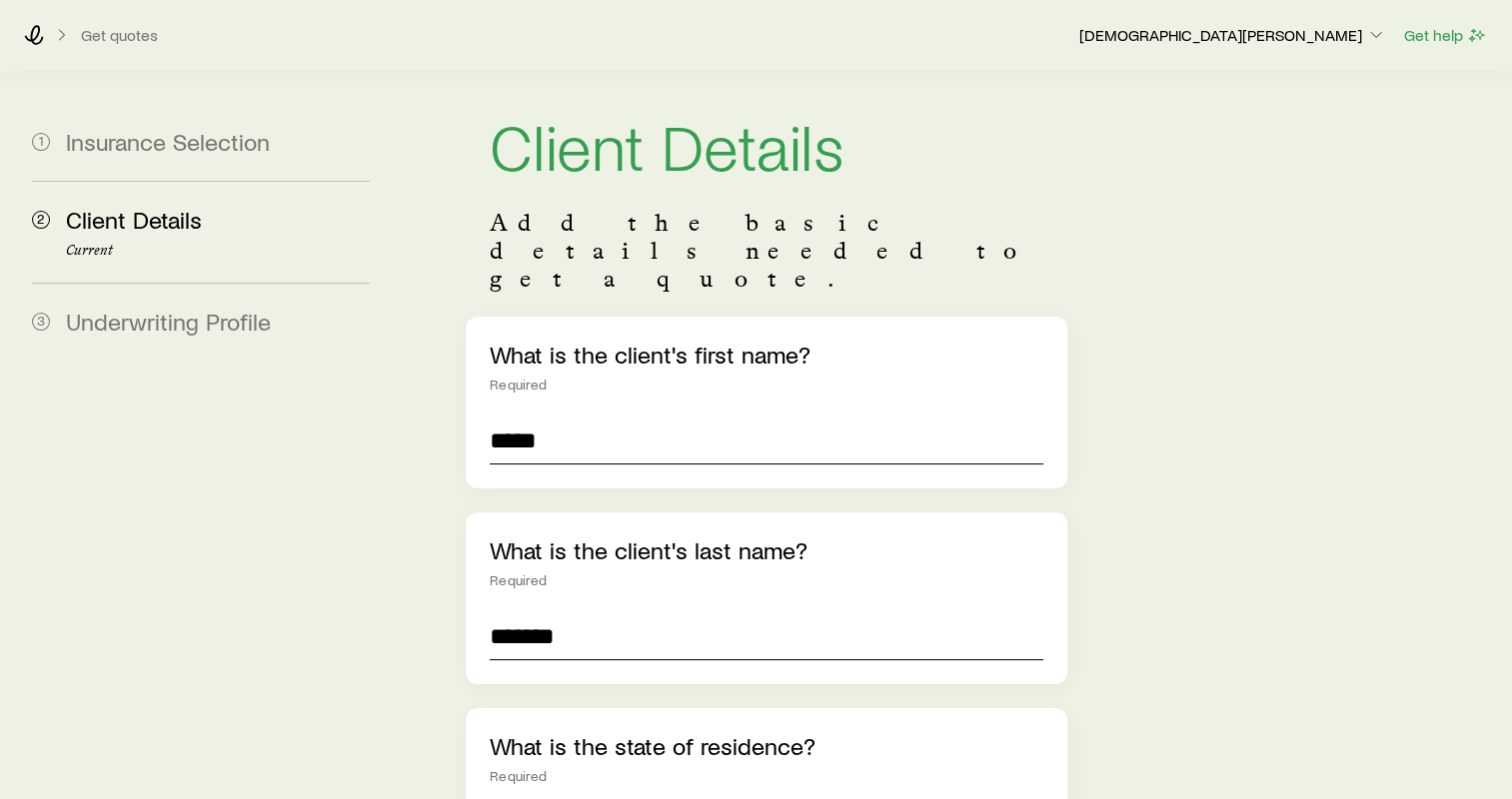 type on "********" 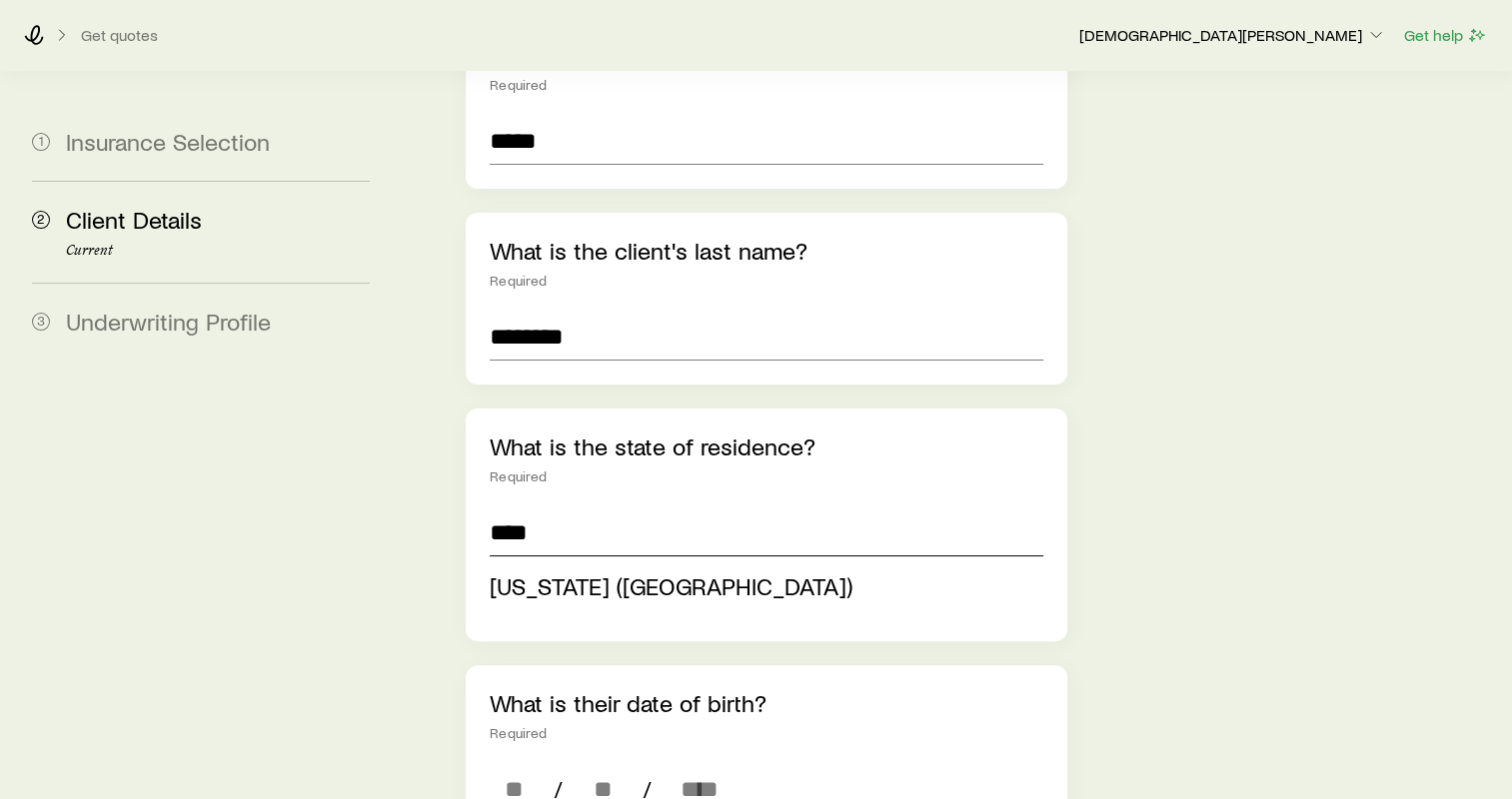 scroll, scrollTop: 324, scrollLeft: 0, axis: vertical 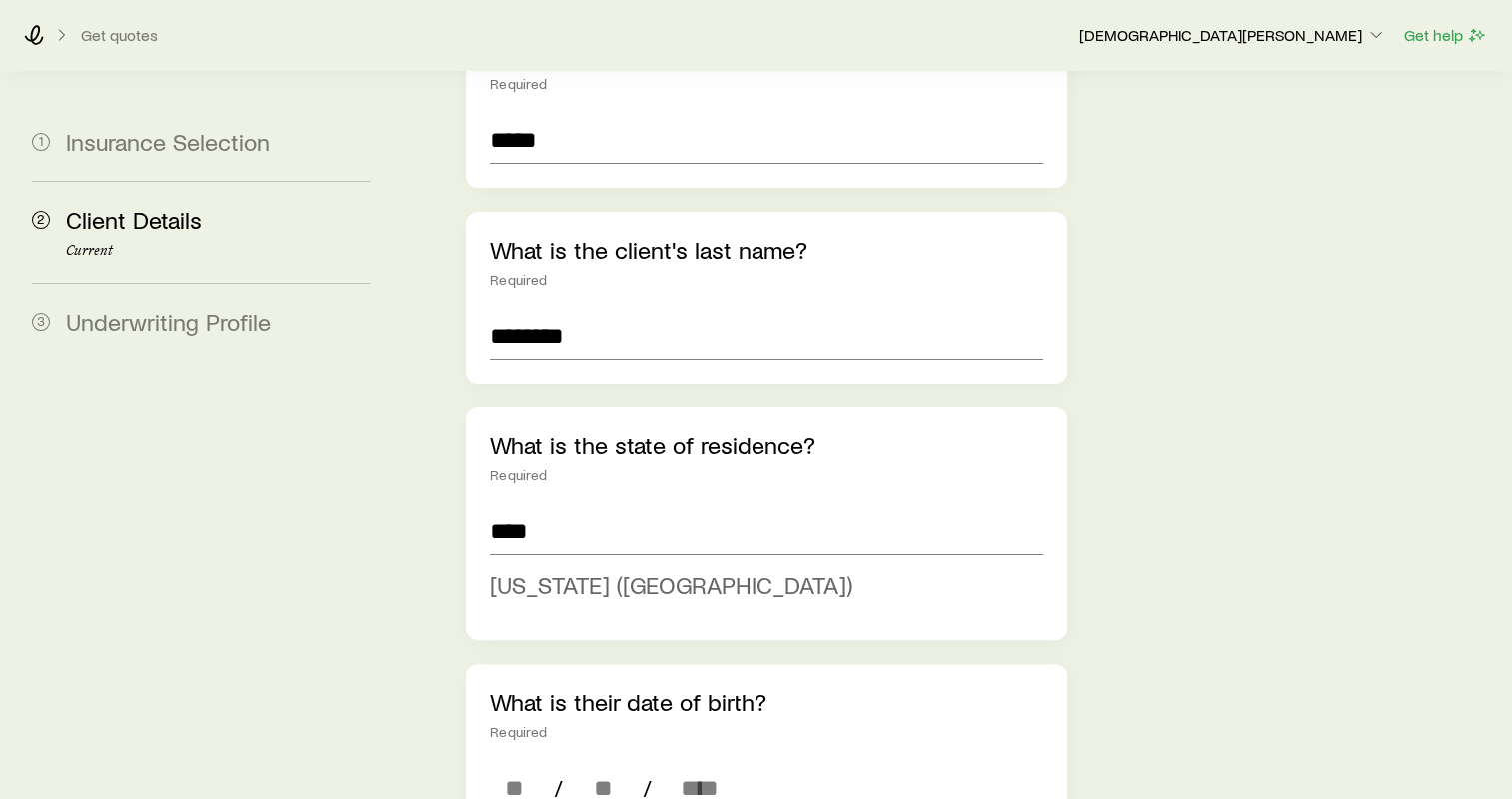 click on "[US_STATE] ([GEOGRAPHIC_DATA])" at bounding box center (671, 584) 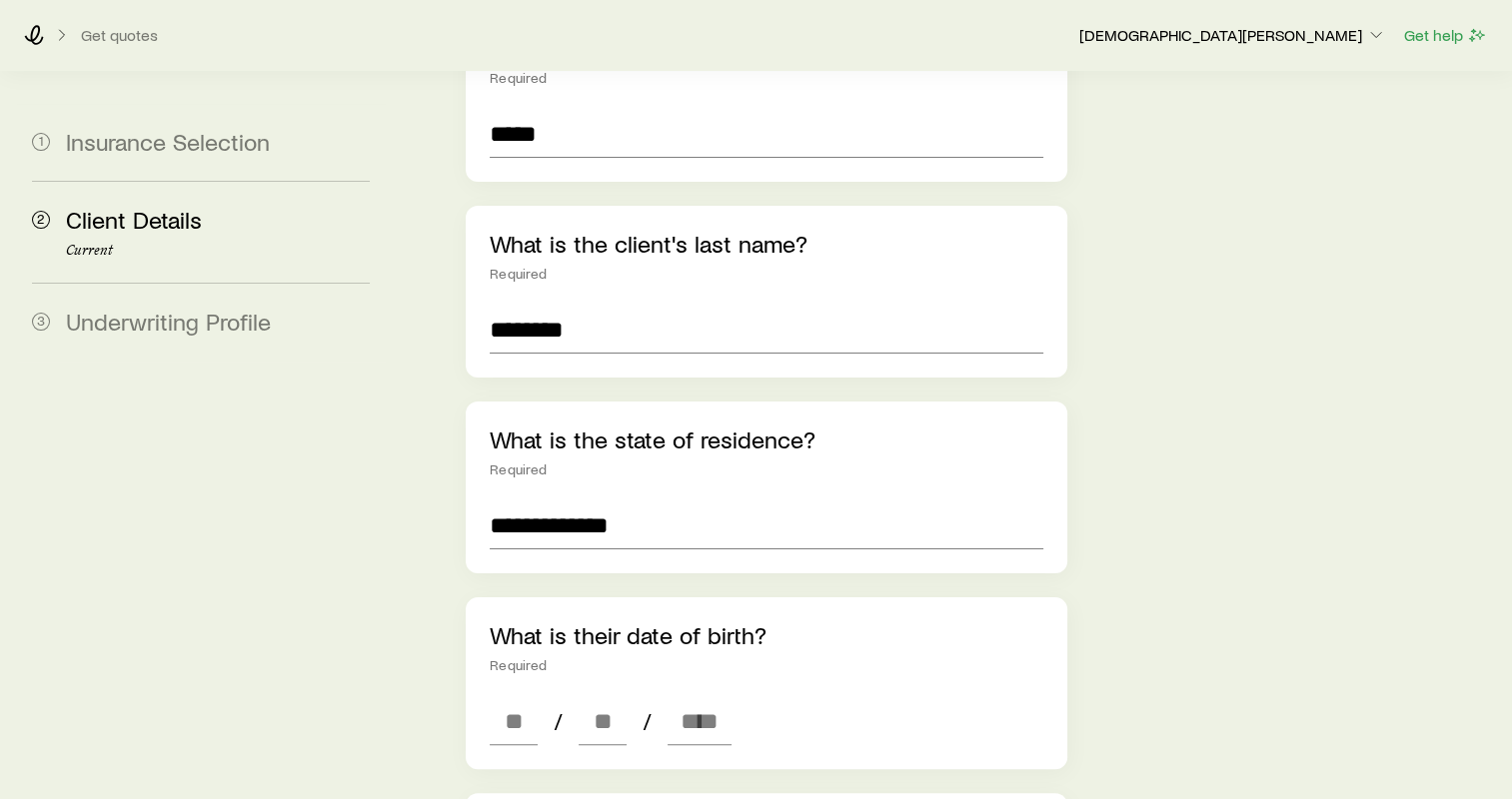 scroll, scrollTop: 523, scrollLeft: 0, axis: vertical 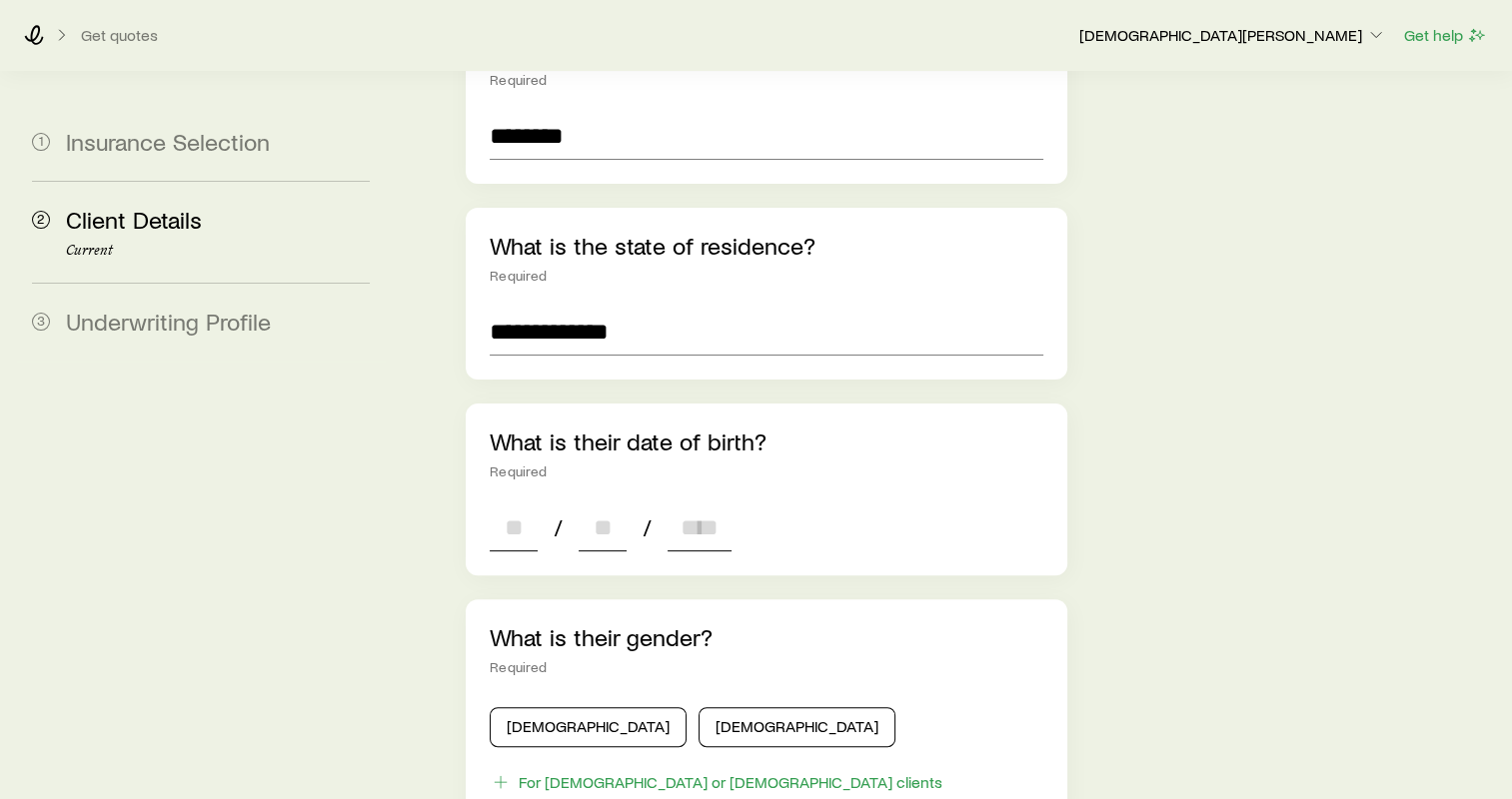 click at bounding box center [514, 527] 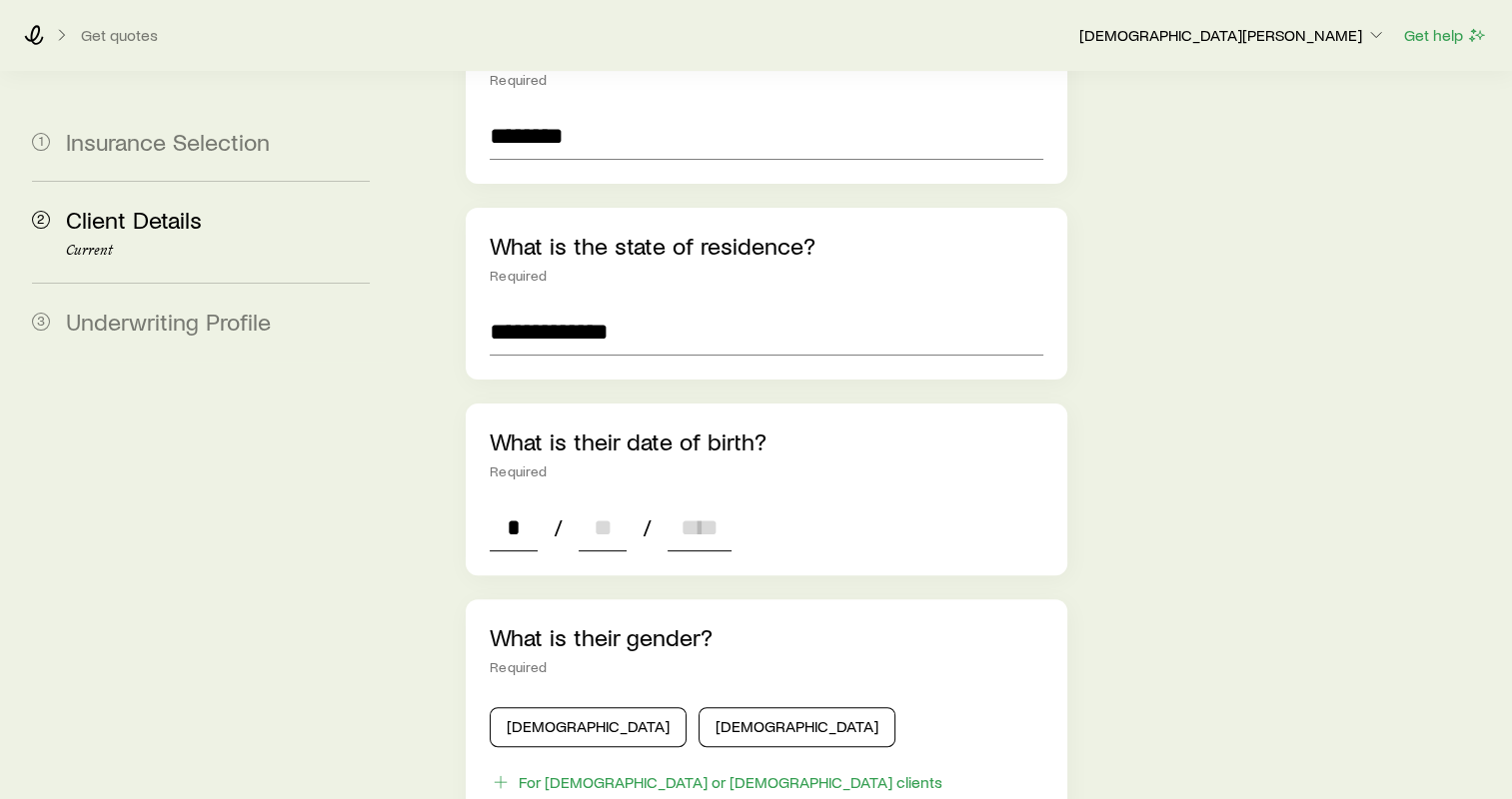 type on "**" 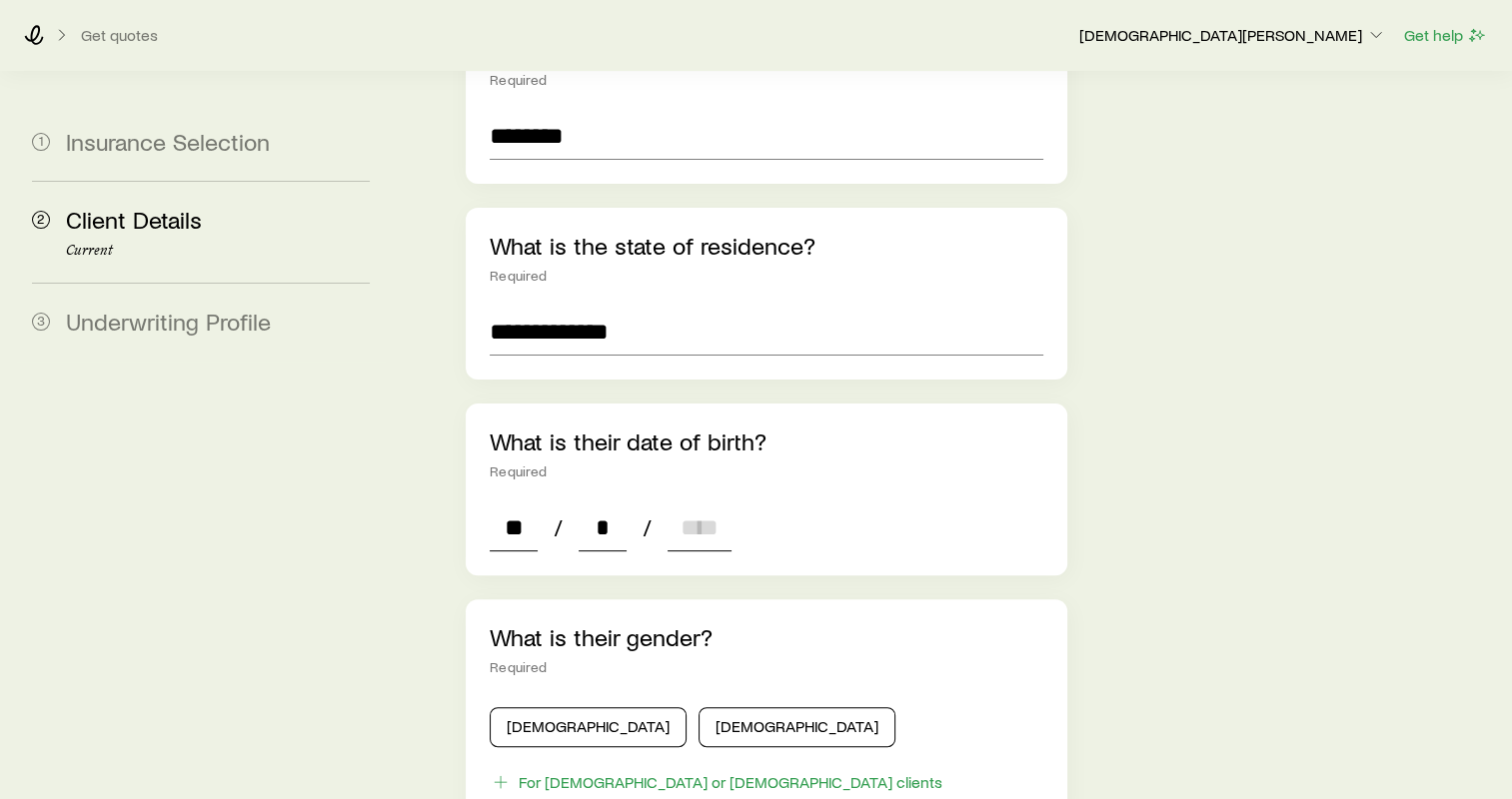 type on "**" 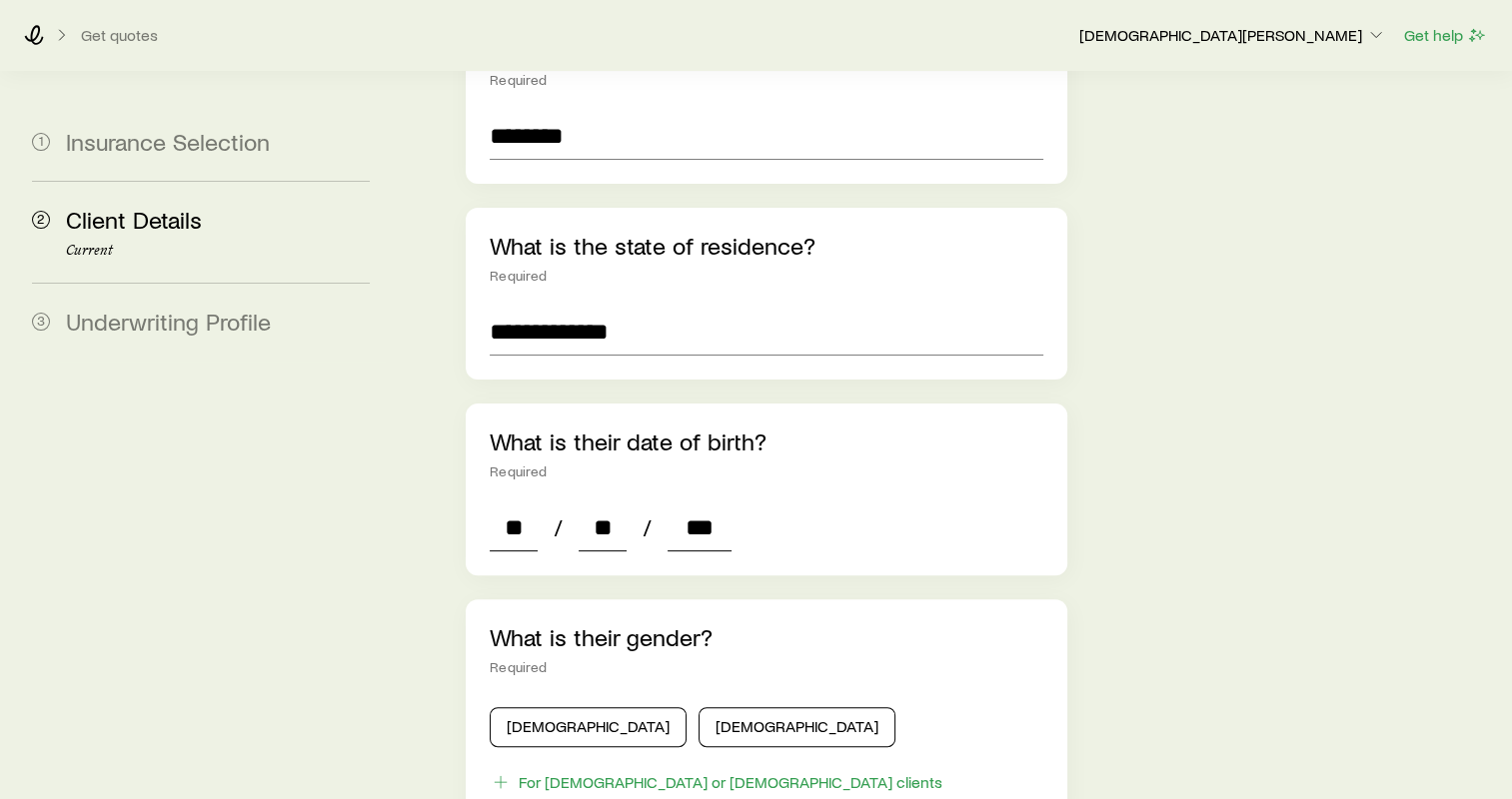 type on "****" 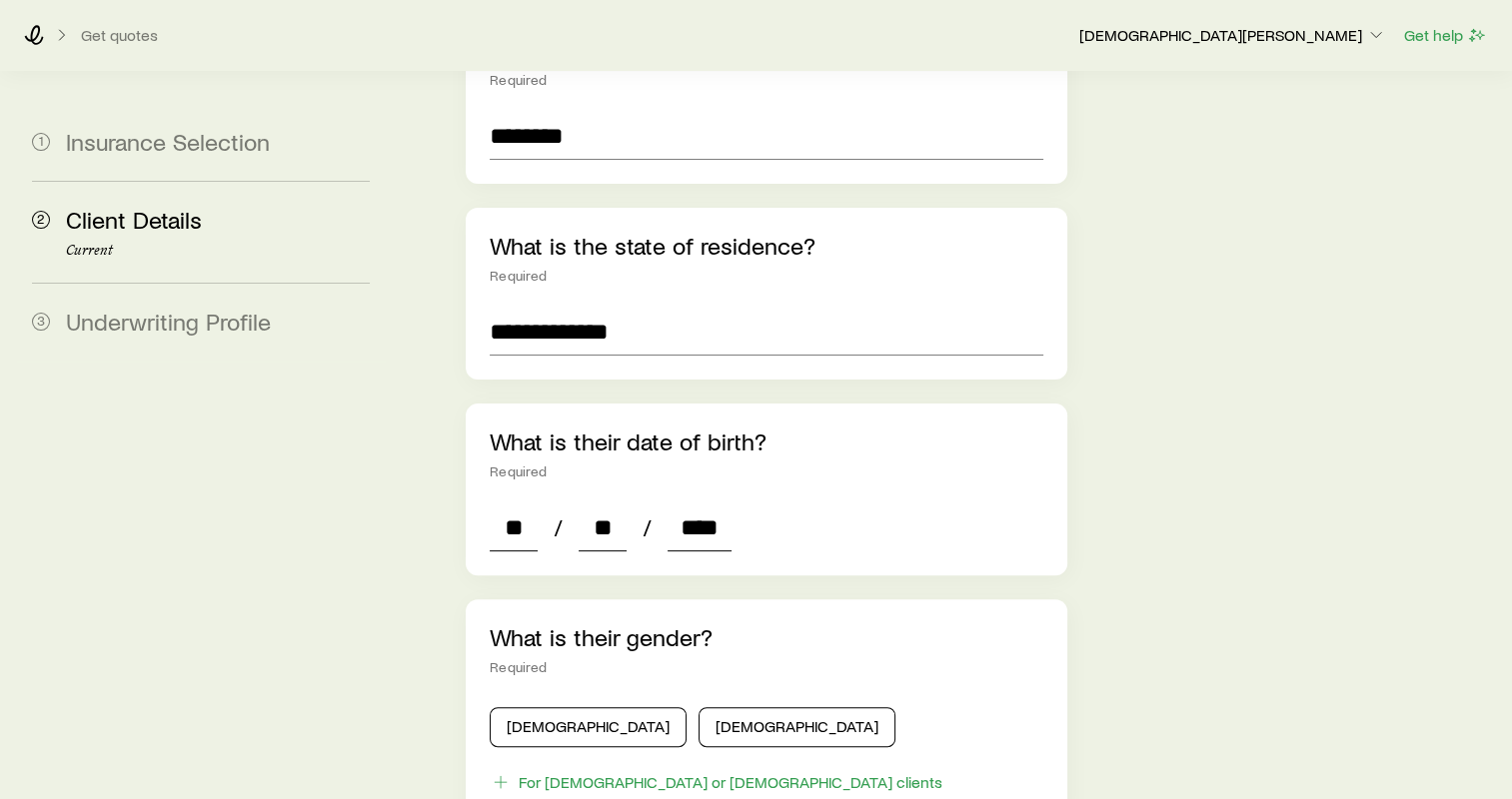 type on "*" 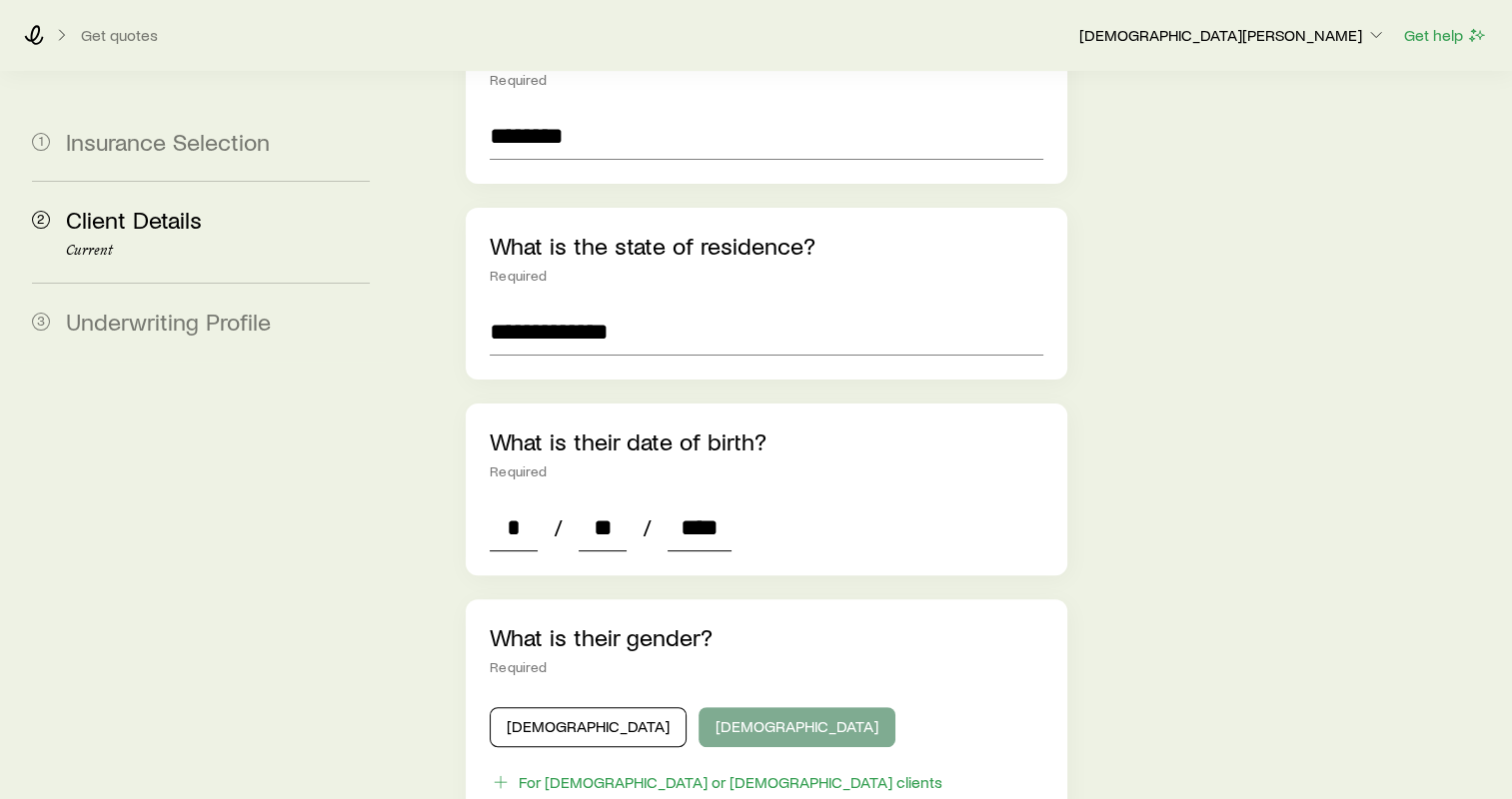 type on "****" 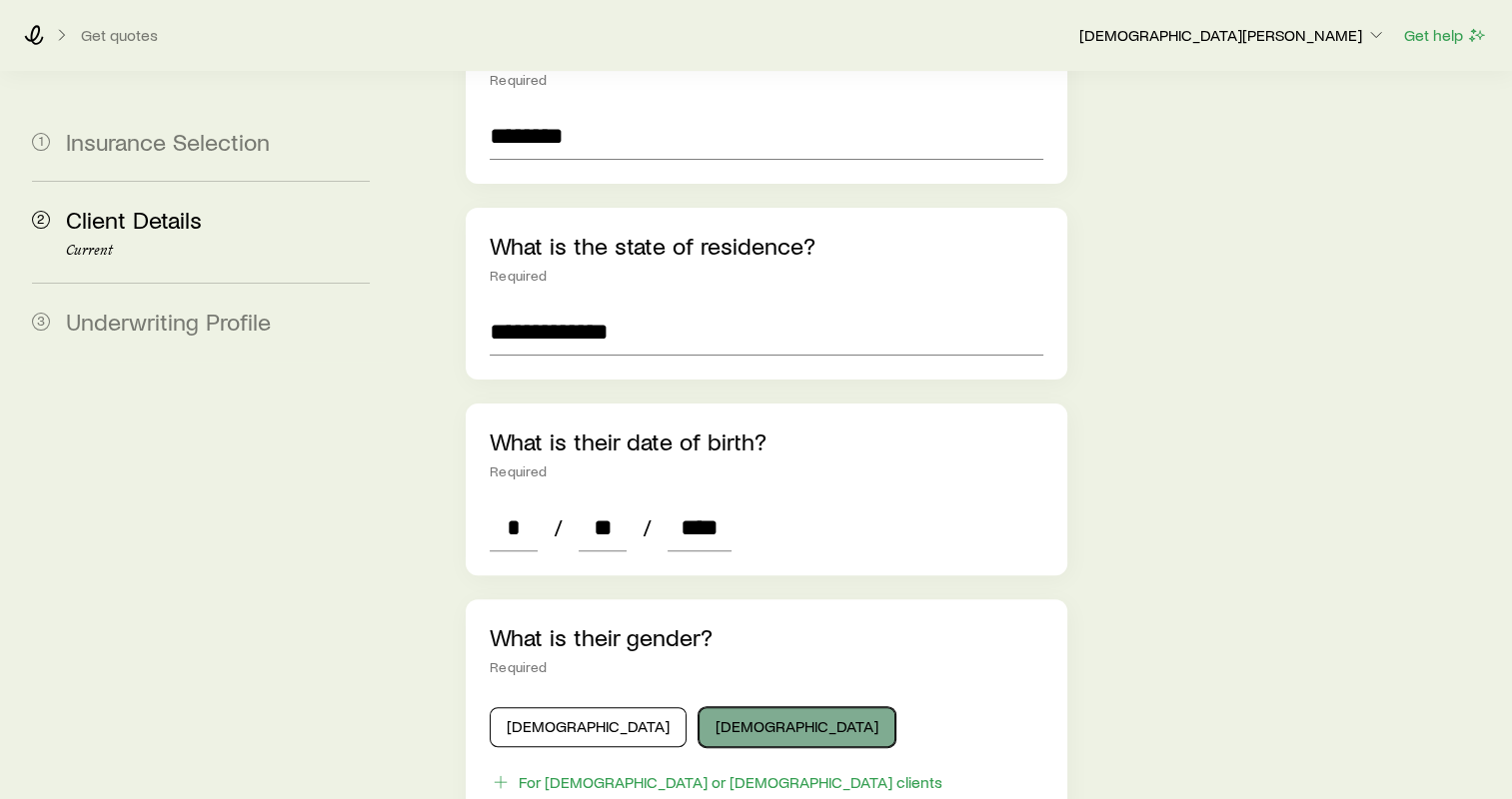 click on "[DEMOGRAPHIC_DATA]" at bounding box center [796, 727] 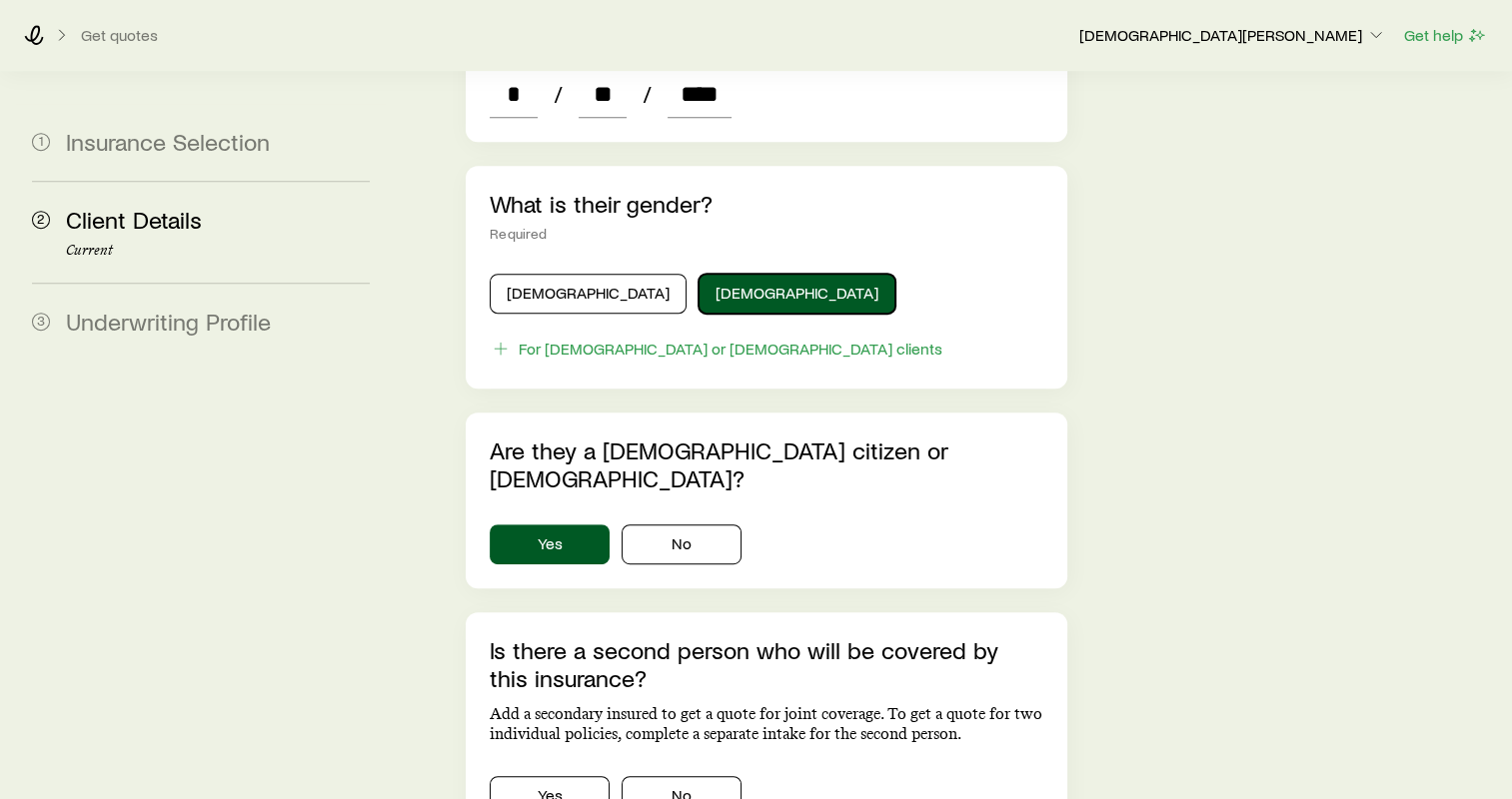 scroll, scrollTop: 1123, scrollLeft: 0, axis: vertical 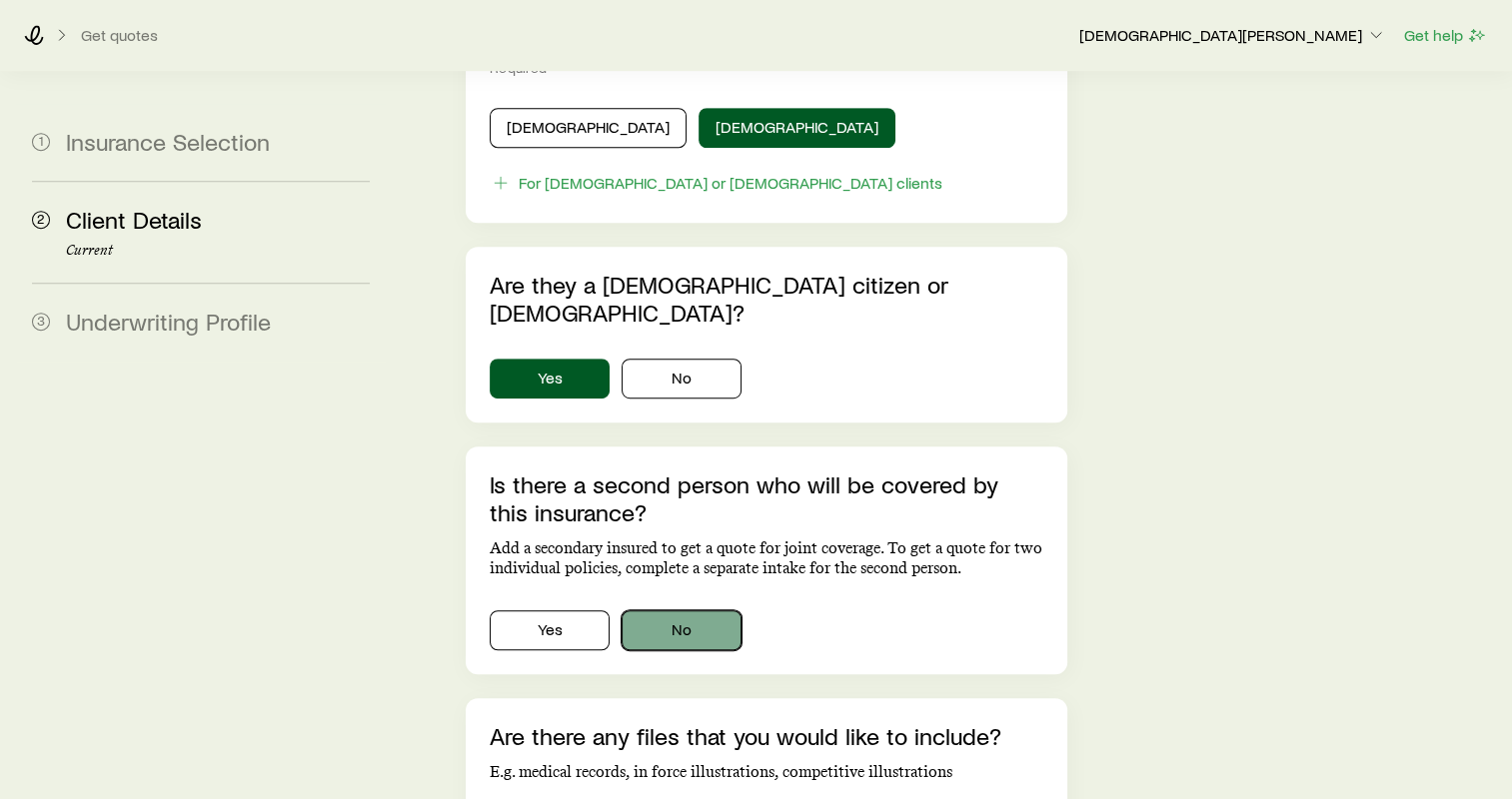 click on "No" at bounding box center (682, 630) 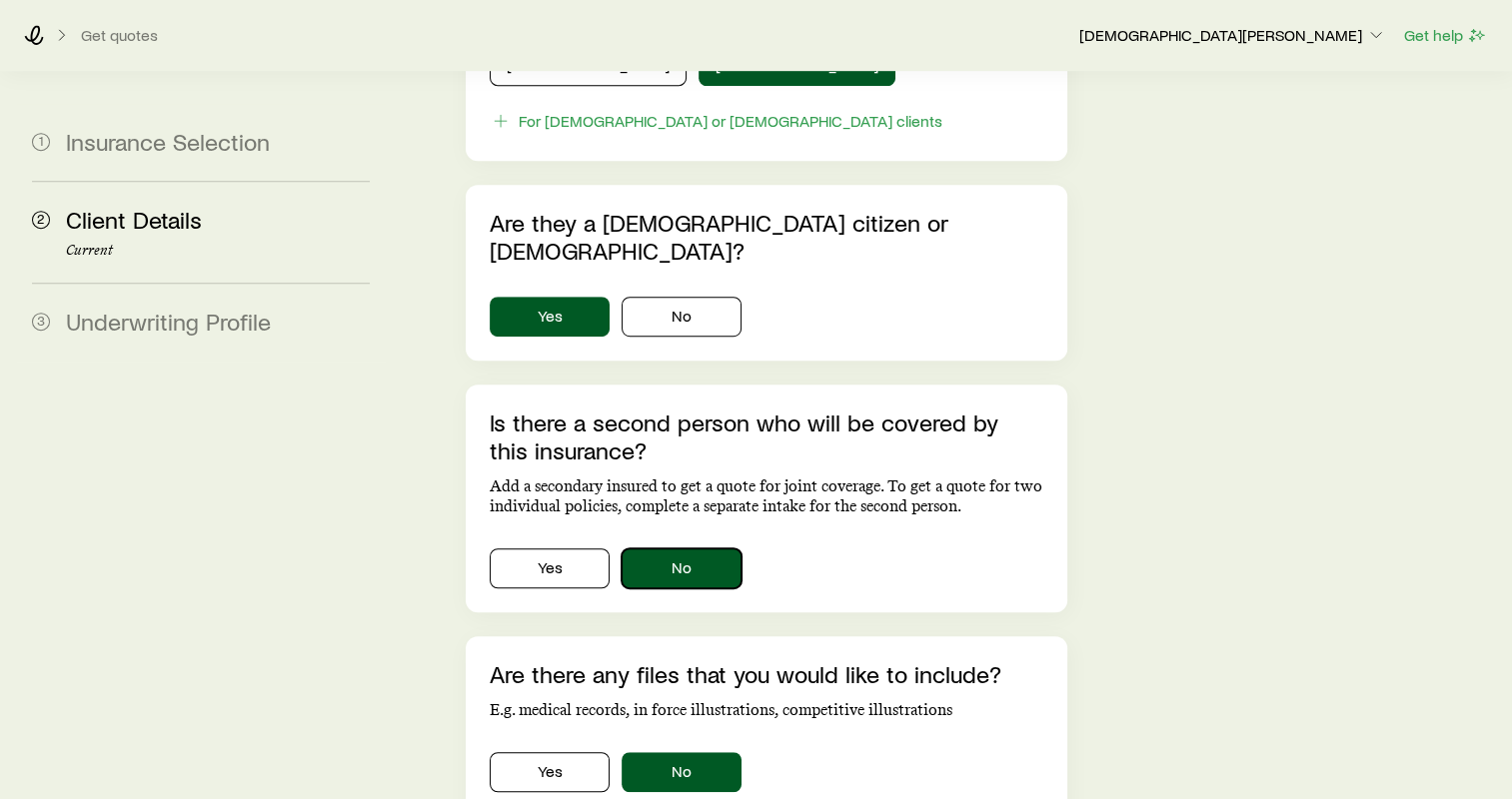 scroll, scrollTop: 1301, scrollLeft: 0, axis: vertical 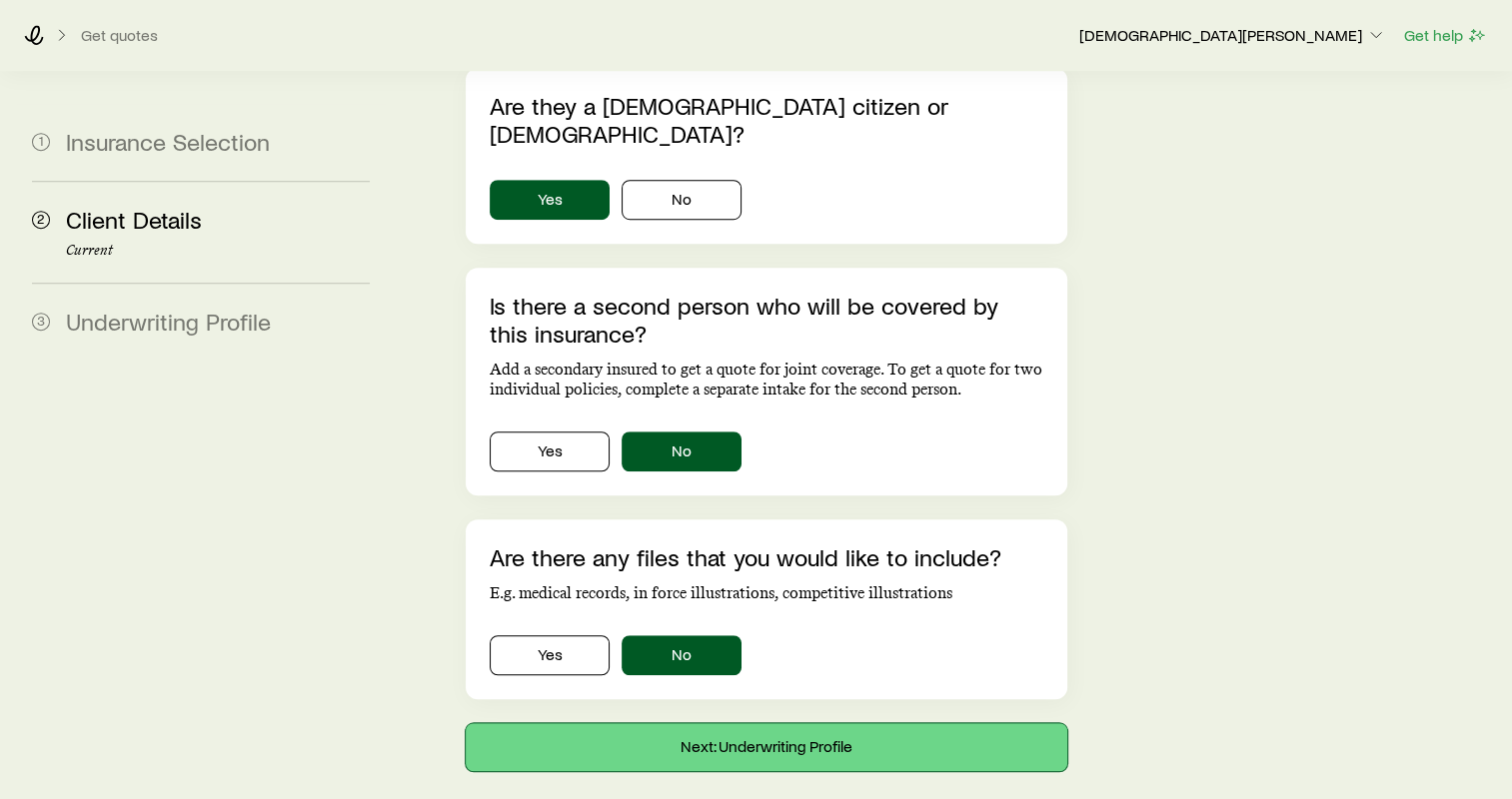 click on "Next: Underwriting Profile" at bounding box center [766, 747] 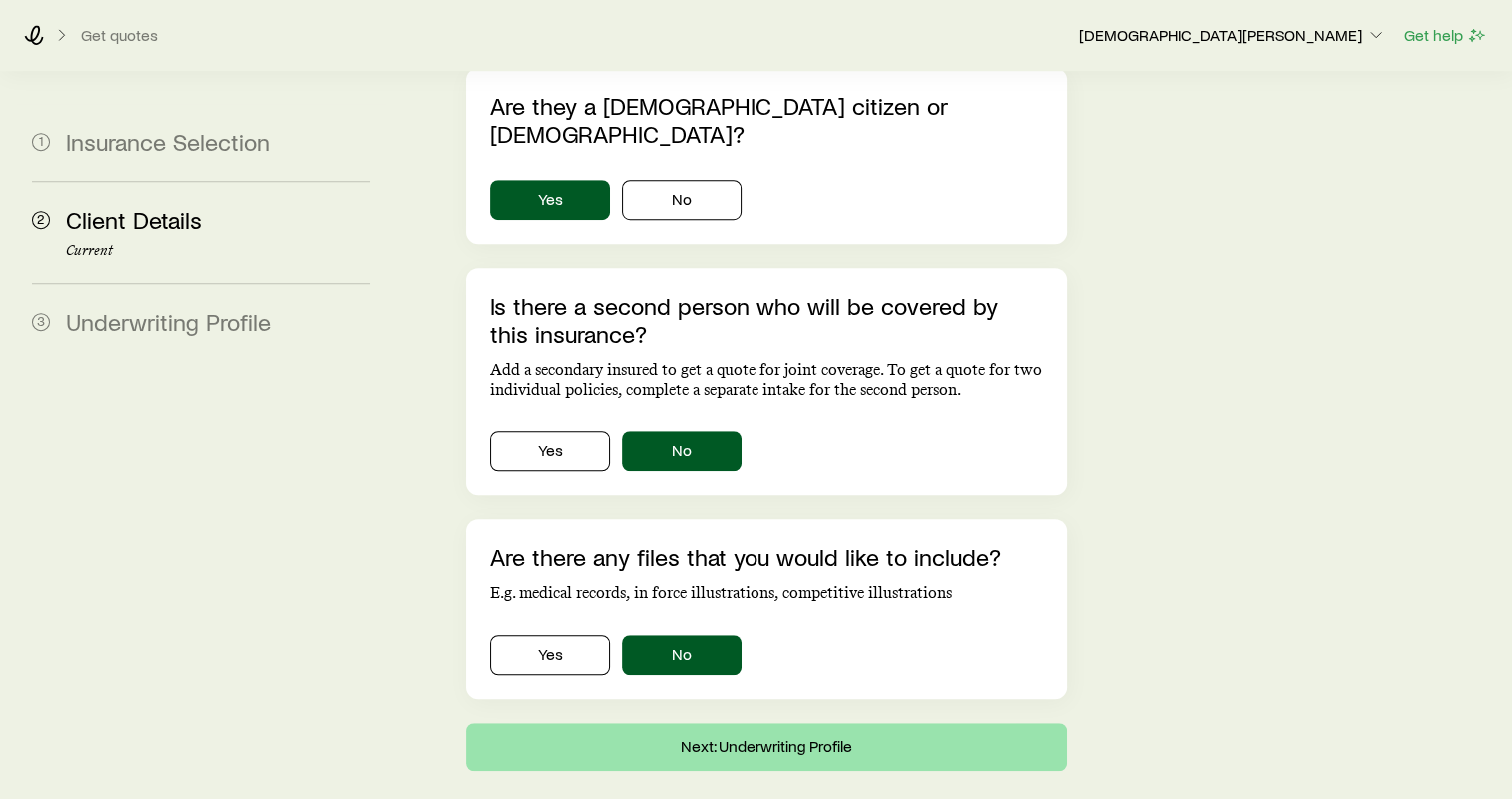 scroll, scrollTop: 0, scrollLeft: 0, axis: both 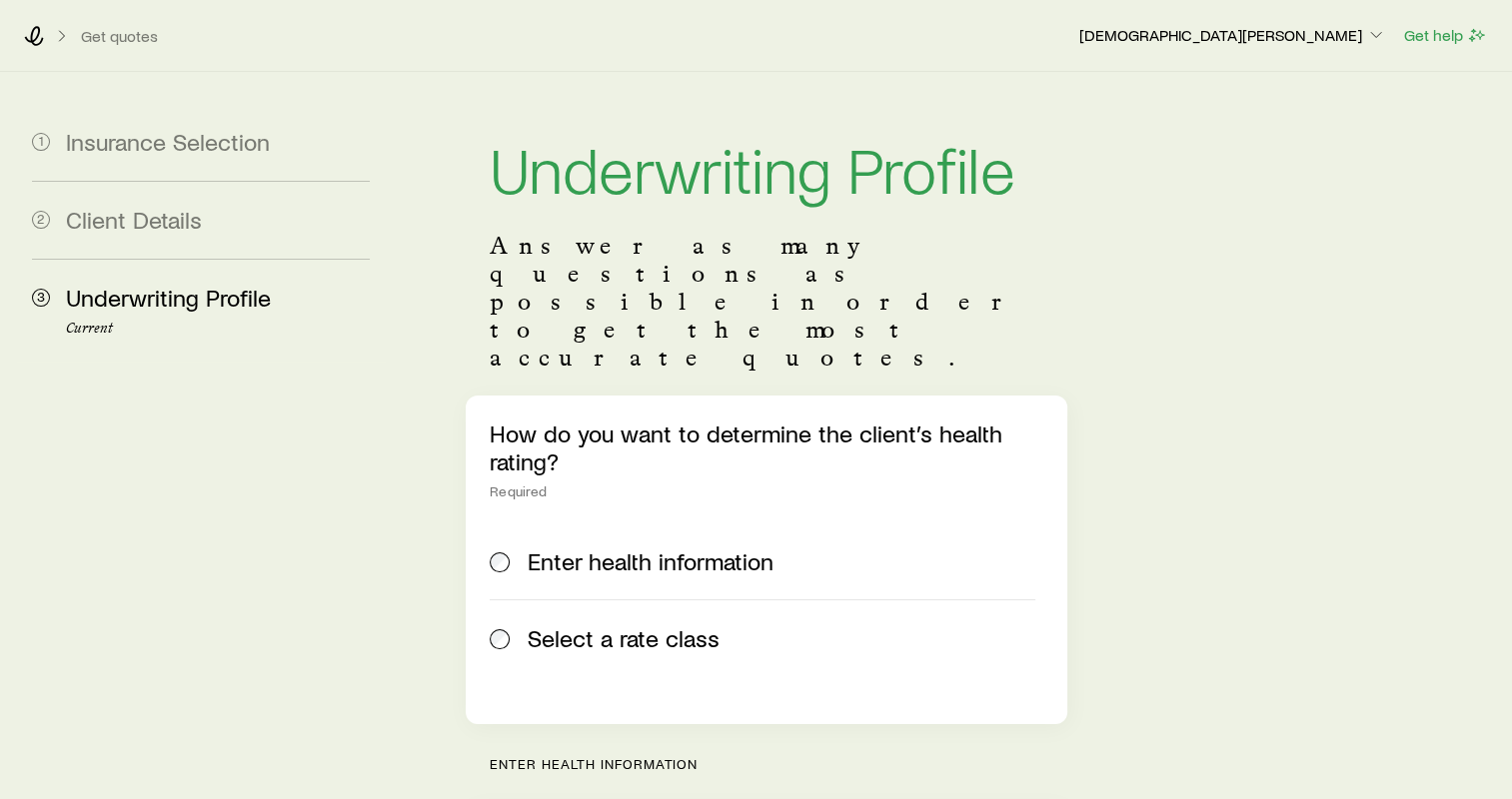 click on "Select a rate class" at bounding box center [762, 637] 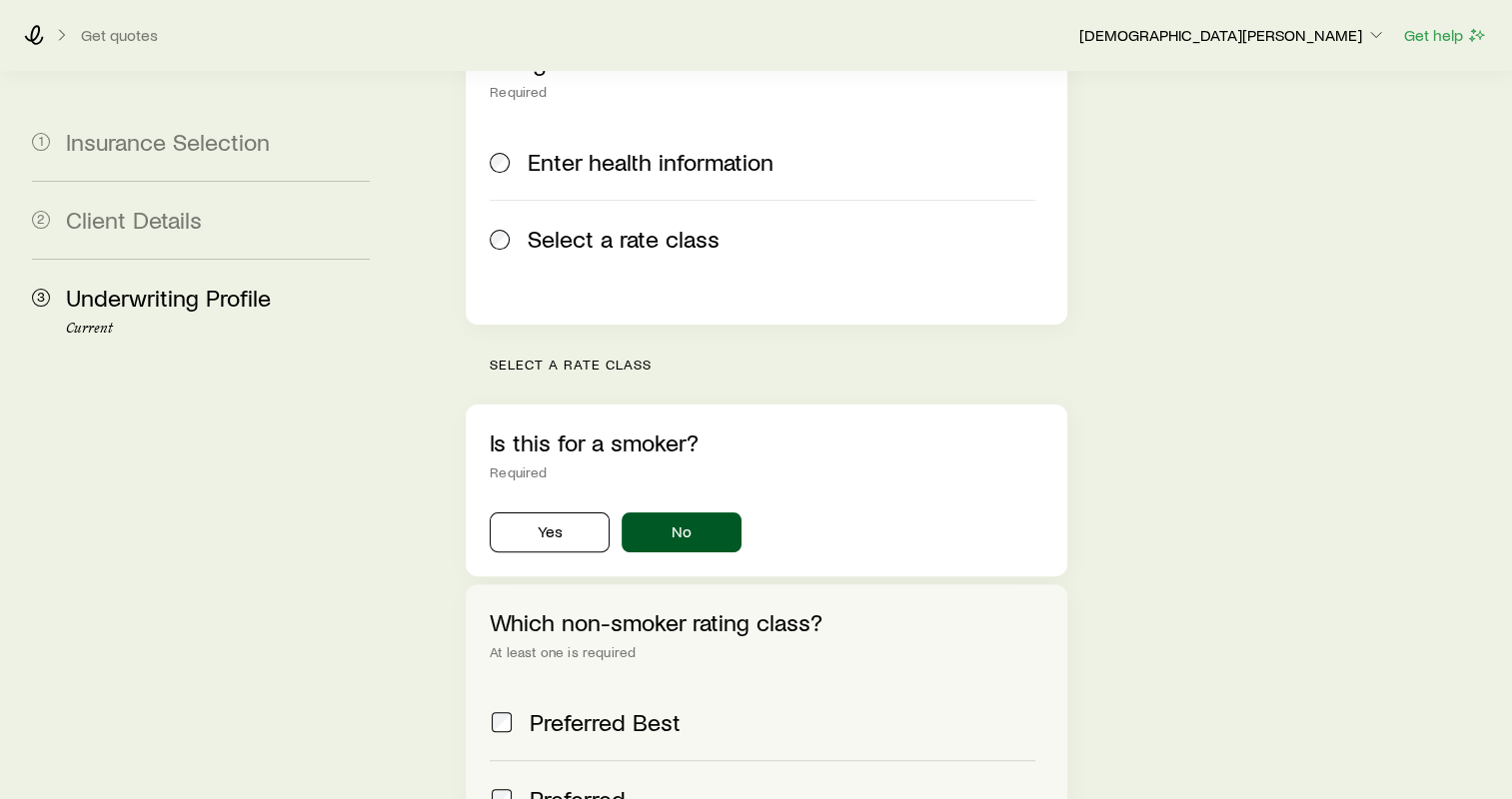 scroll, scrollTop: 599, scrollLeft: 0, axis: vertical 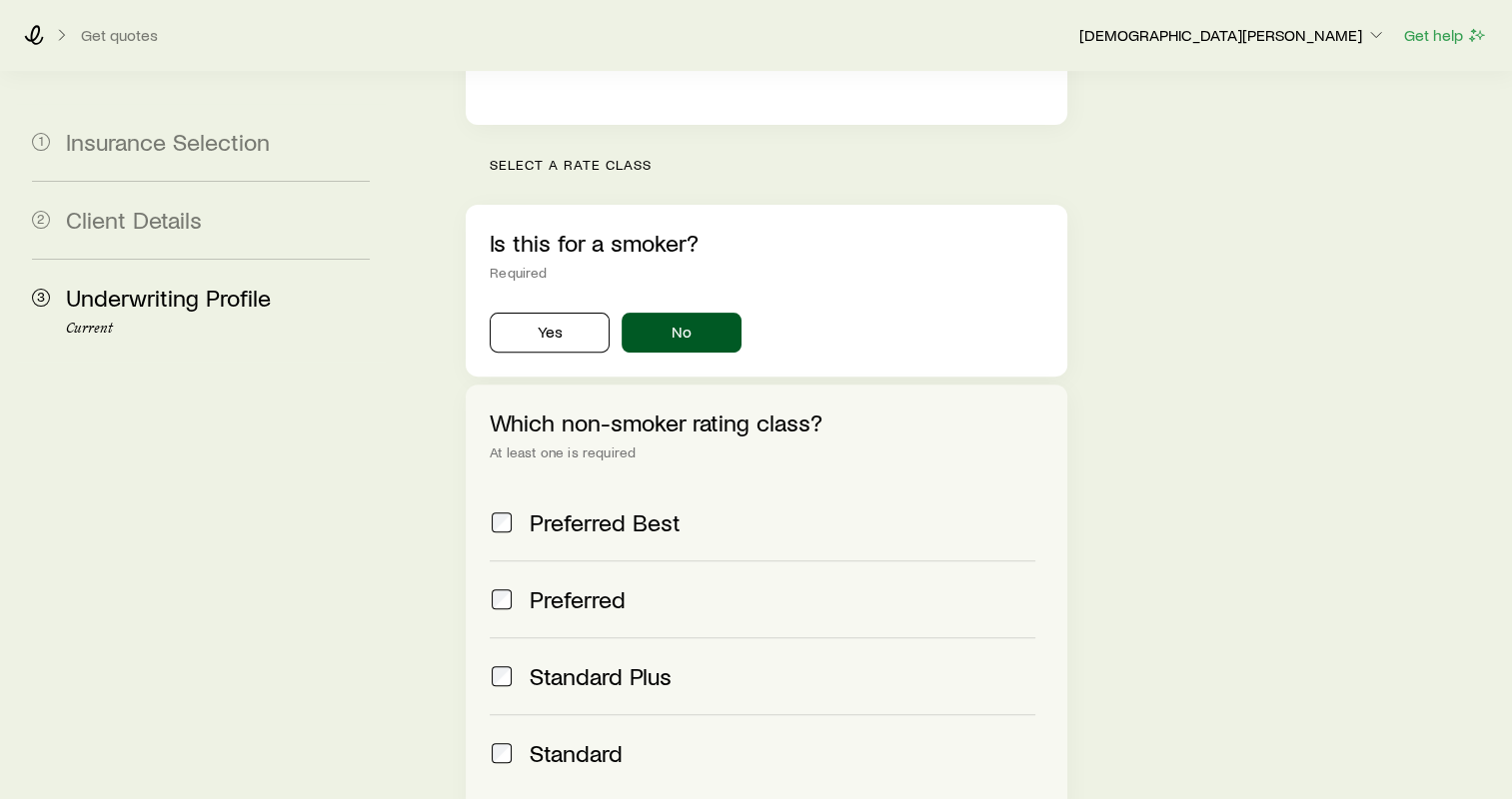 click on "Preferred" at bounding box center [578, 599] 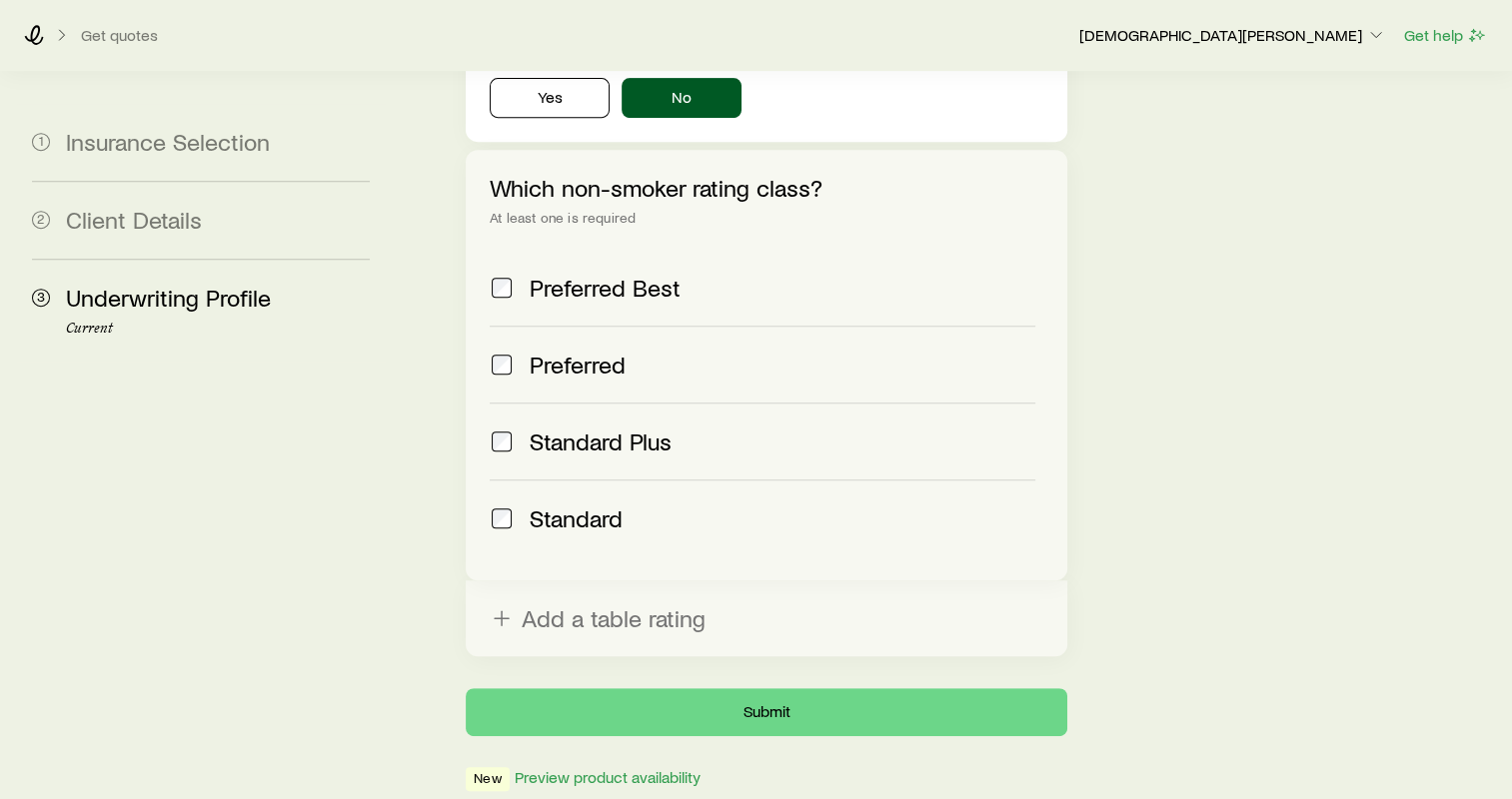 scroll, scrollTop: 853, scrollLeft: 0, axis: vertical 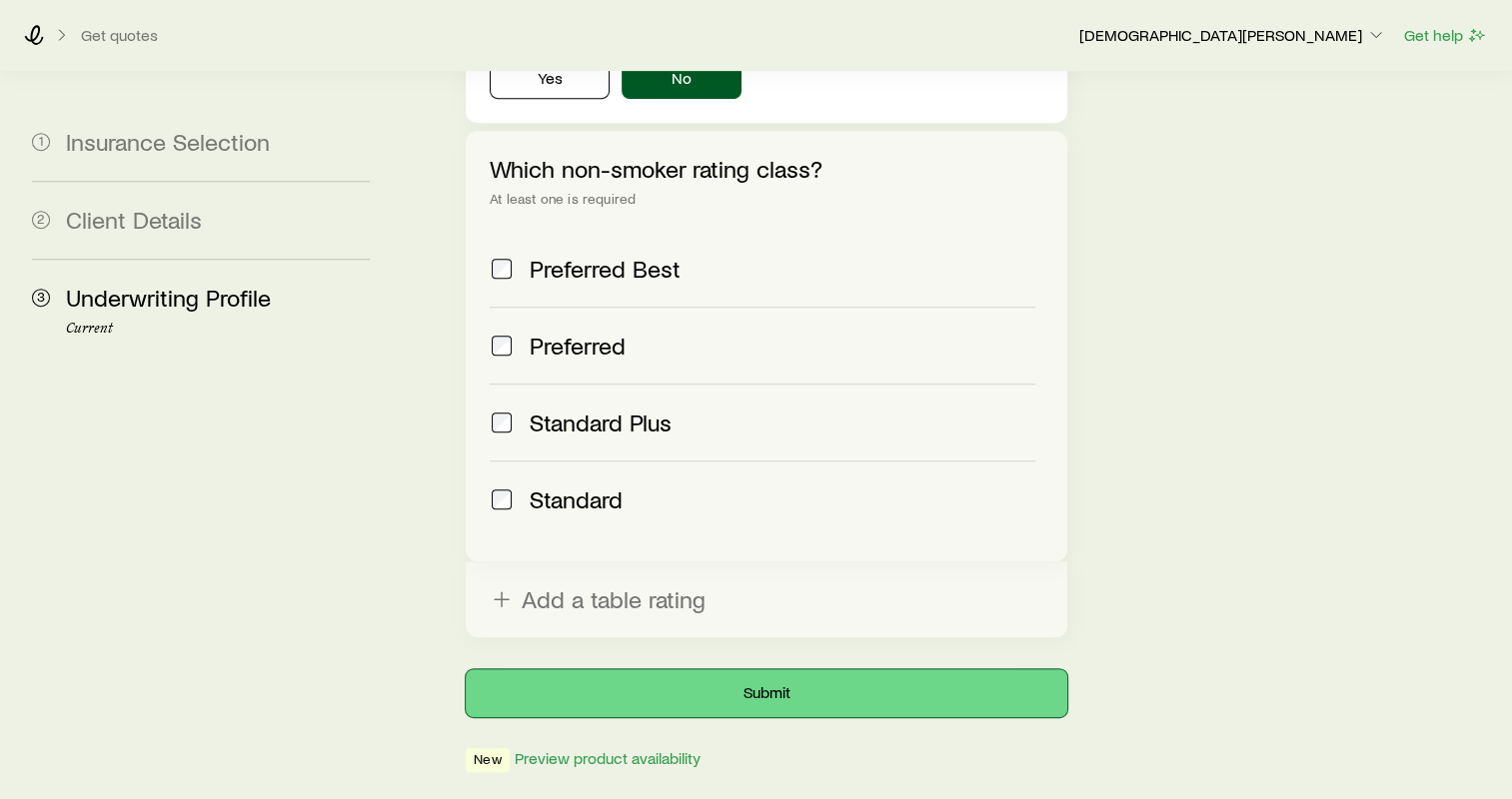 click on "Submit" at bounding box center [766, 693] 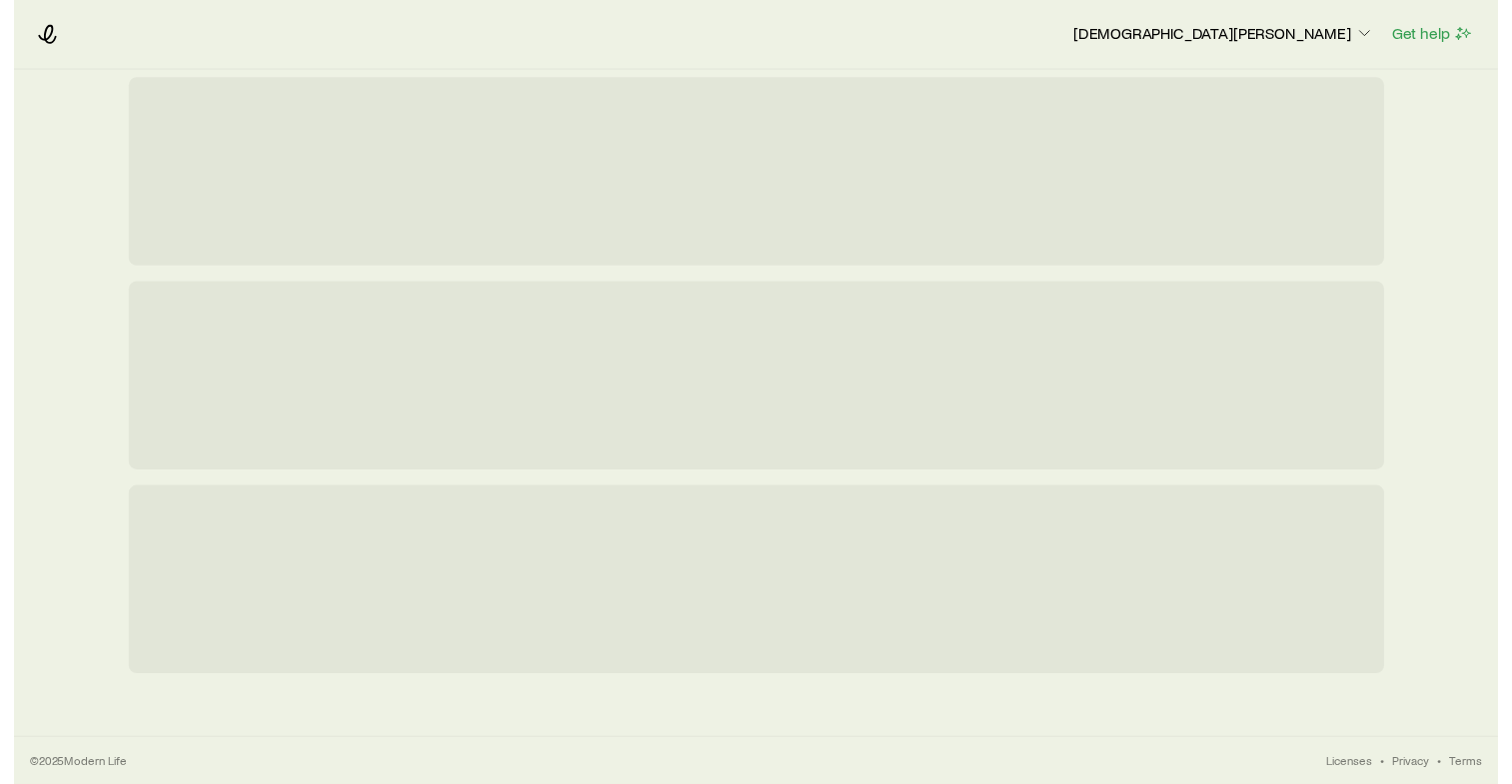 scroll, scrollTop: 0, scrollLeft: 0, axis: both 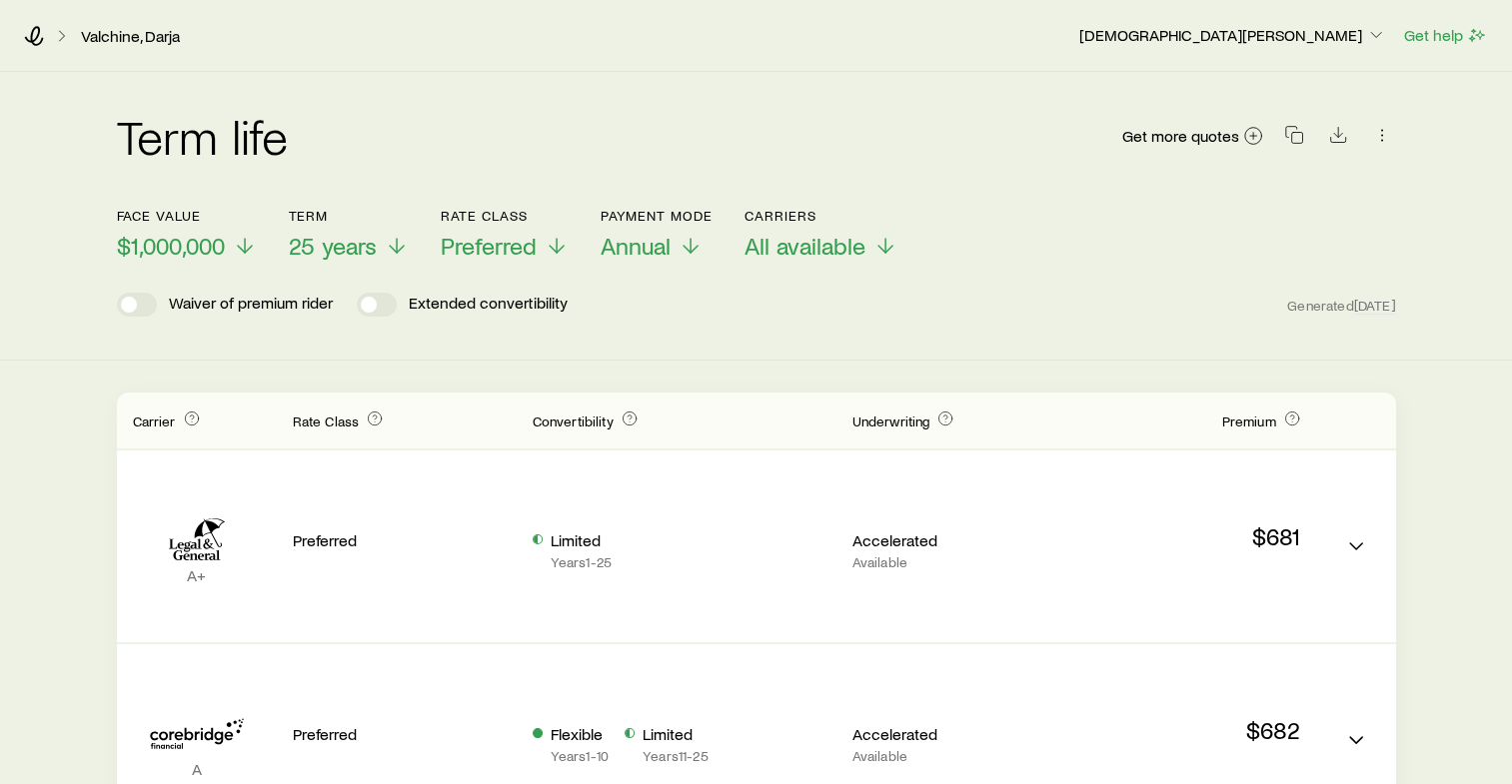 click on "Valchine, Darja" at bounding box center [543, 36] 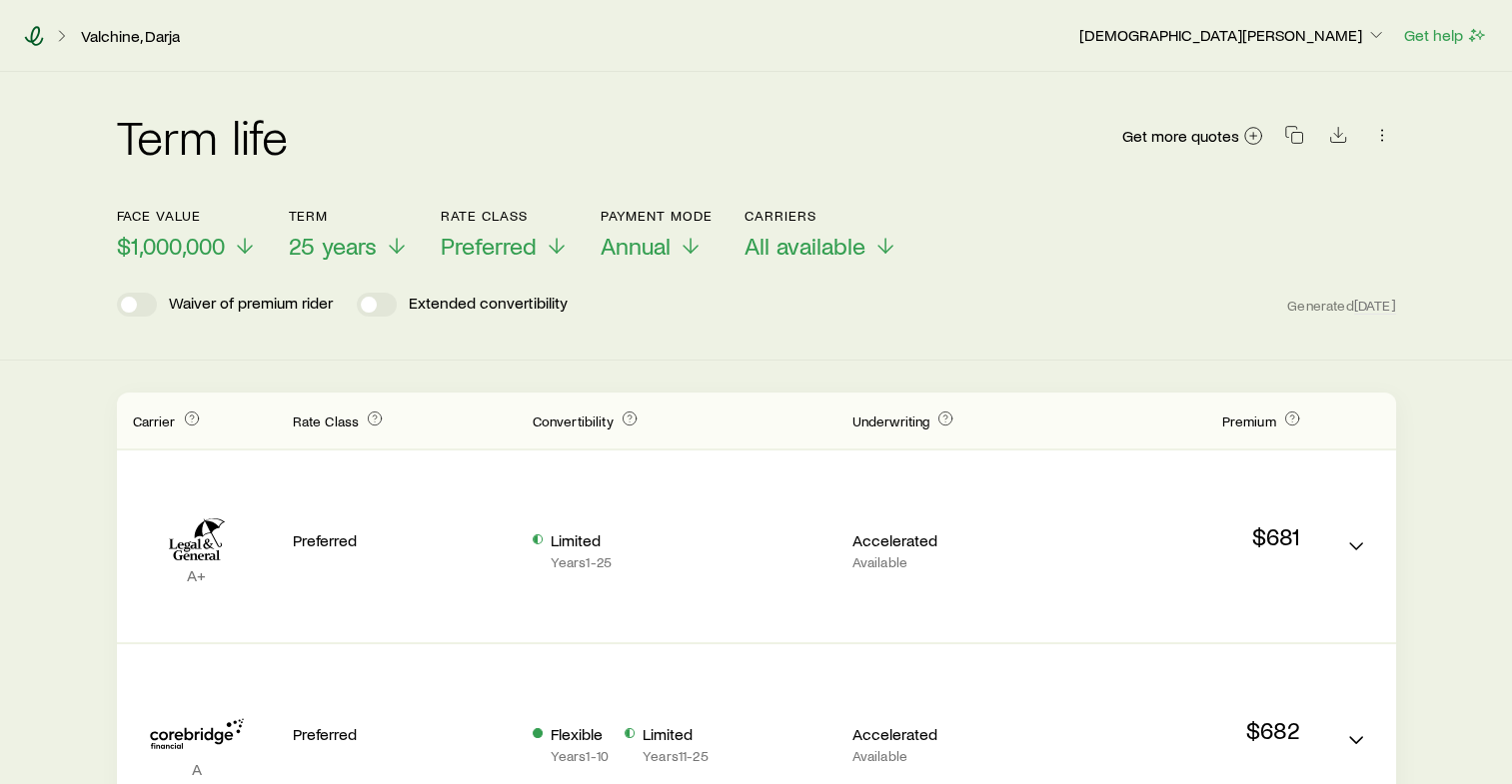 click 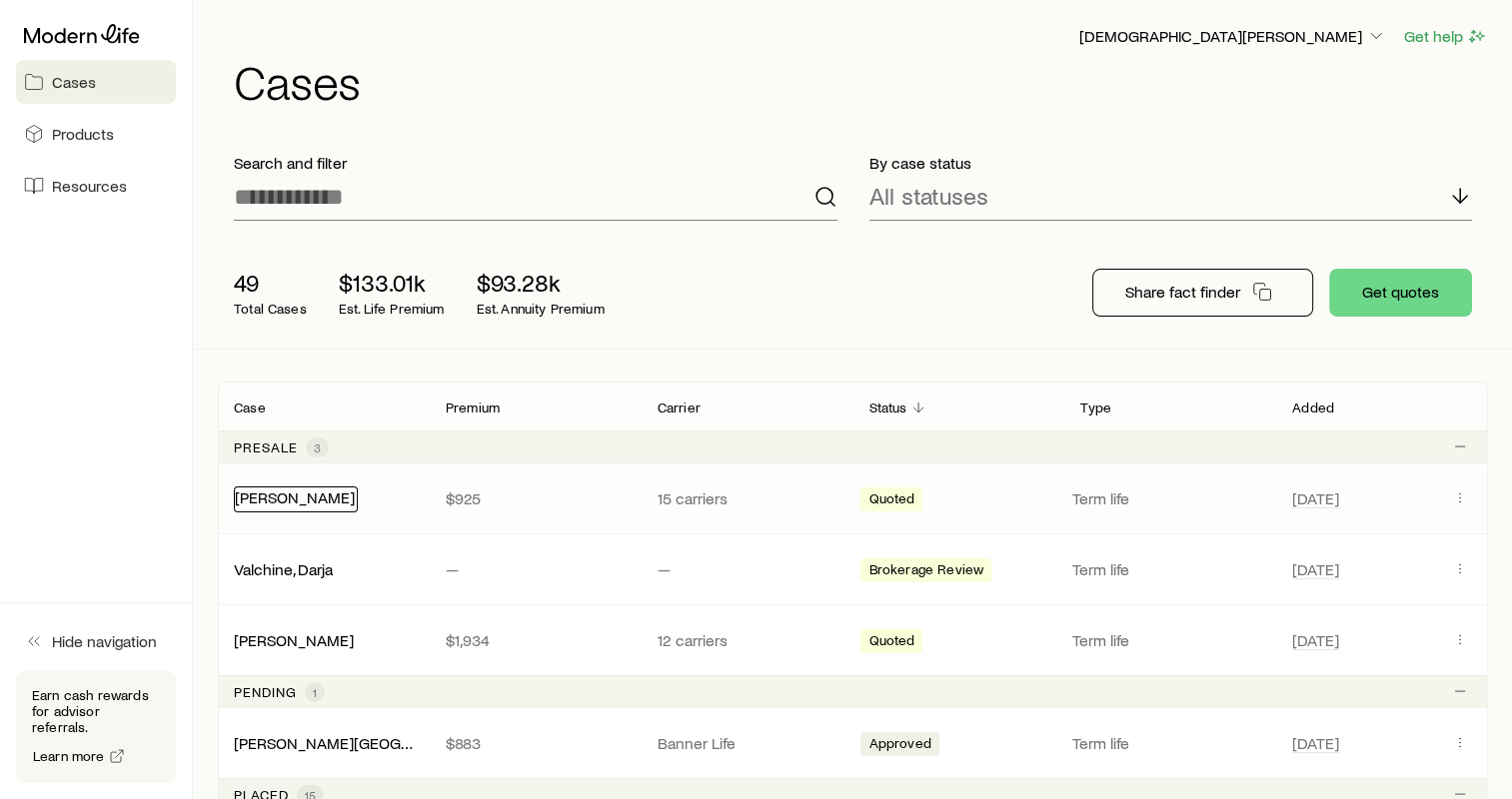 click on "[PERSON_NAME]" at bounding box center (295, 496) 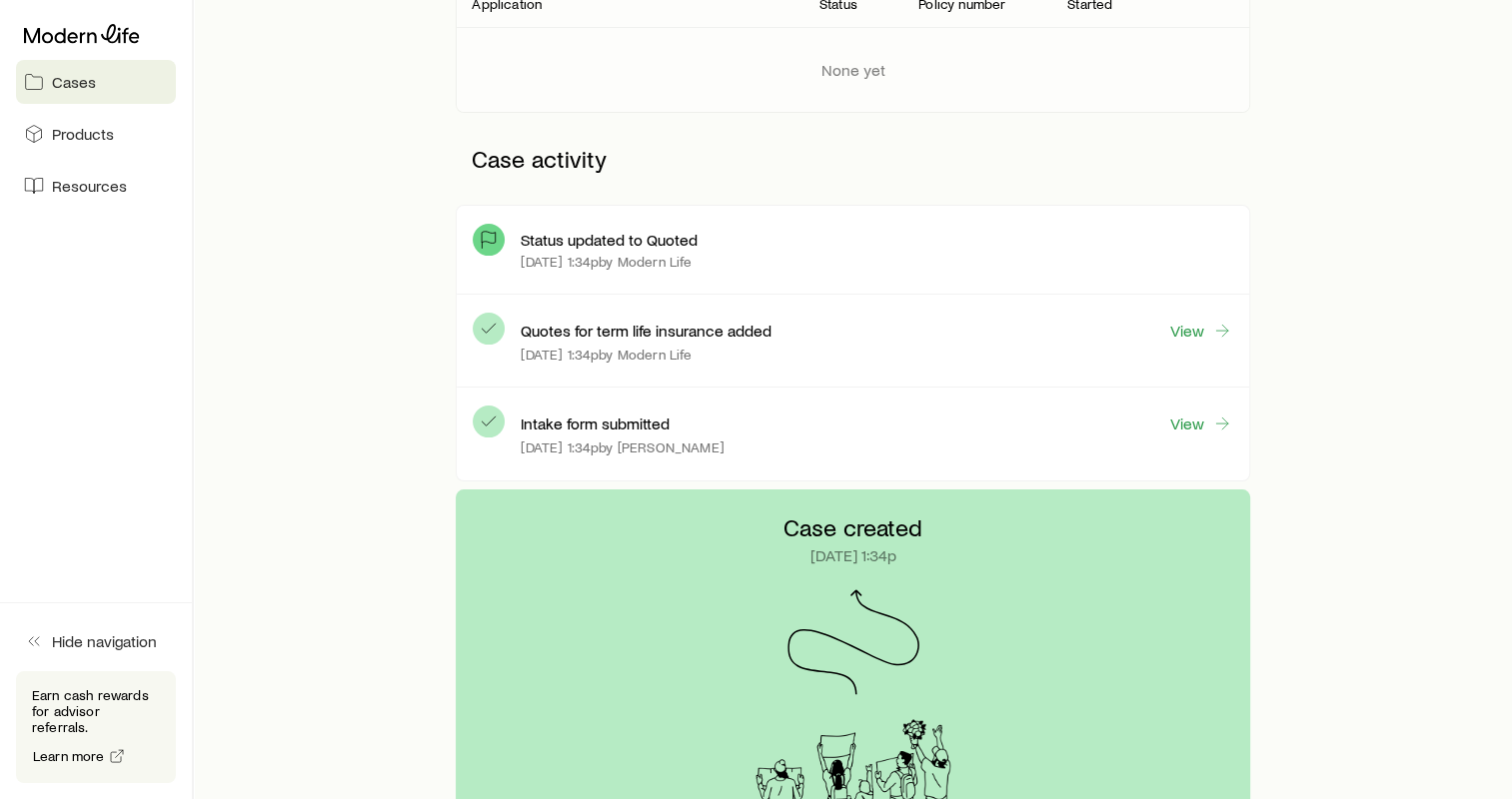 scroll, scrollTop: 400, scrollLeft: 0, axis: vertical 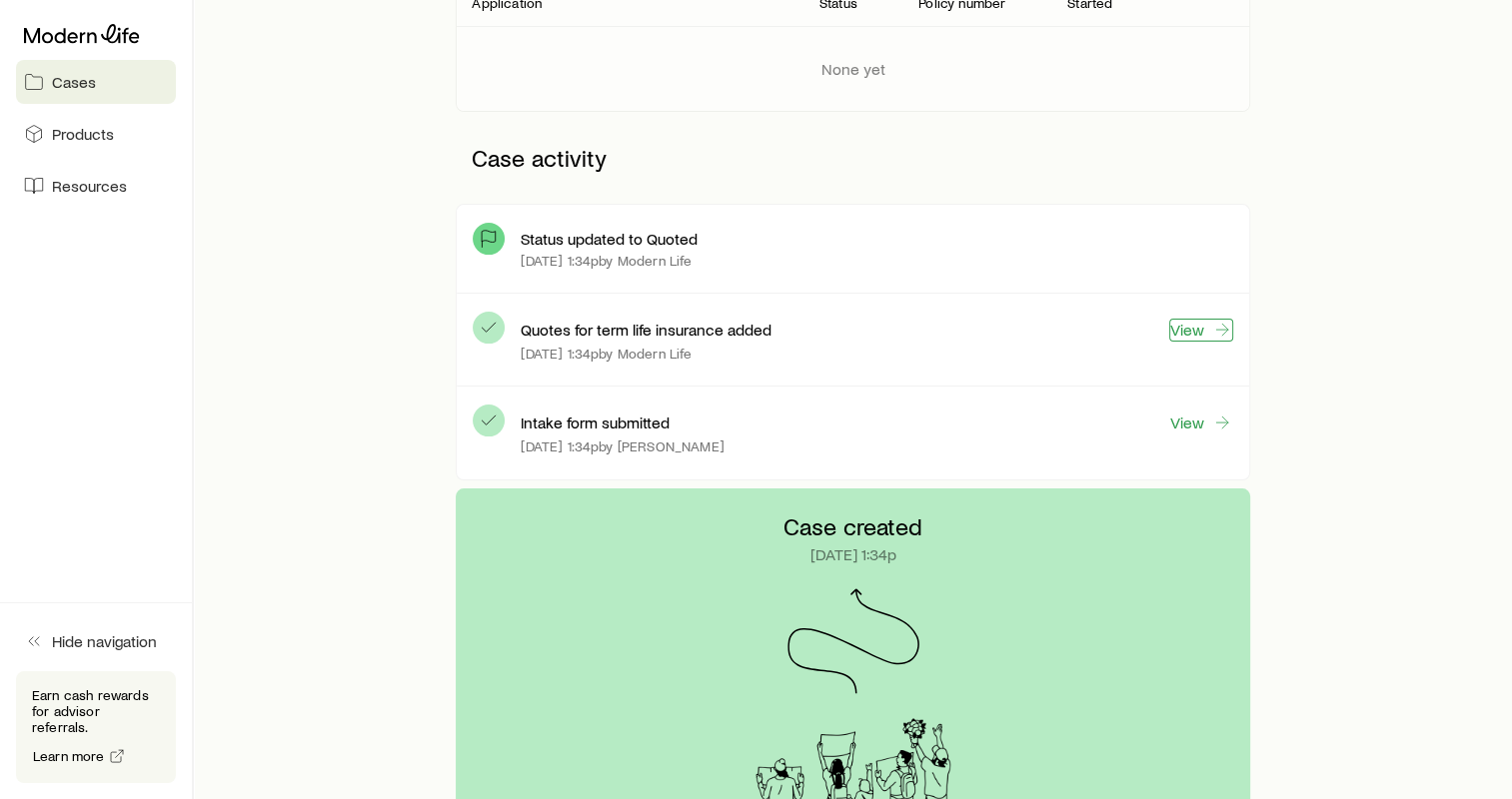 click on "View" at bounding box center (1201, 330) 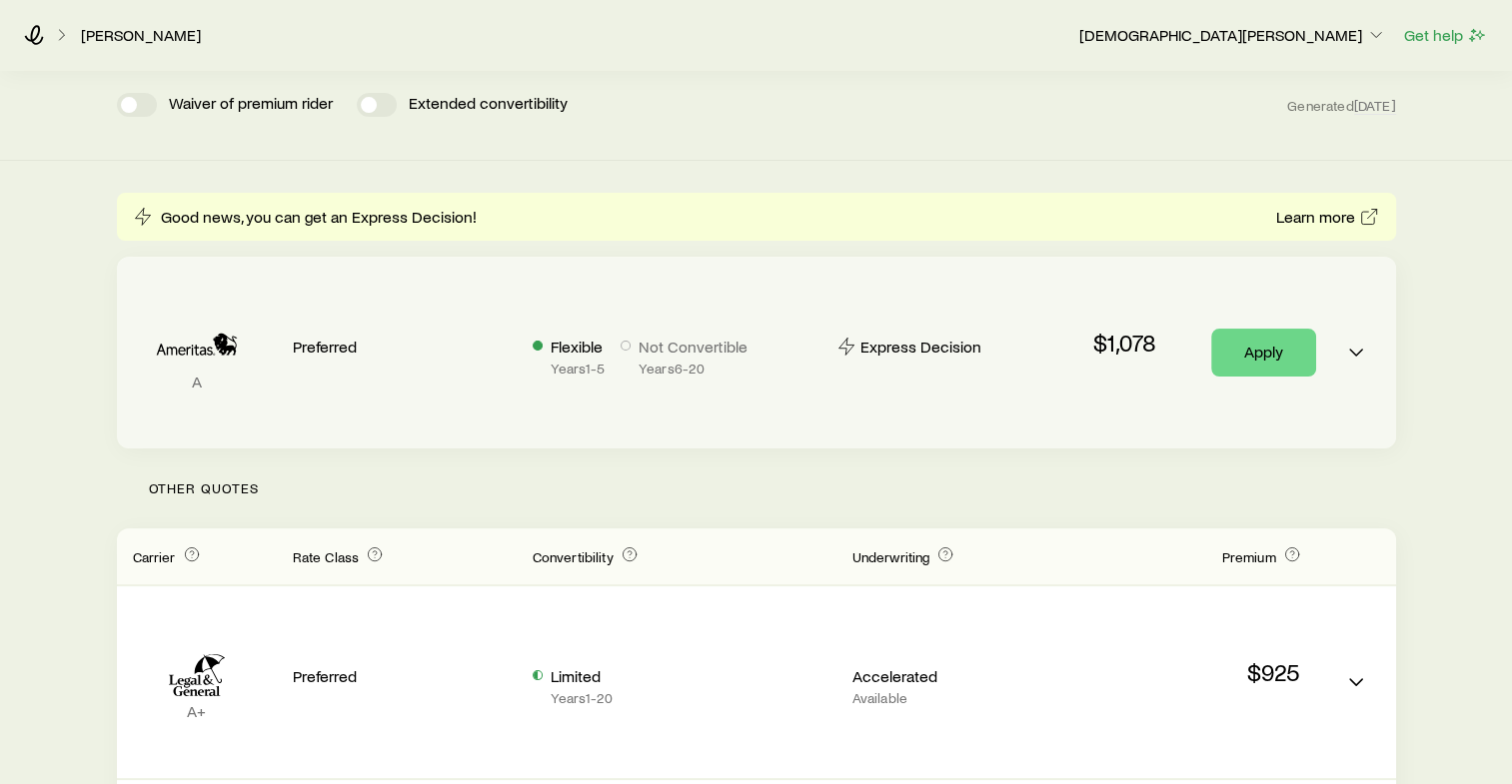 scroll, scrollTop: 399, scrollLeft: 0, axis: vertical 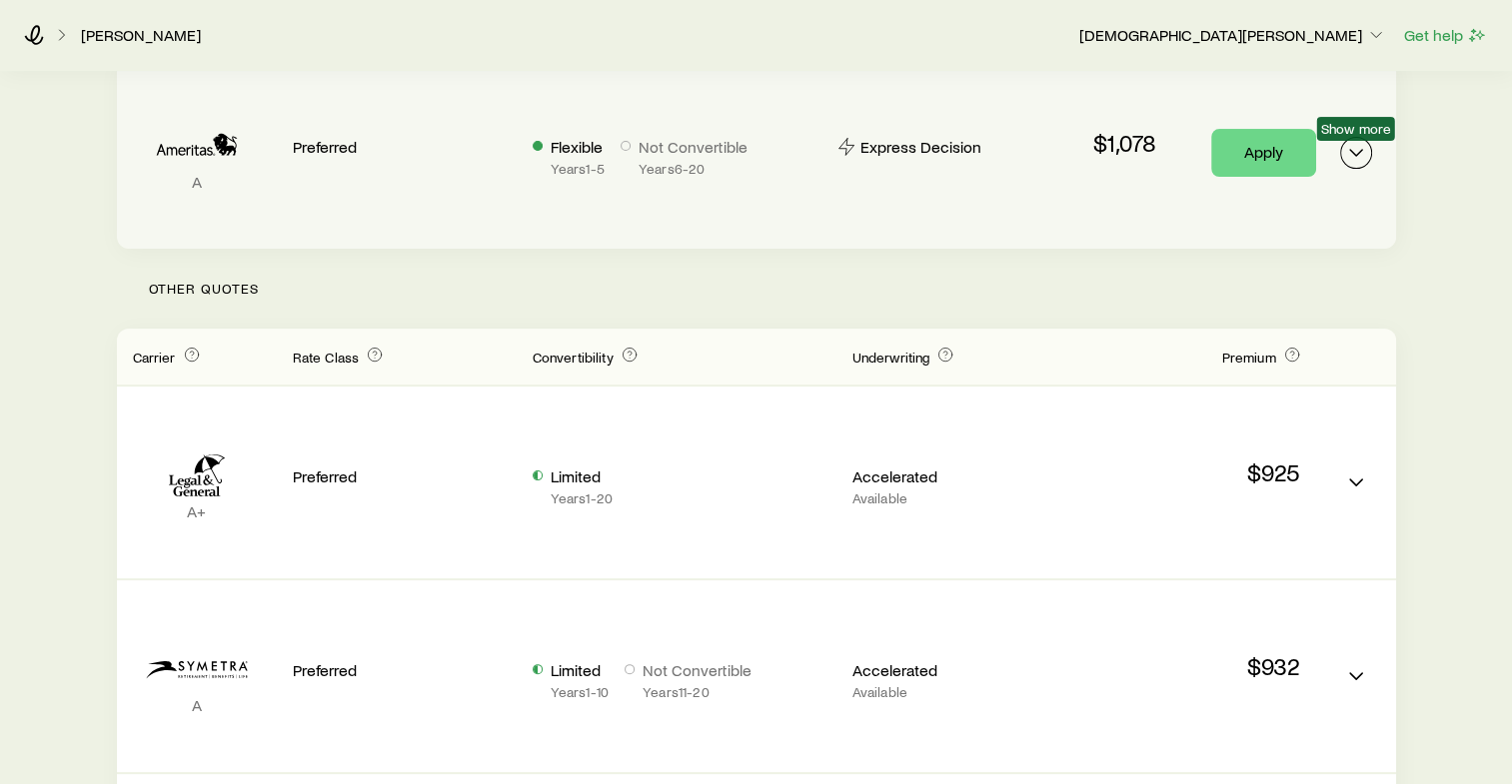 click at bounding box center [1356, 153] 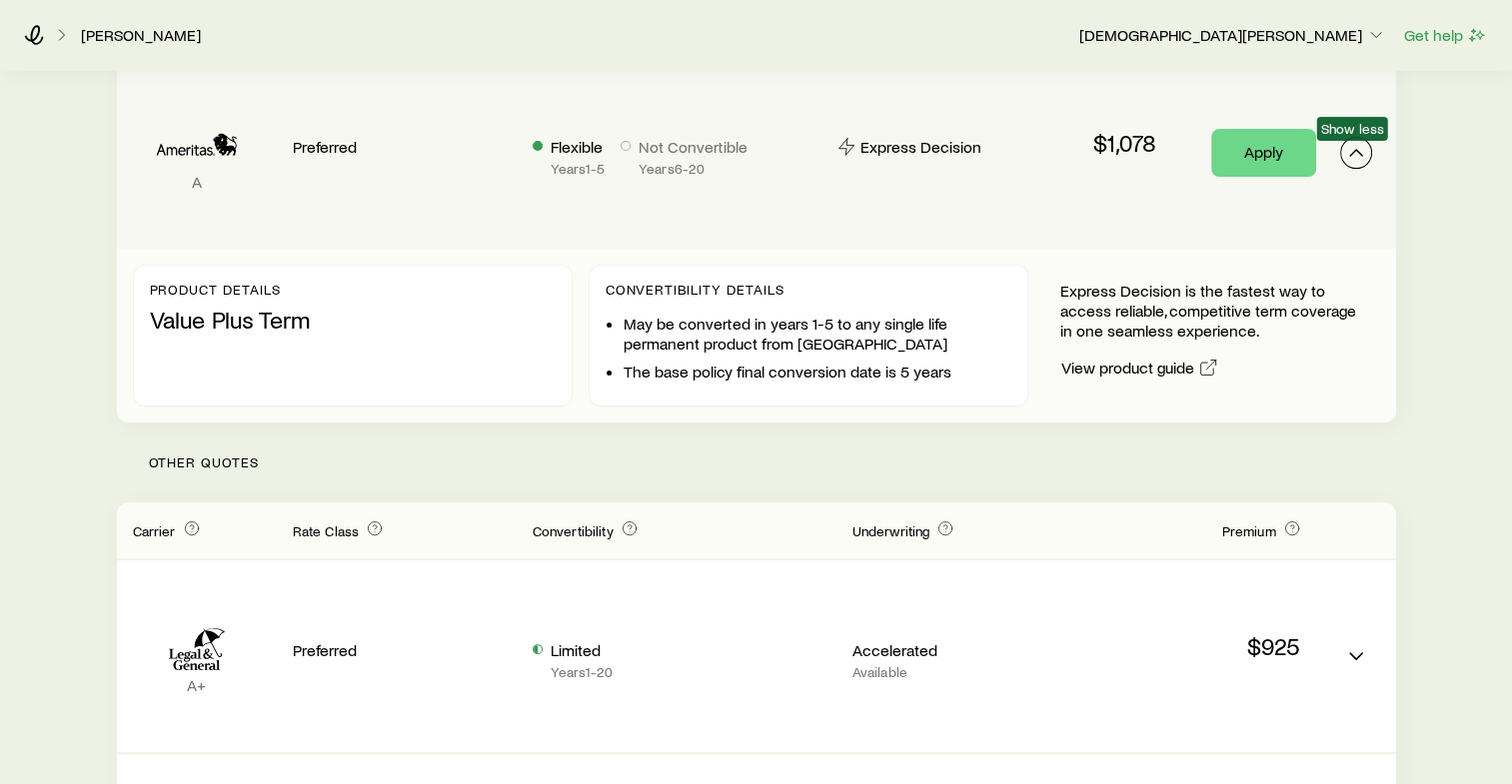 click at bounding box center [1356, 153] 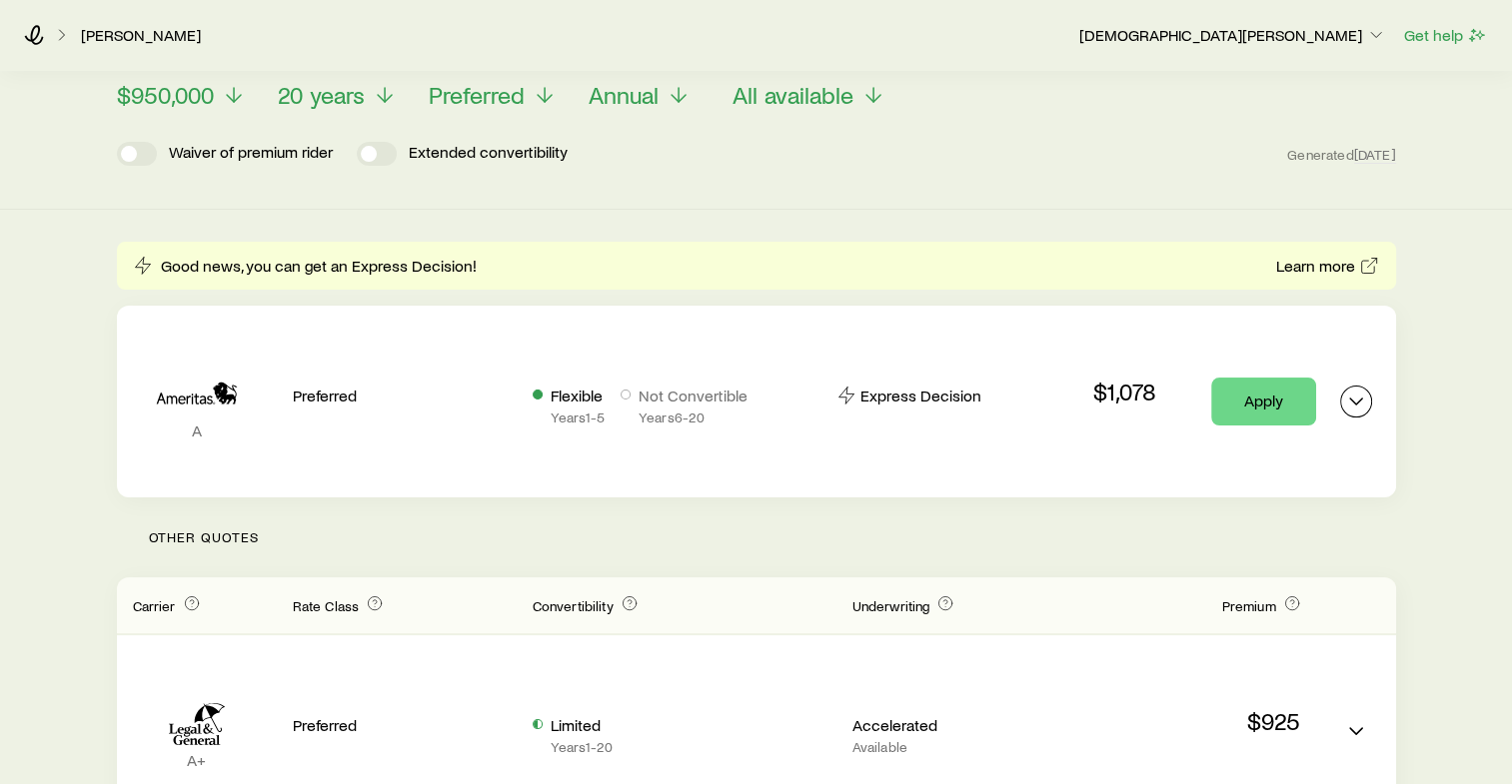 scroll, scrollTop: 100, scrollLeft: 0, axis: vertical 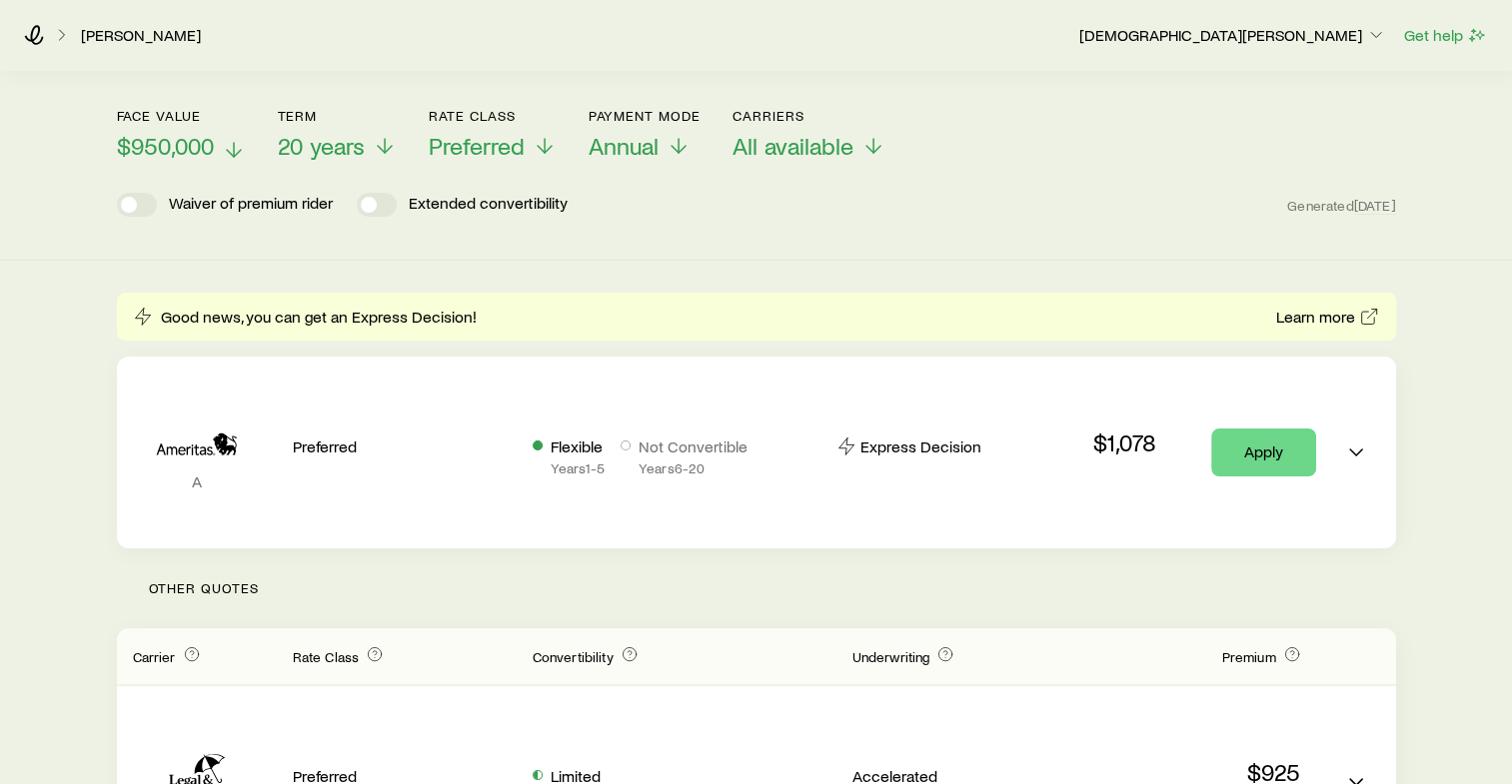 click on "$950,000" at bounding box center [165, 146] 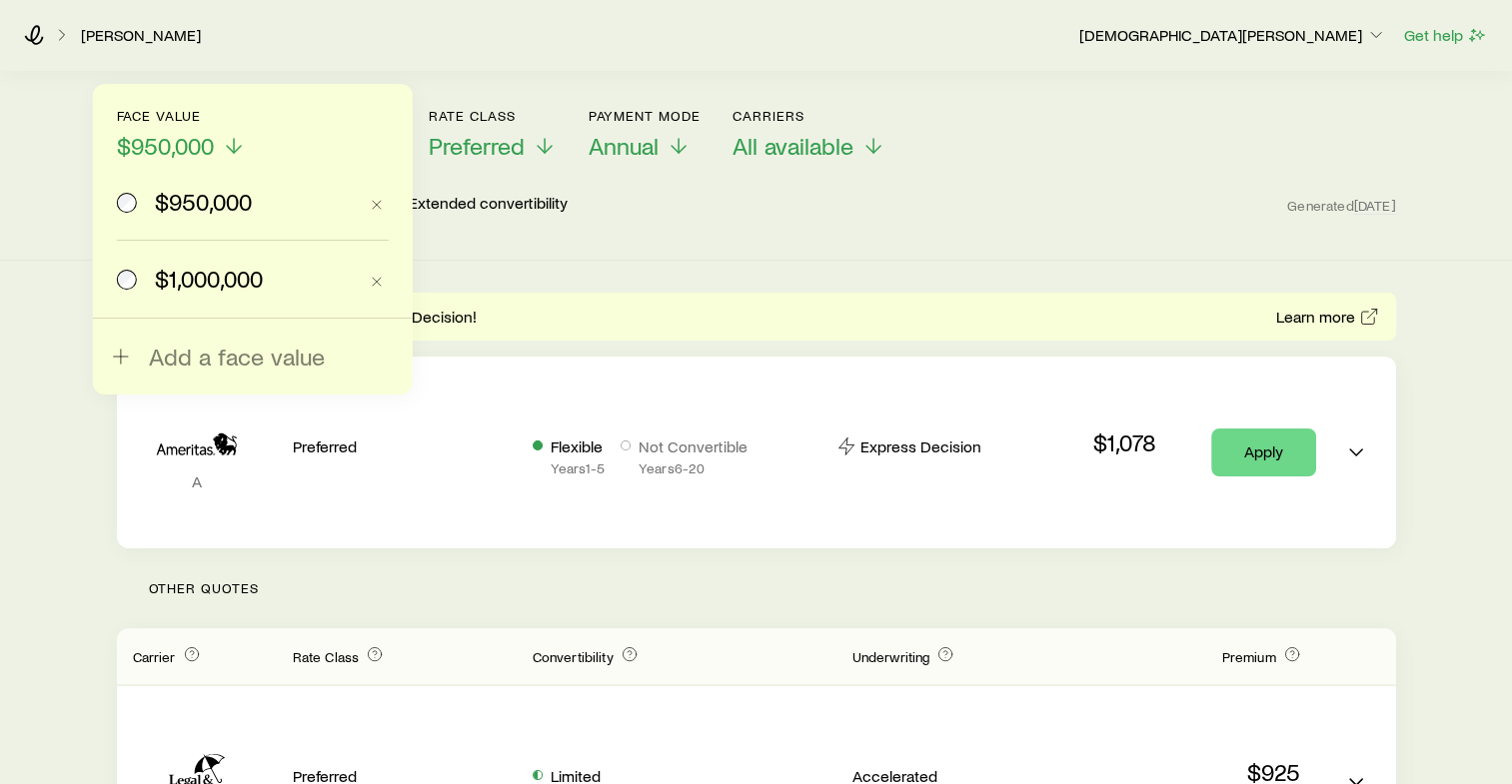 click on "$1,000,000" at bounding box center [209, 279] 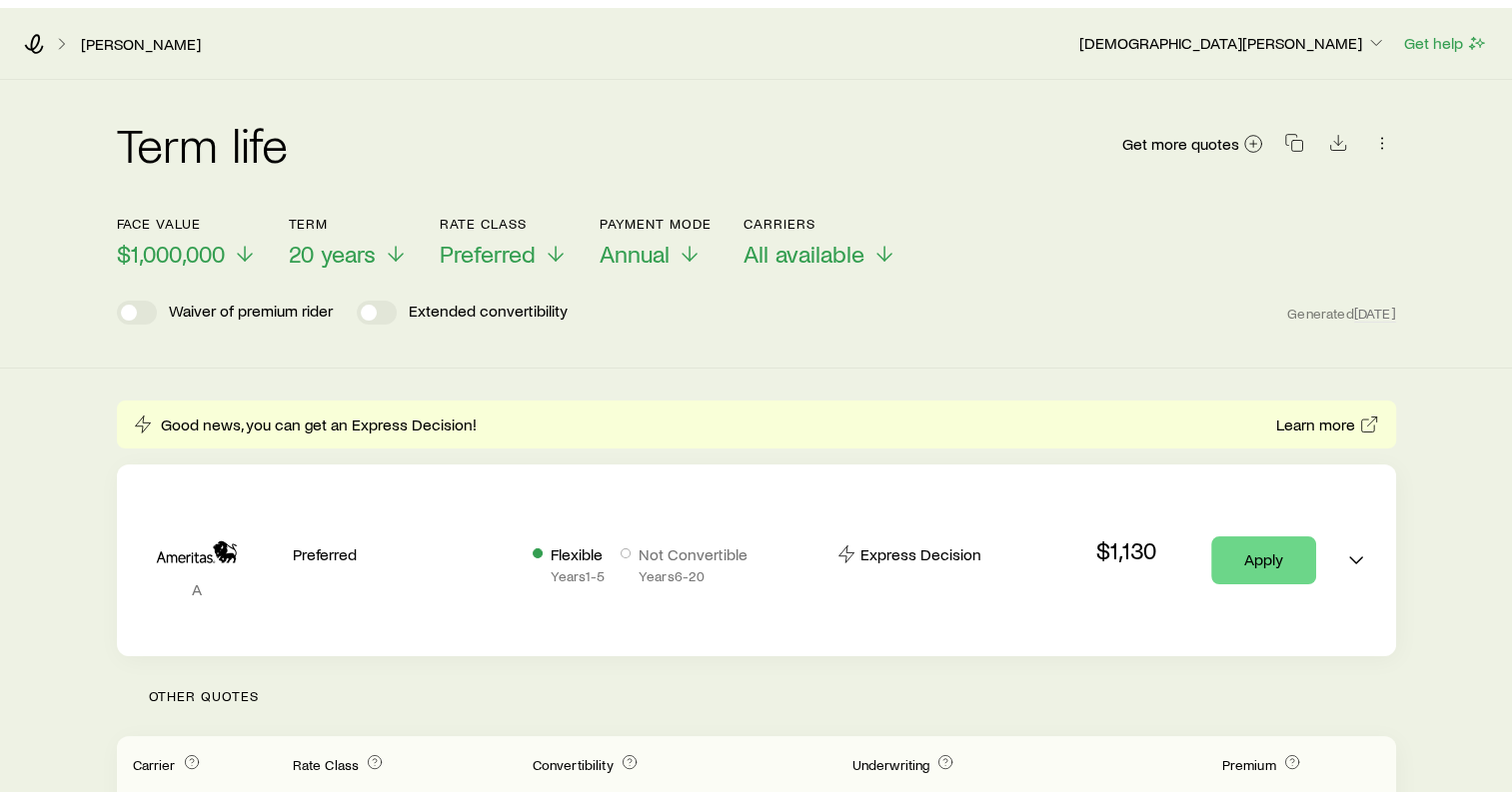 scroll, scrollTop: 0, scrollLeft: 0, axis: both 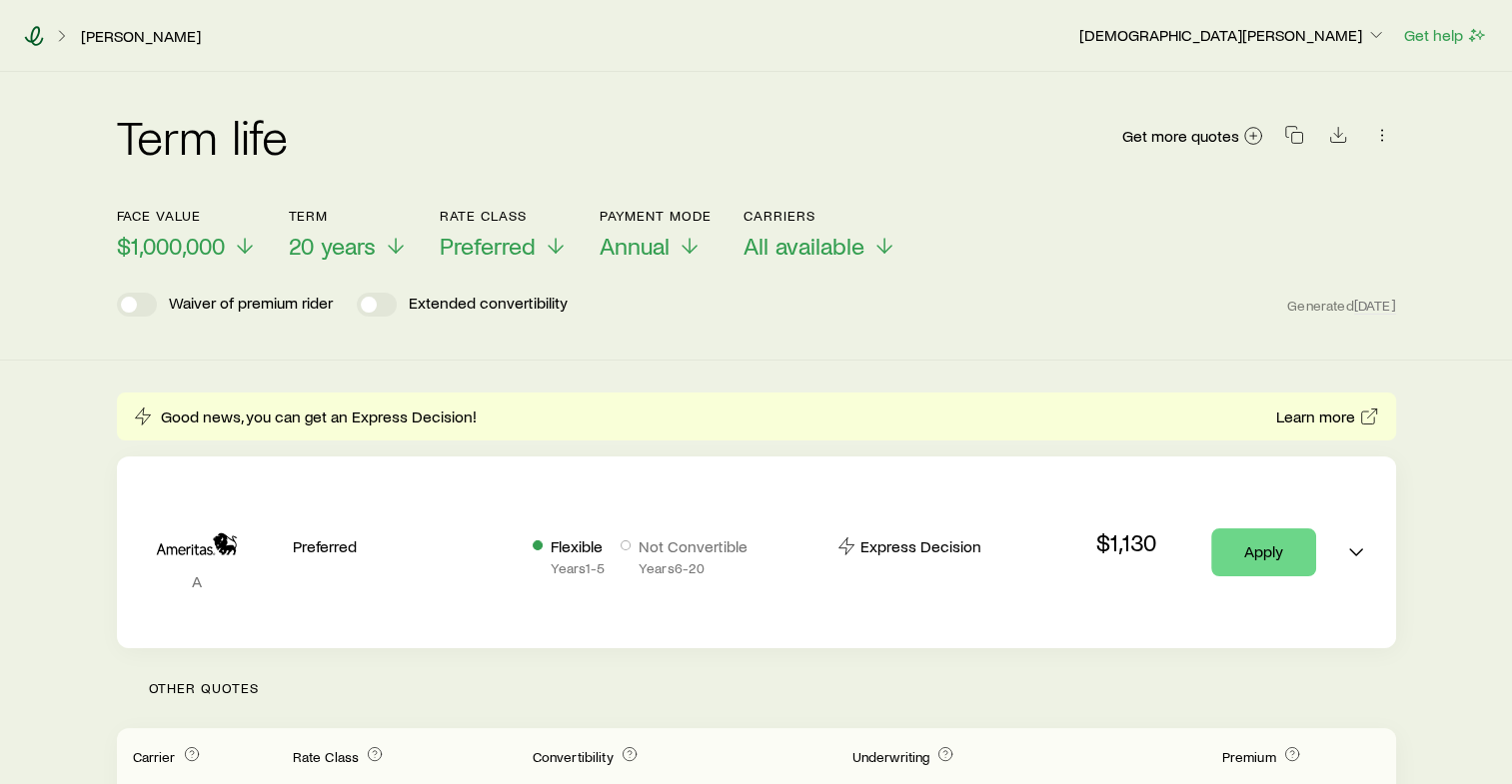 click 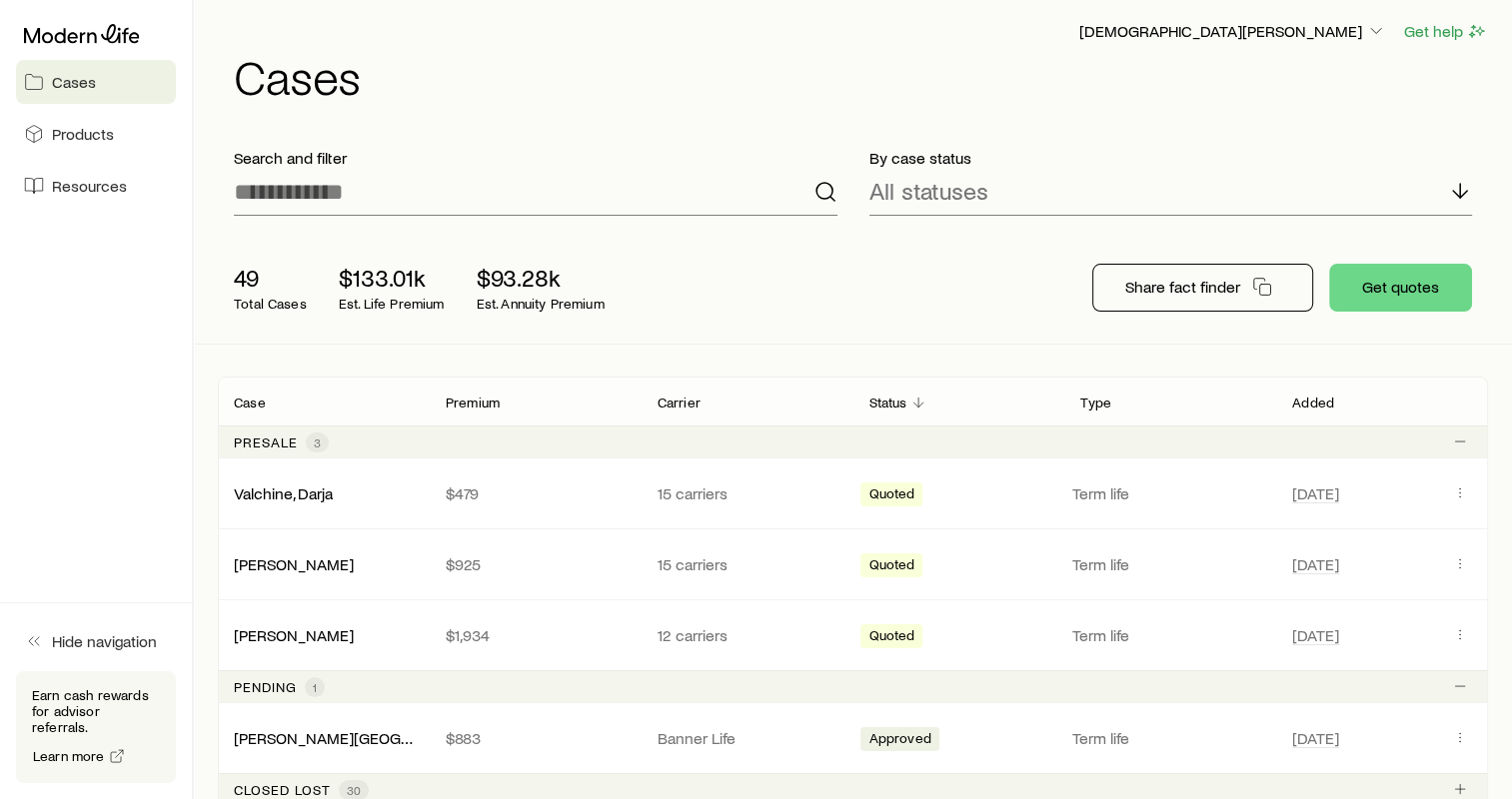 scroll, scrollTop: 200, scrollLeft: 0, axis: vertical 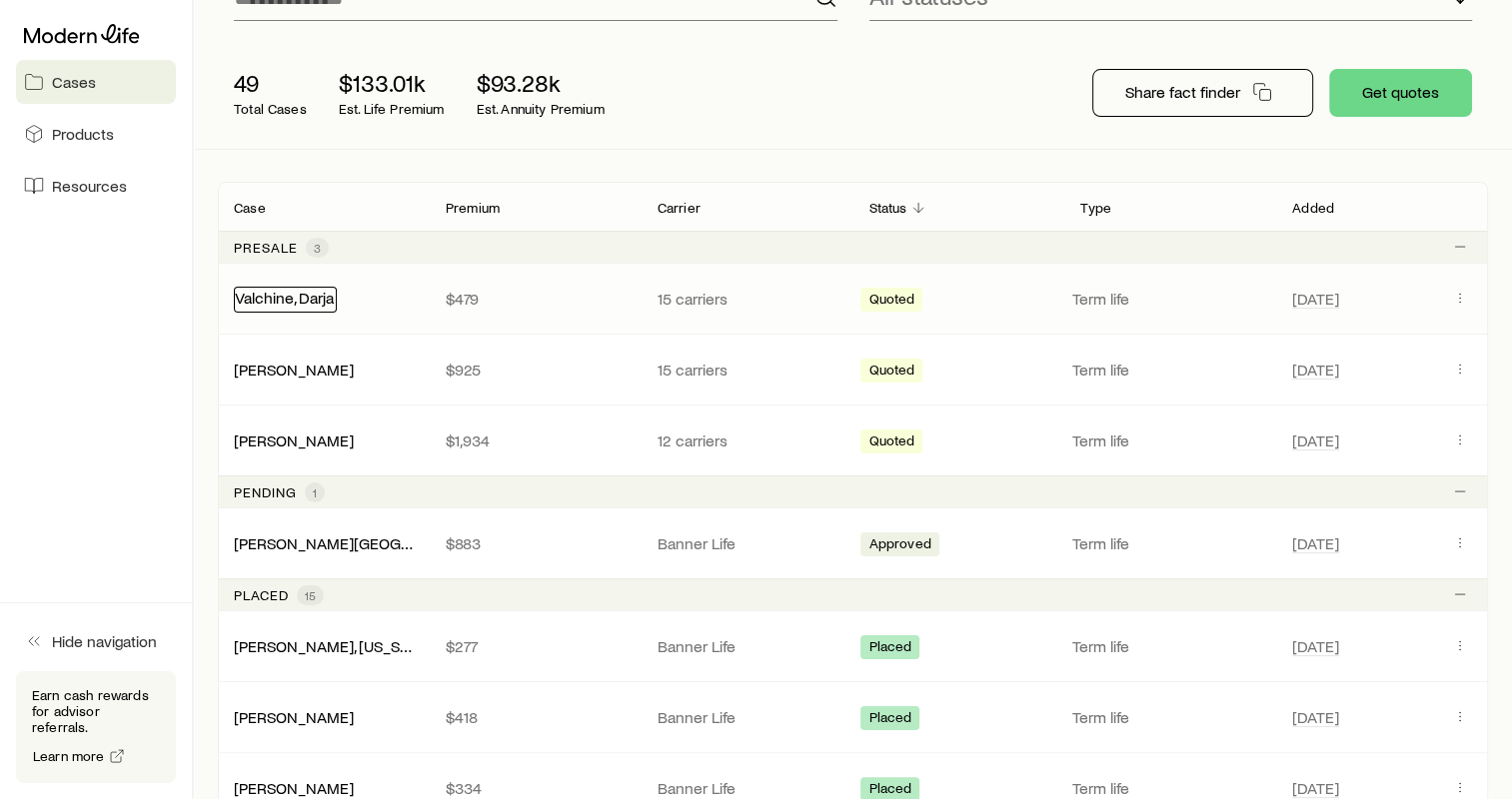click on "Valchine, Darja" at bounding box center [284, 297] 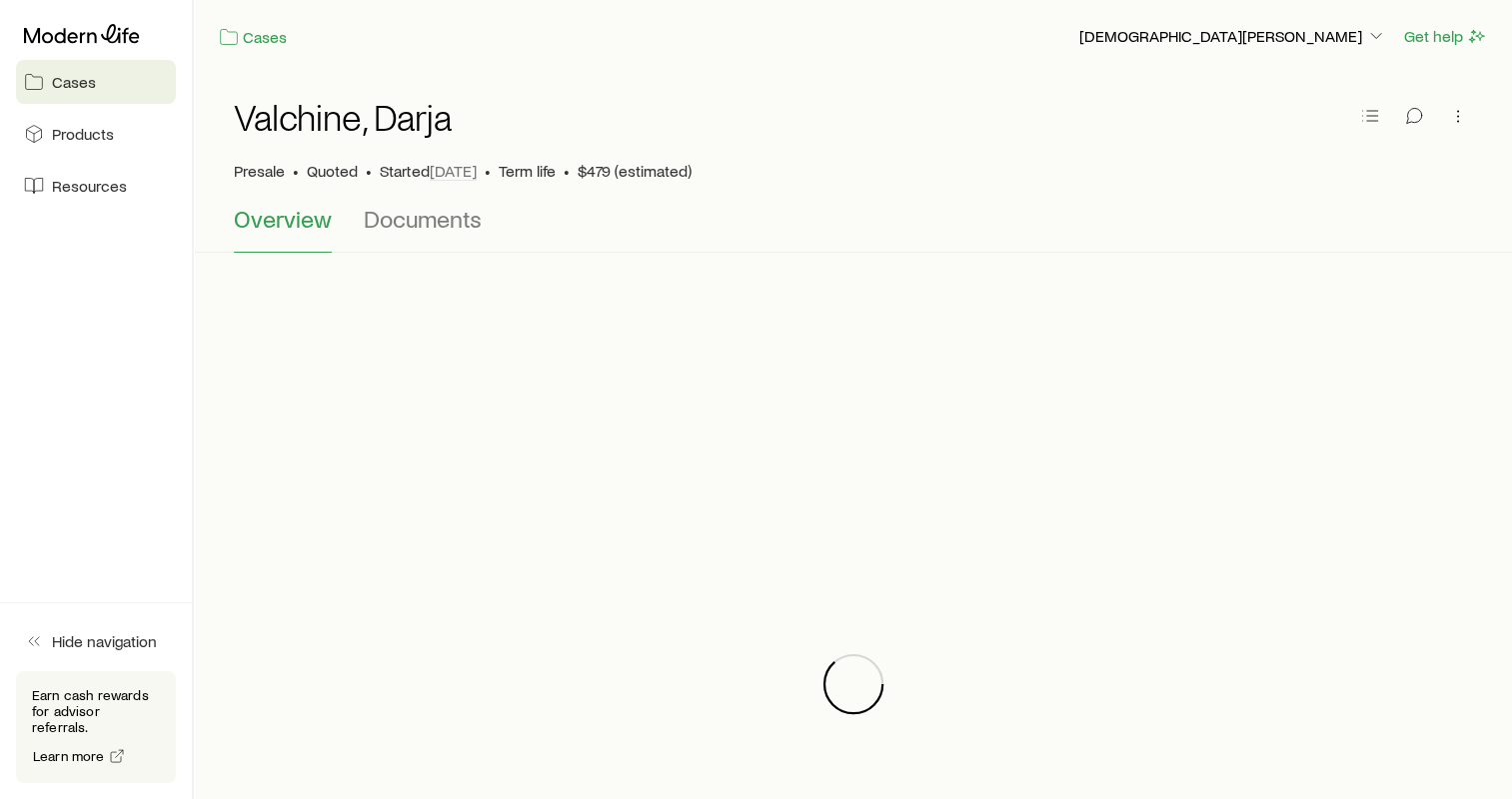 scroll, scrollTop: 200, scrollLeft: 0, axis: vertical 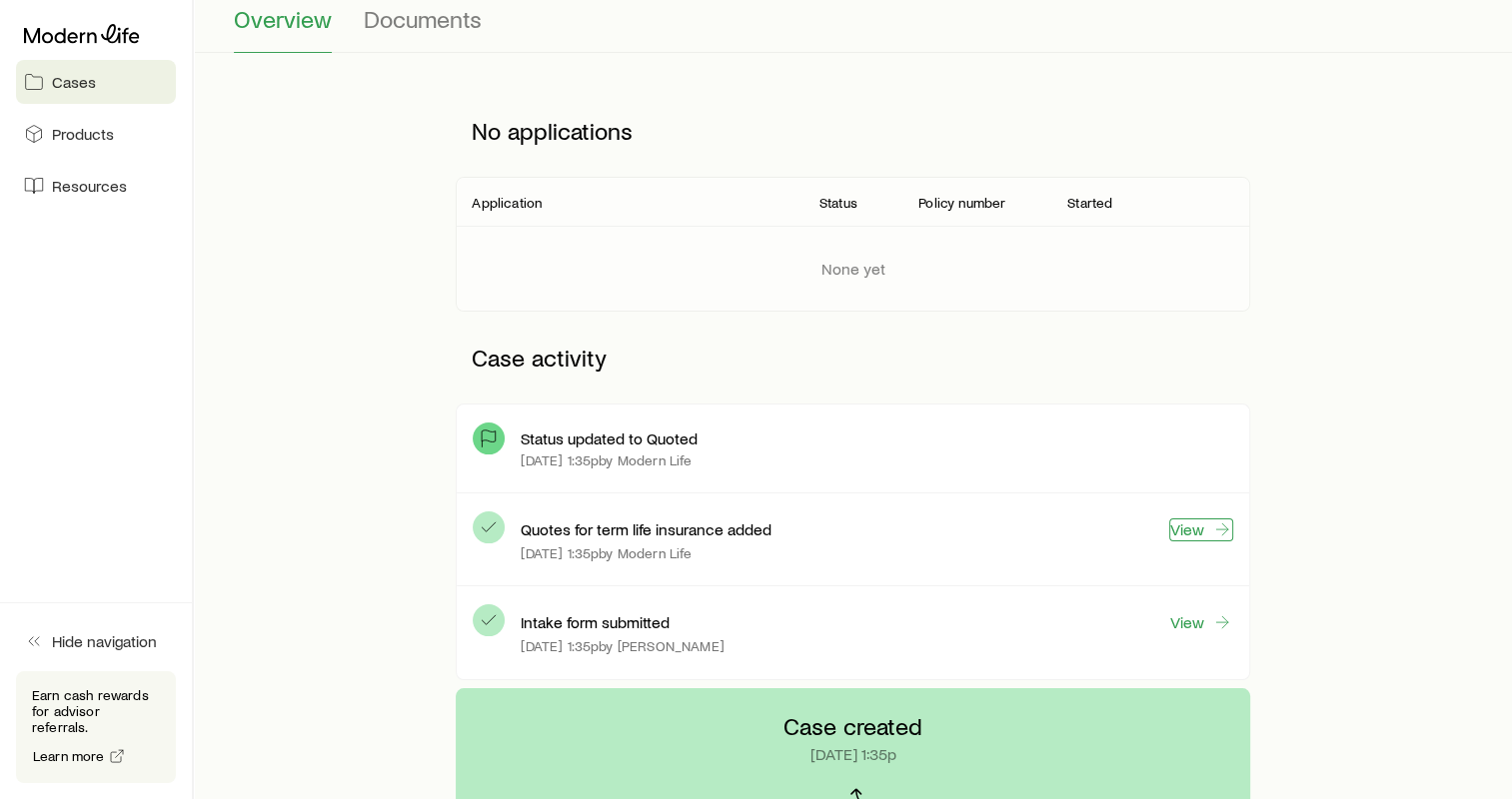 click on "View" at bounding box center (1201, 529) 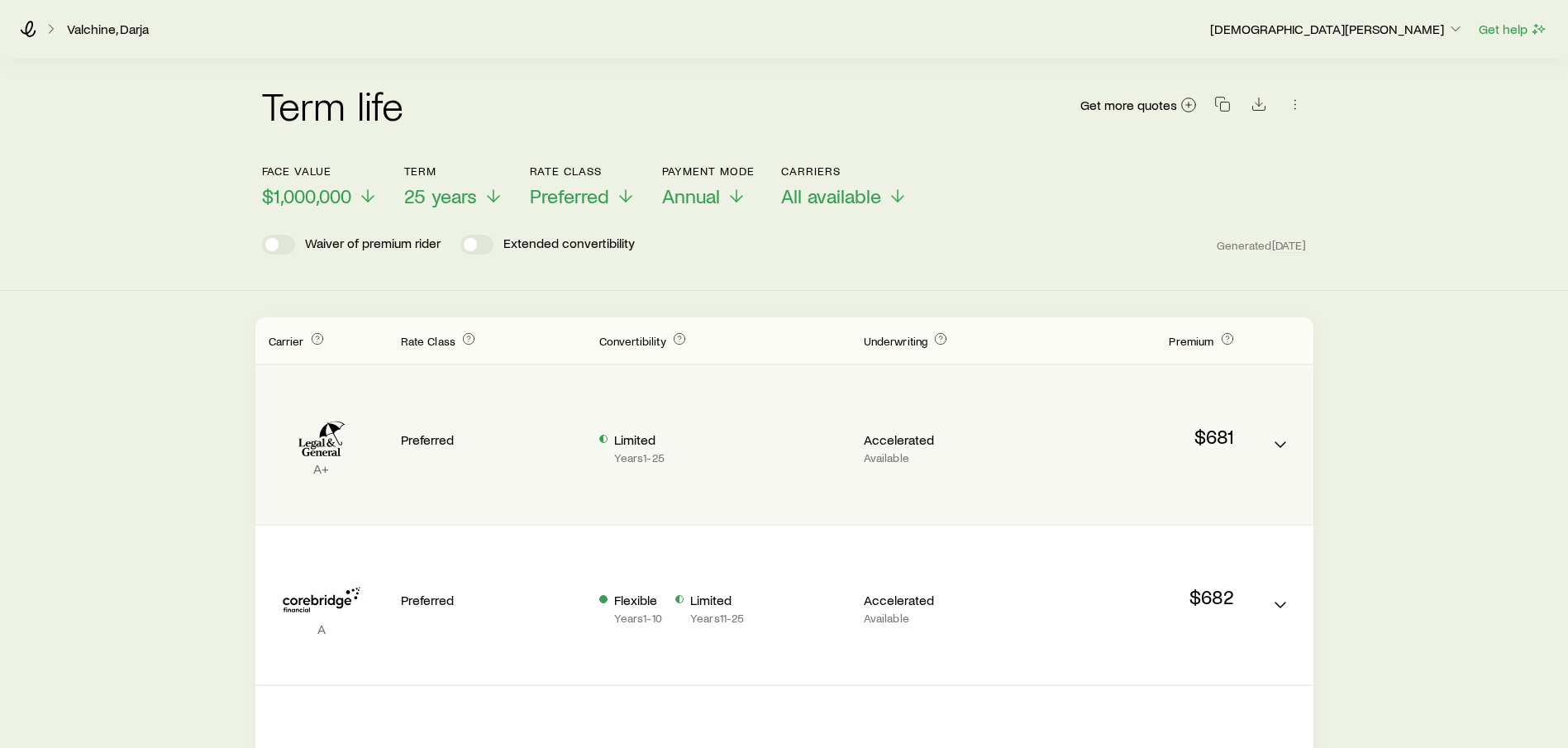 scroll, scrollTop: 0, scrollLeft: 0, axis: both 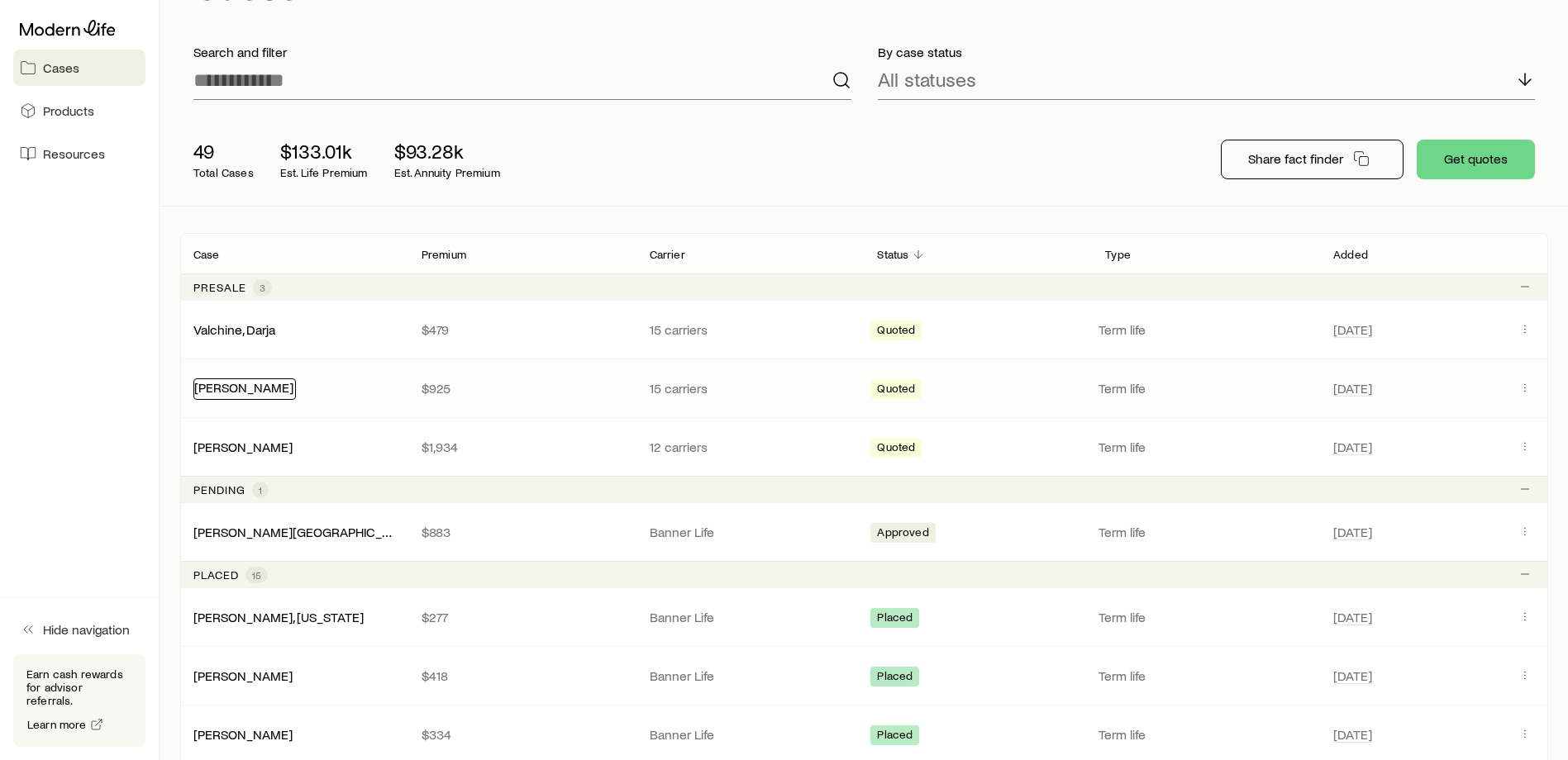 click on "[PERSON_NAME]" at bounding box center [244, 387] 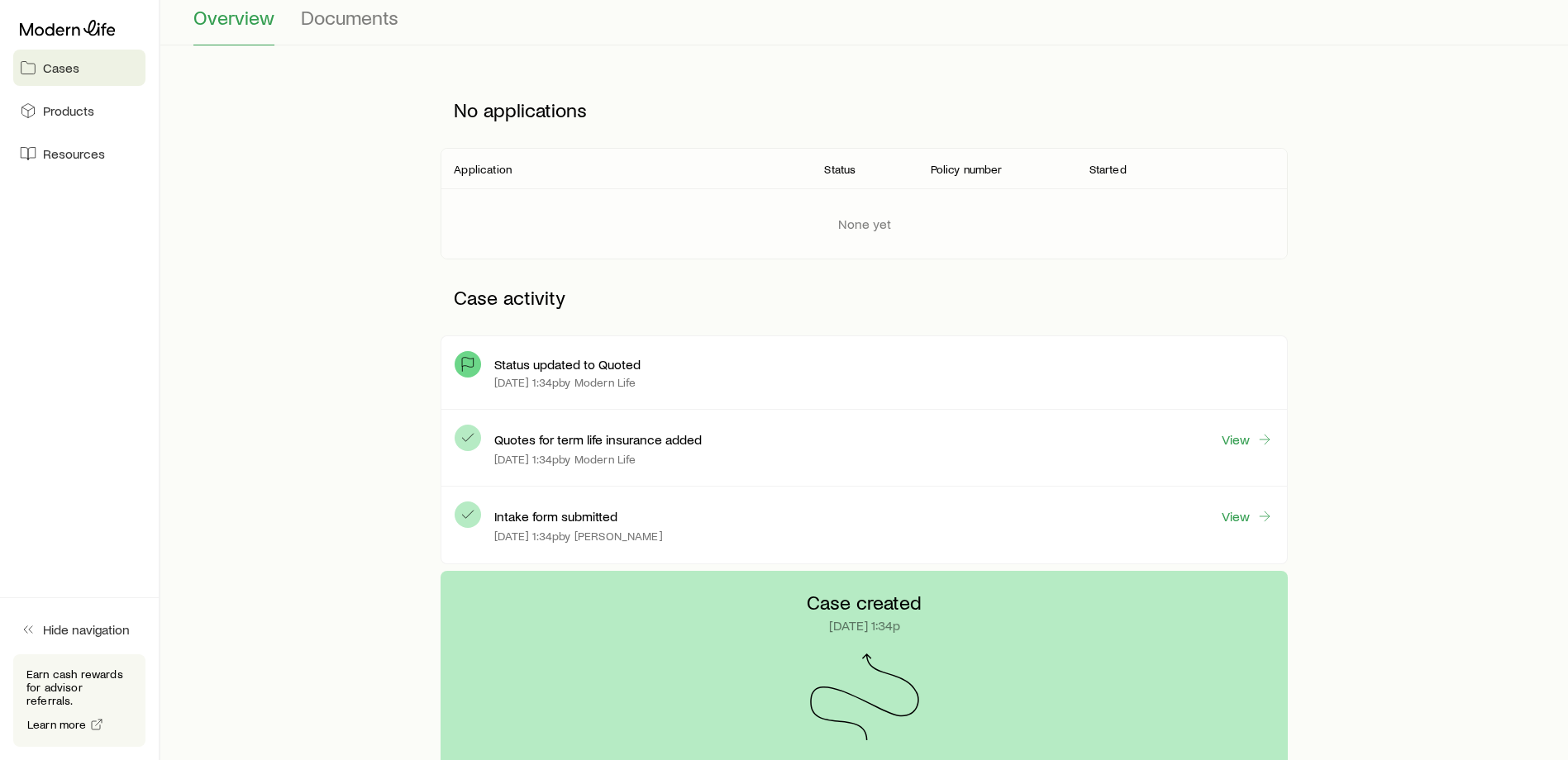 scroll, scrollTop: 165, scrollLeft: 0, axis: vertical 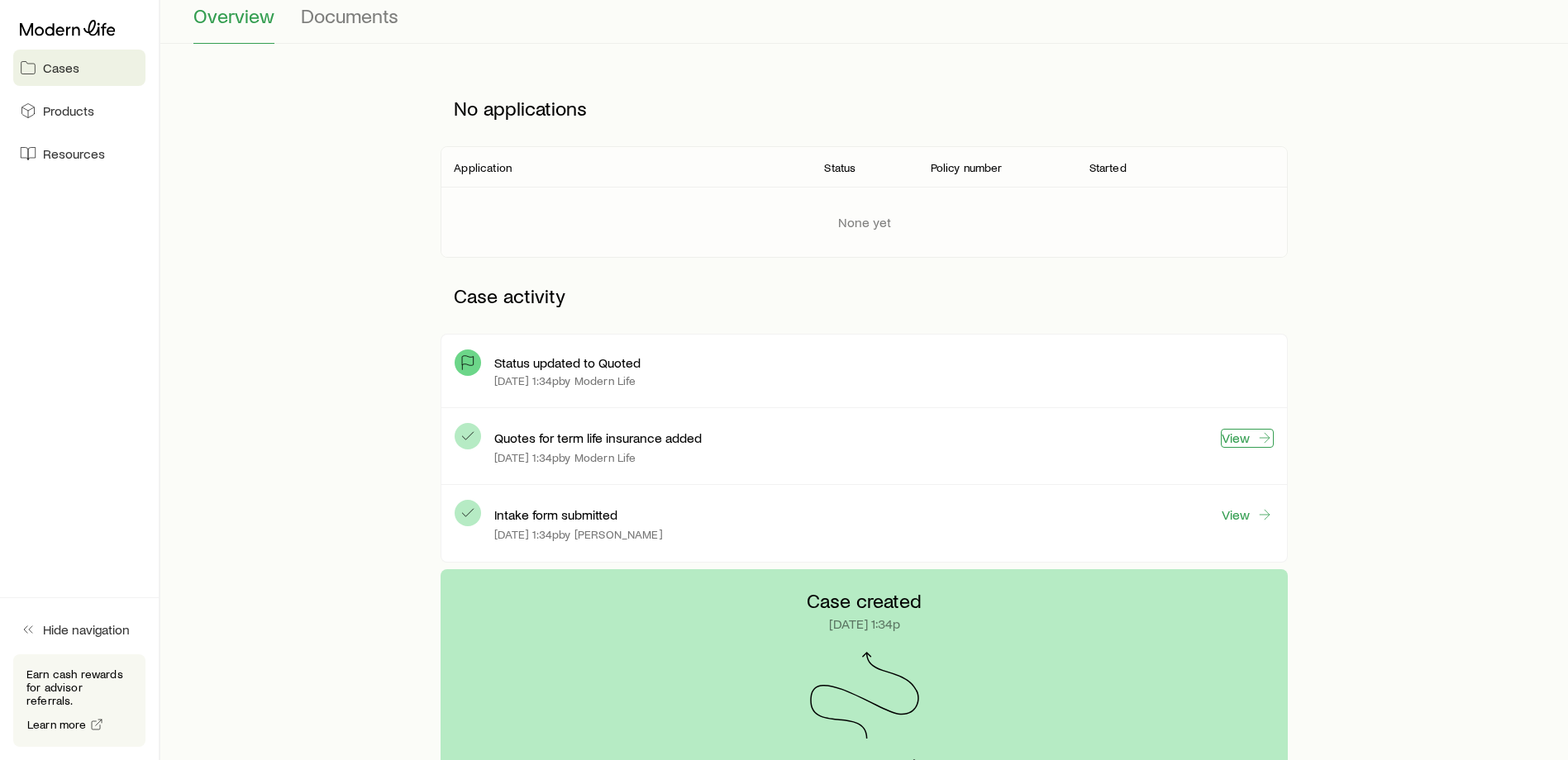 click on "View" at bounding box center [1247, 438] 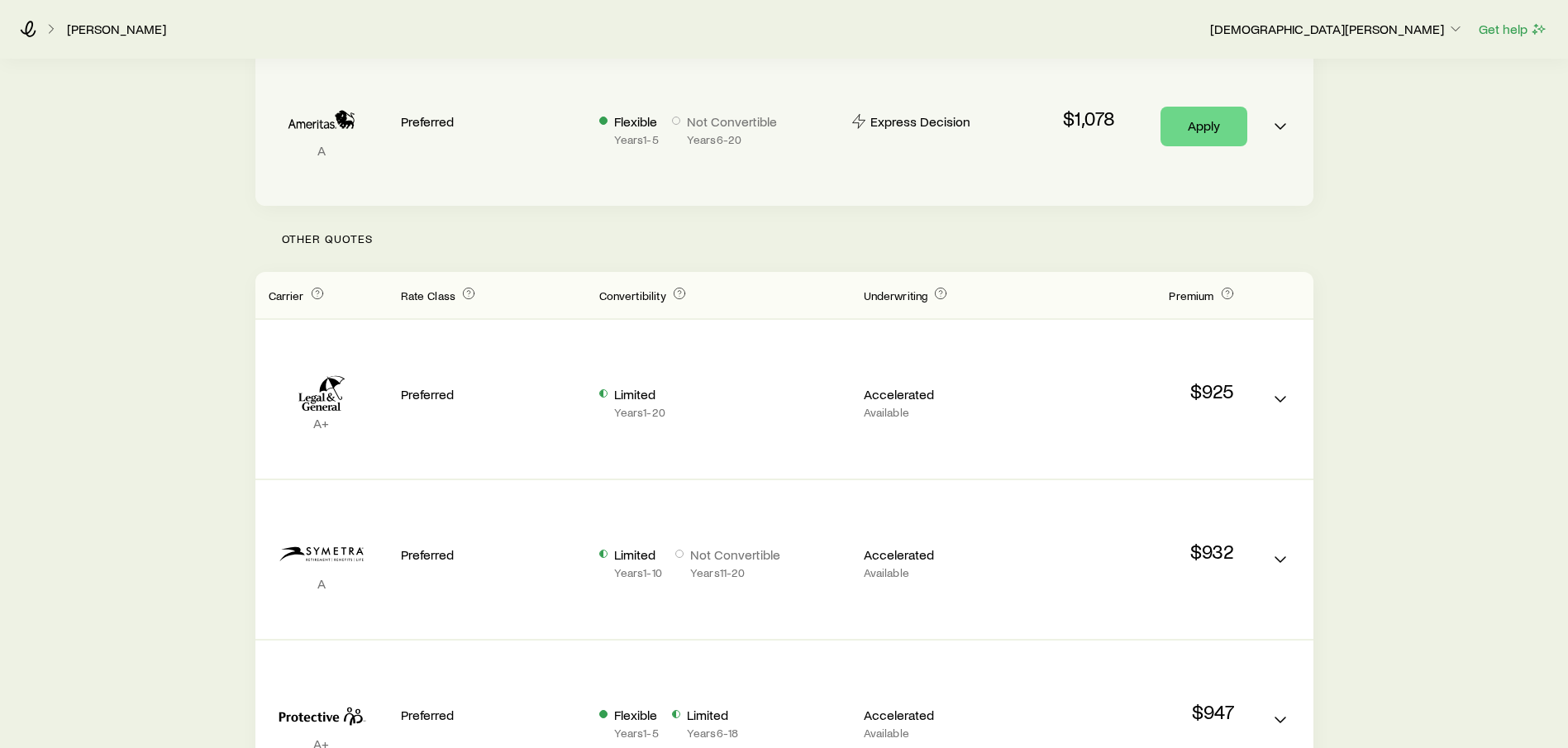 scroll, scrollTop: 0, scrollLeft: 0, axis: both 